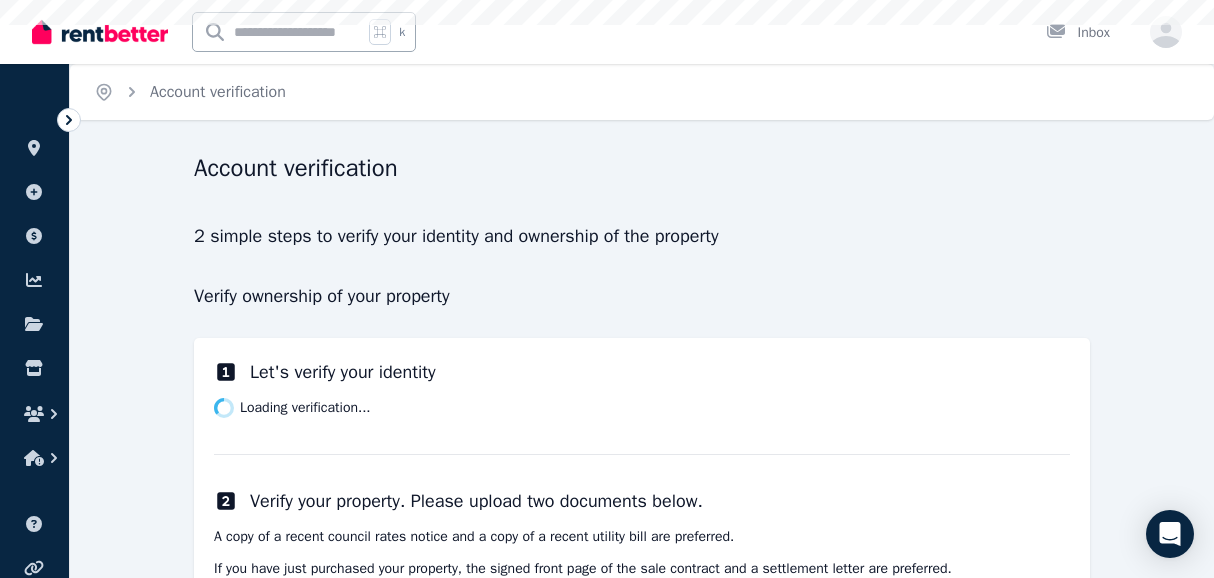 scroll, scrollTop: 0, scrollLeft: 0, axis: both 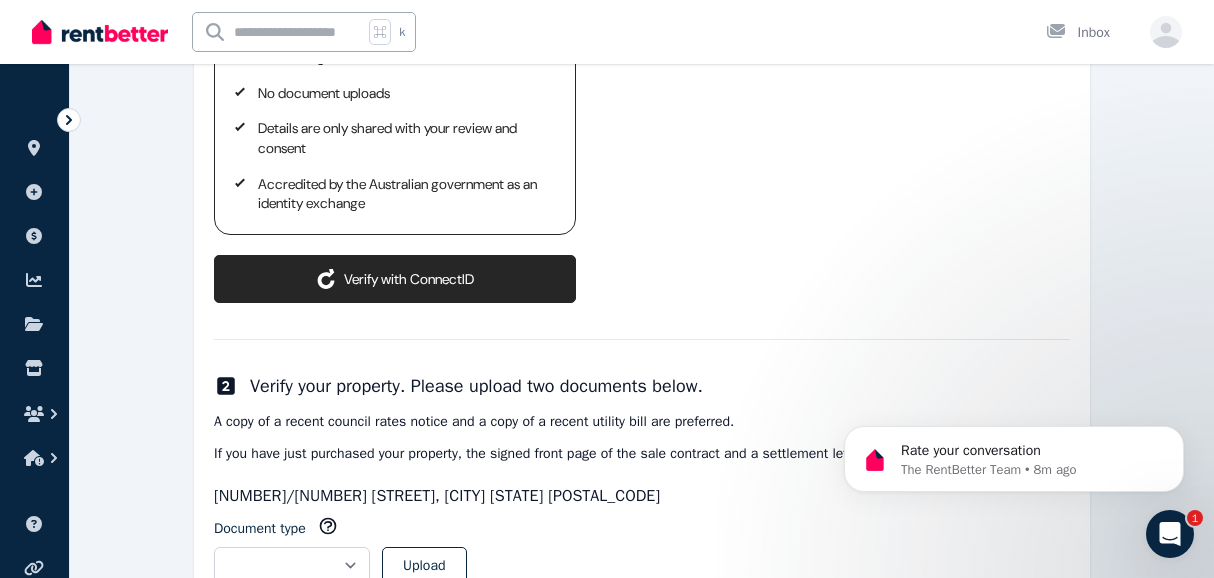 click on "ConnectID logo  Verify with ConnectID" at bounding box center (395, 279) 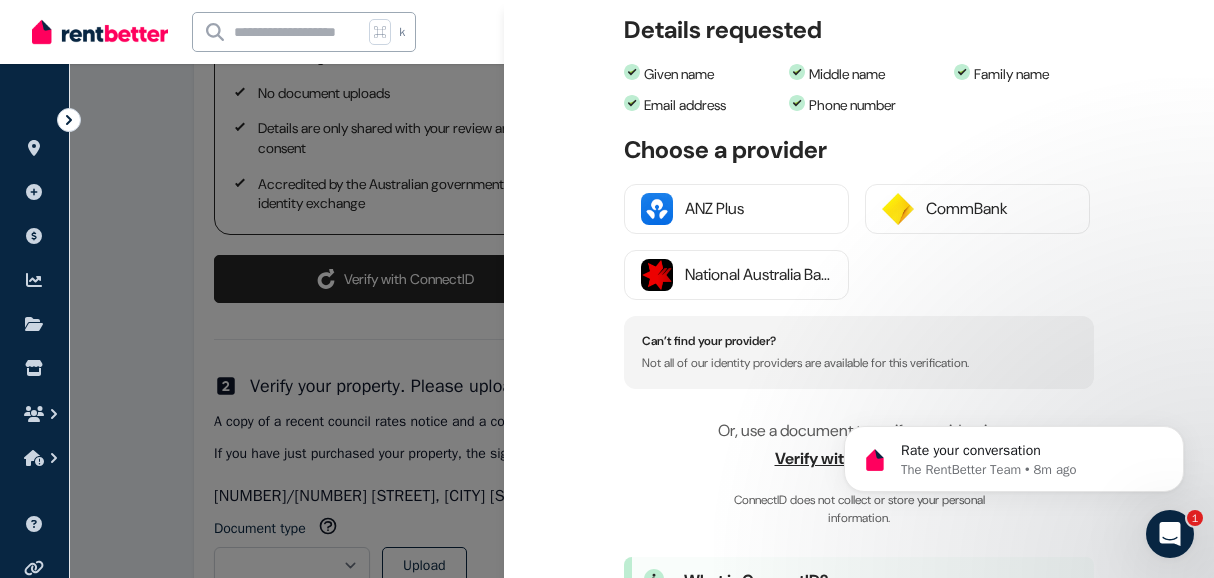 scroll, scrollTop: 416, scrollLeft: 0, axis: vertical 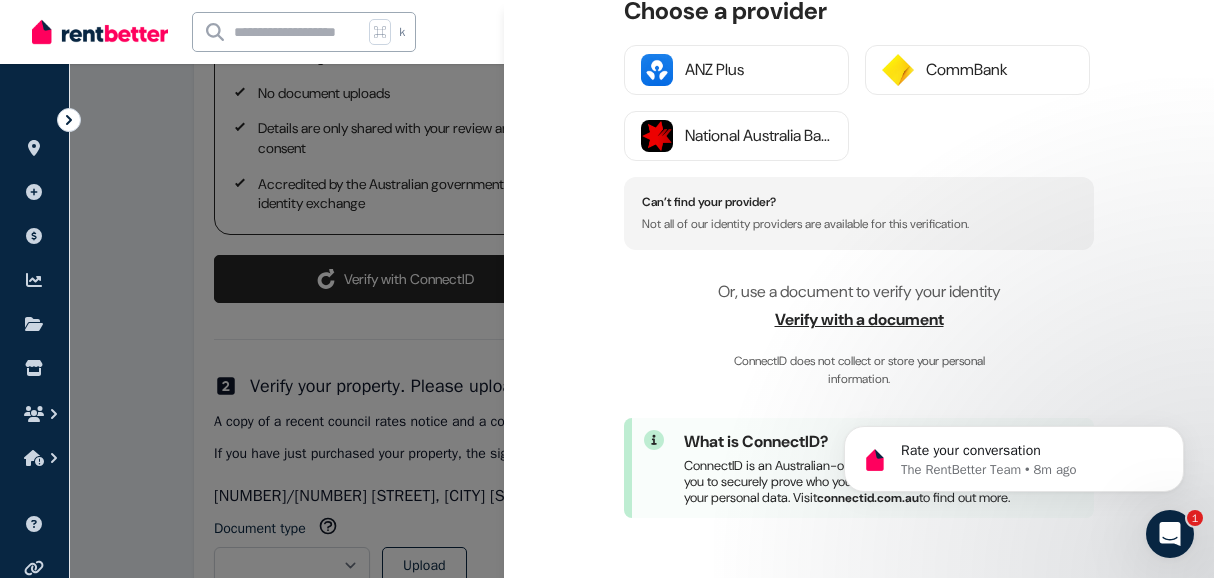 click on "Verify with a document" at bounding box center (859, 320) 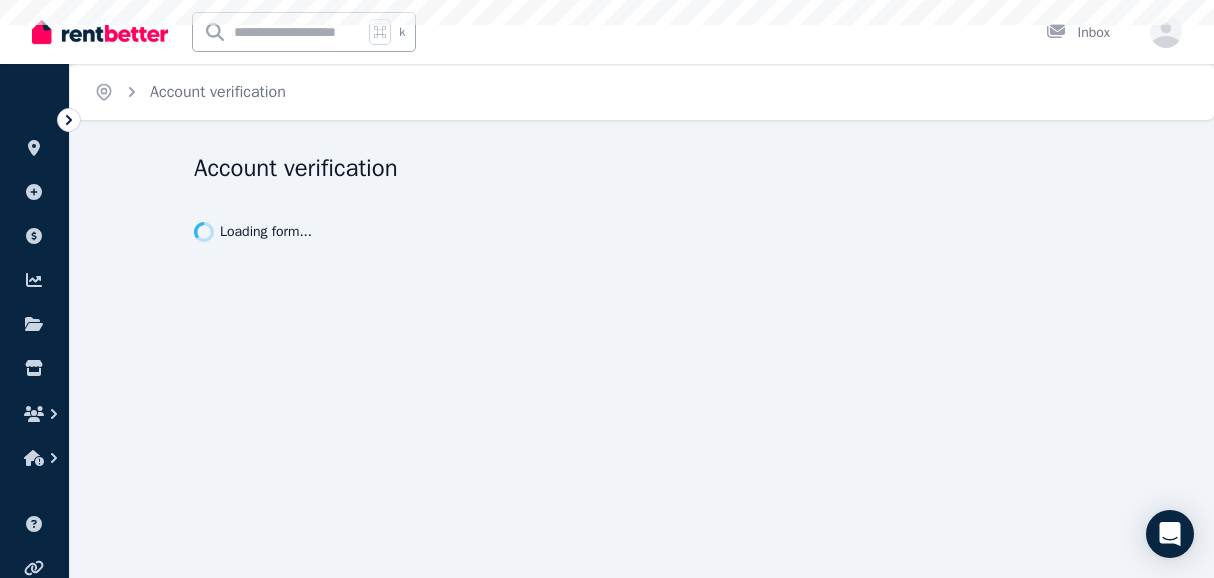 scroll, scrollTop: 0, scrollLeft: 0, axis: both 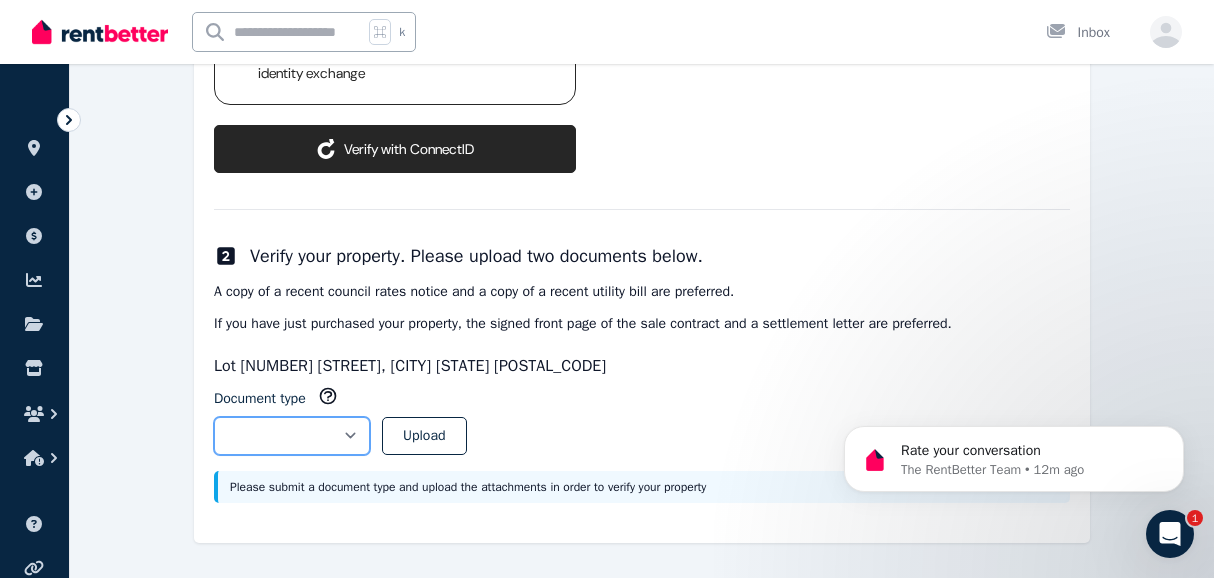 click on "**********" at bounding box center [292, 436] 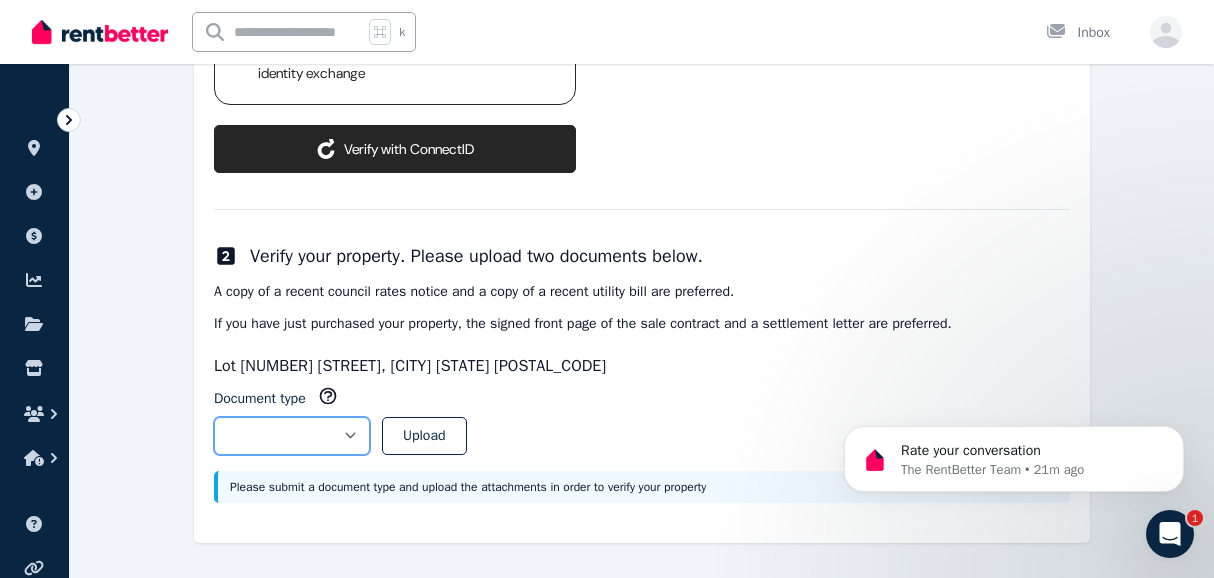 click on "**********" at bounding box center [292, 436] 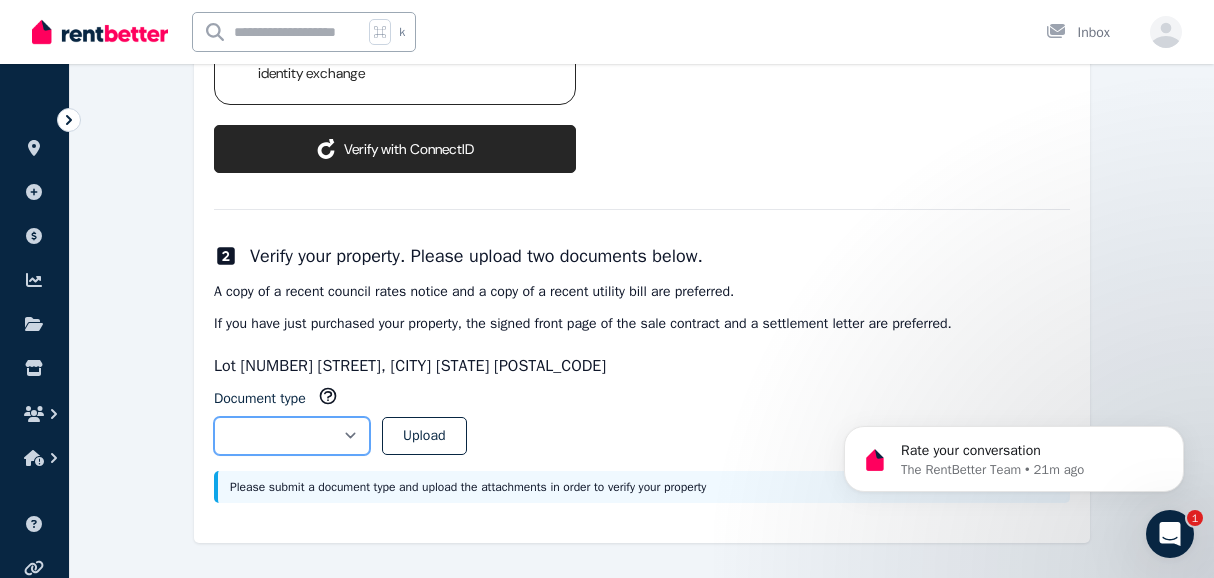 select on "**********" 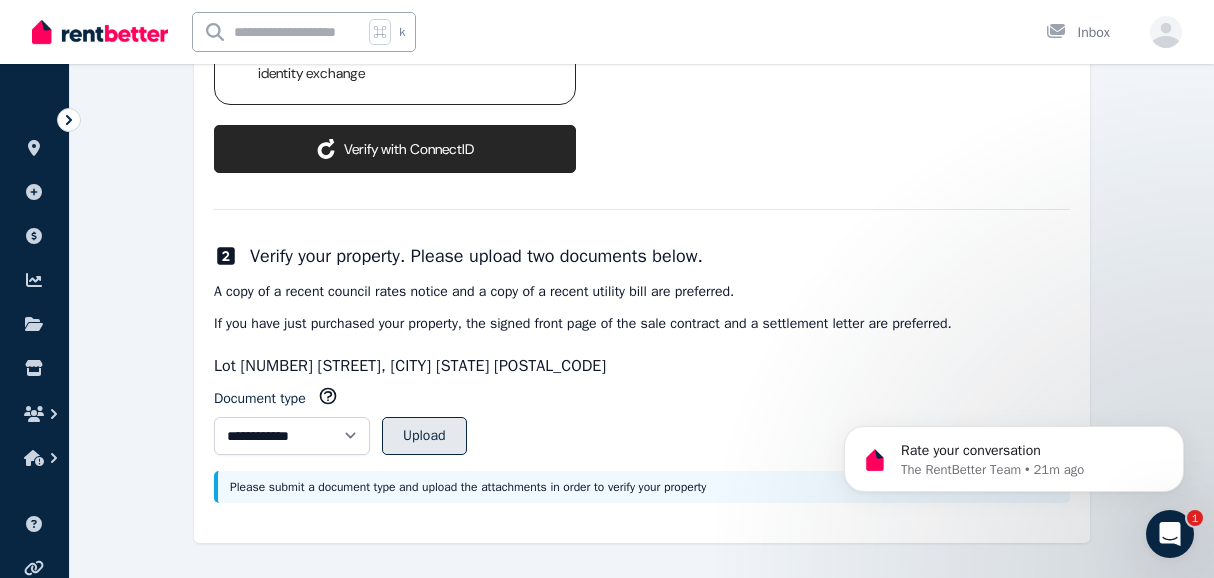 click on "Upload" at bounding box center (424, 436) 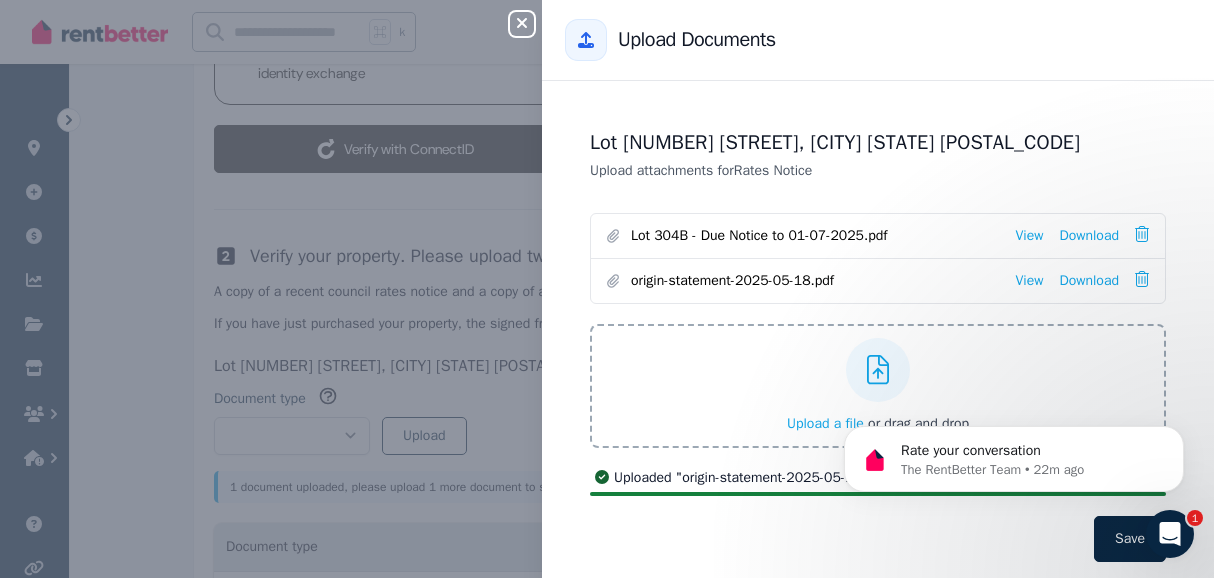 scroll, scrollTop: 32, scrollLeft: 0, axis: vertical 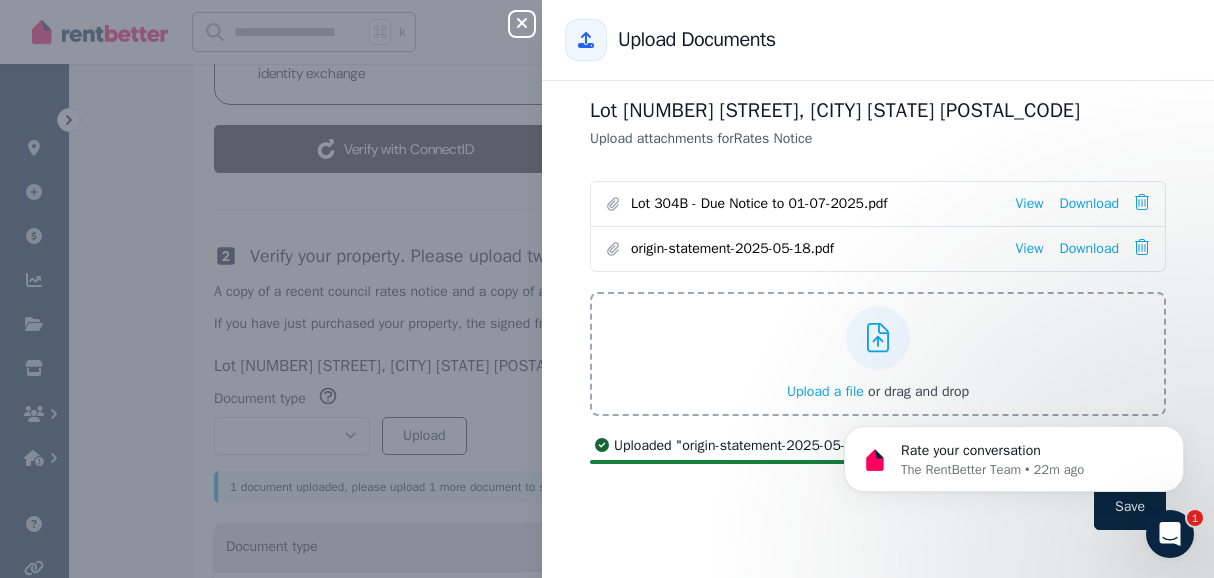 click on "Rate your conversation The RentBetter Team • 22m ago" at bounding box center [1014, 454] 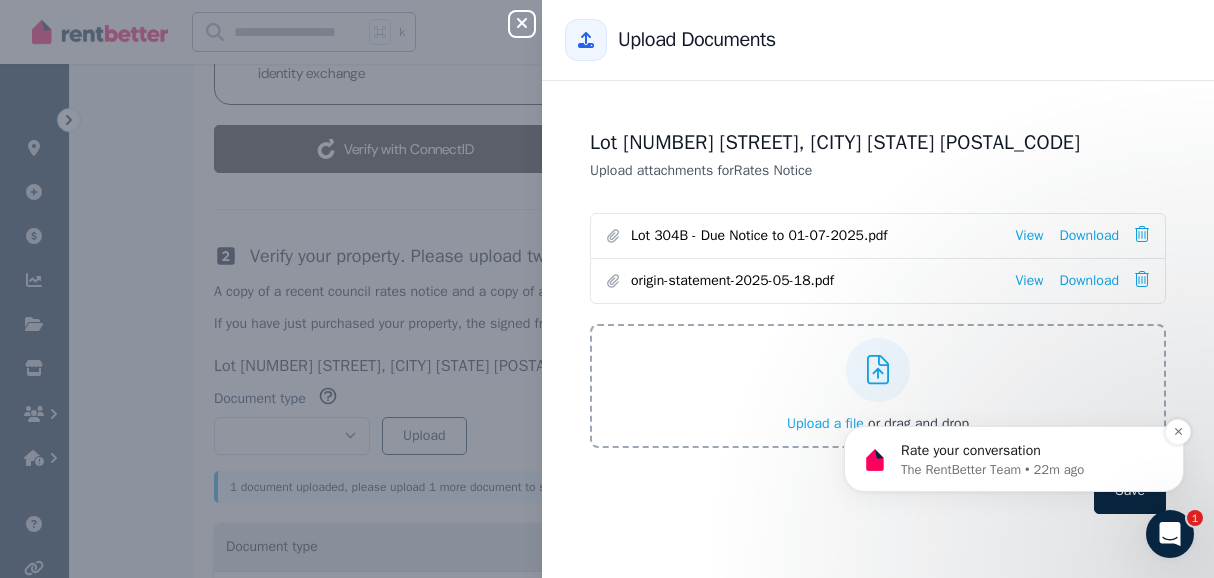 scroll, scrollTop: 0, scrollLeft: 0, axis: both 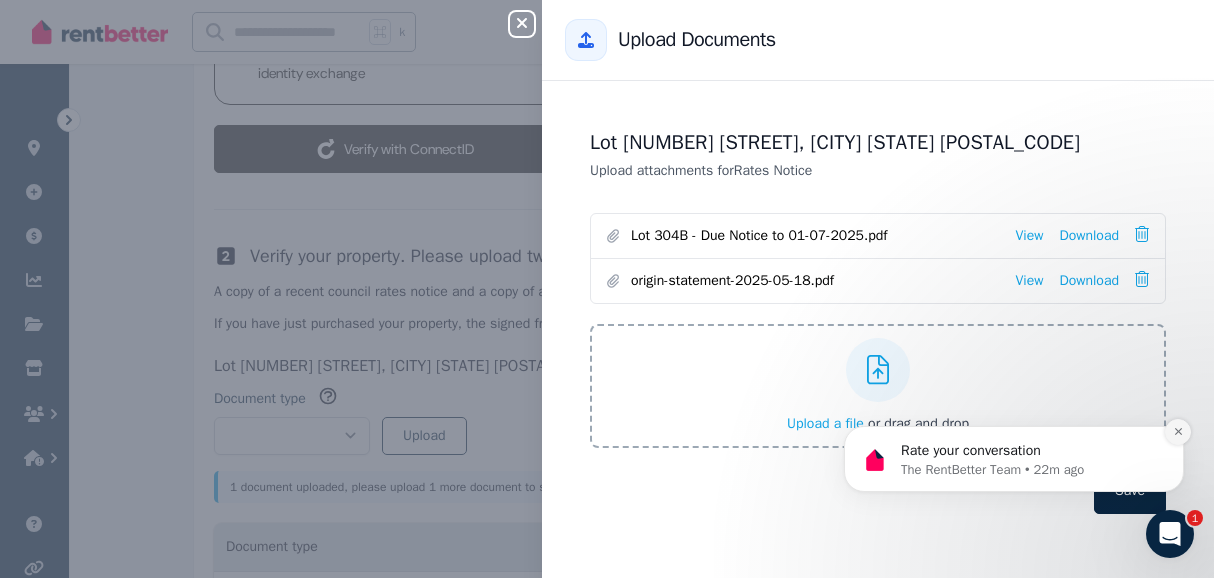 click 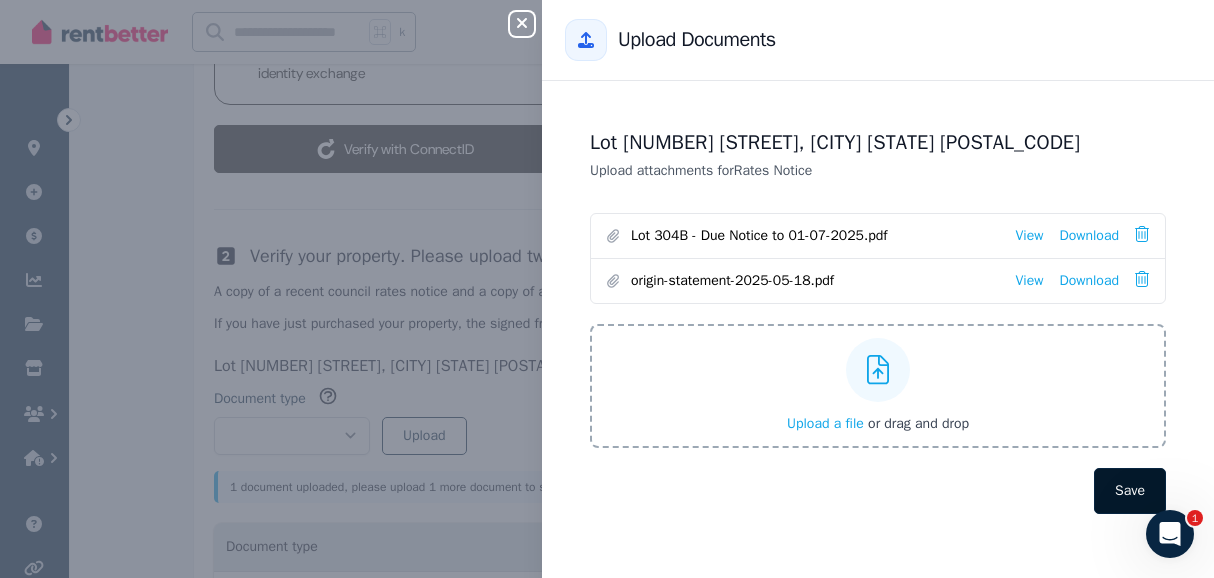 click on "Save" at bounding box center [1130, 491] 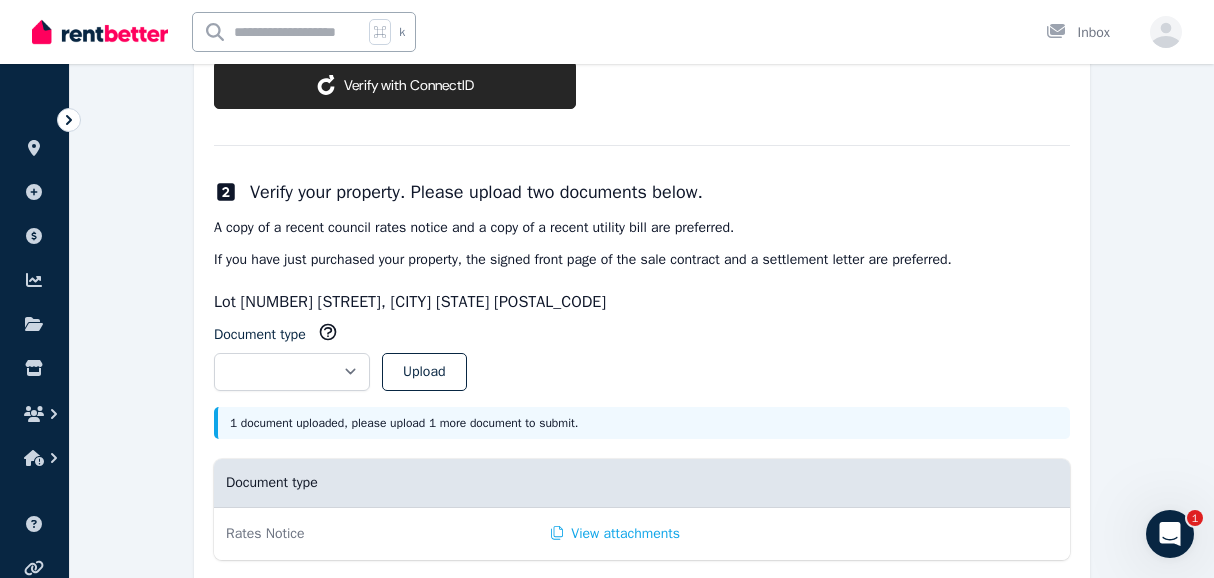 scroll, scrollTop: 809, scrollLeft: 0, axis: vertical 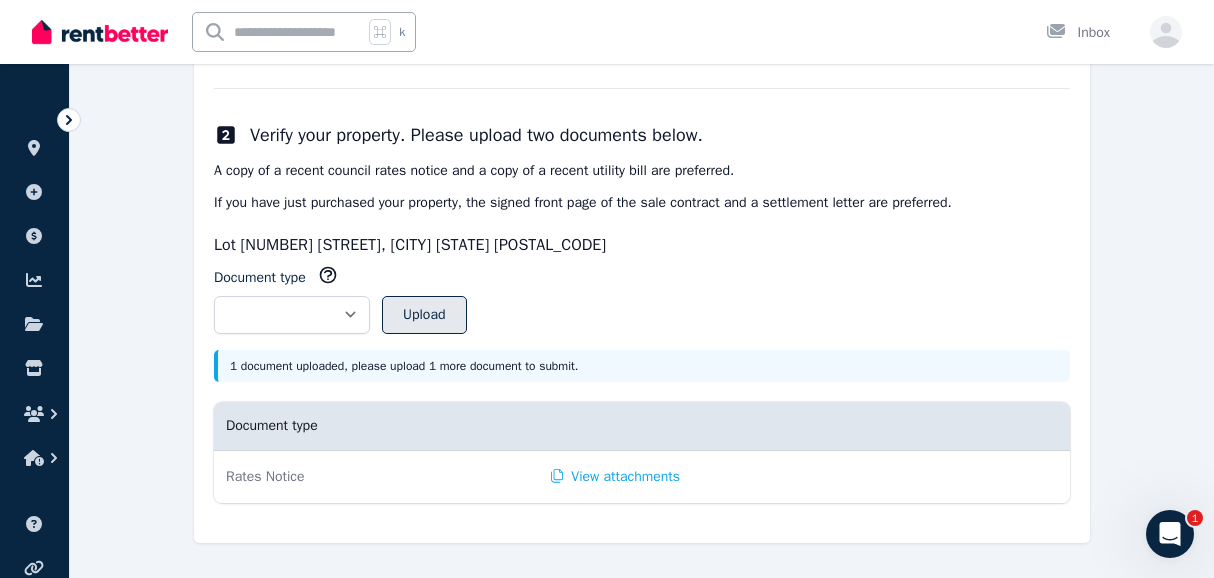 click on "Upload" at bounding box center [424, 315] 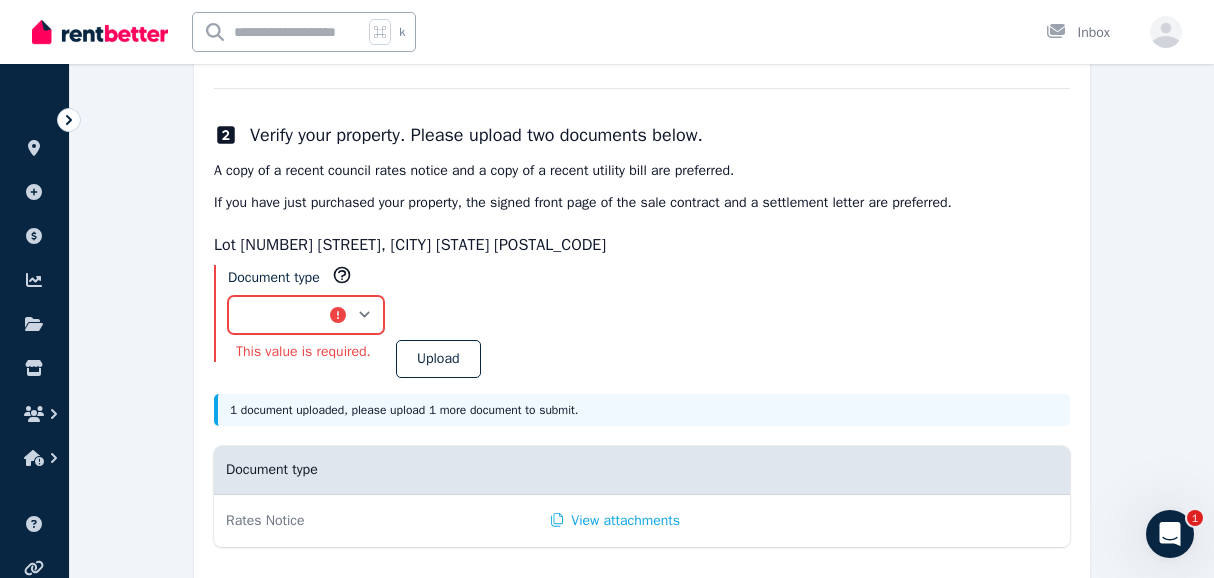 click on "**********" at bounding box center [306, 315] 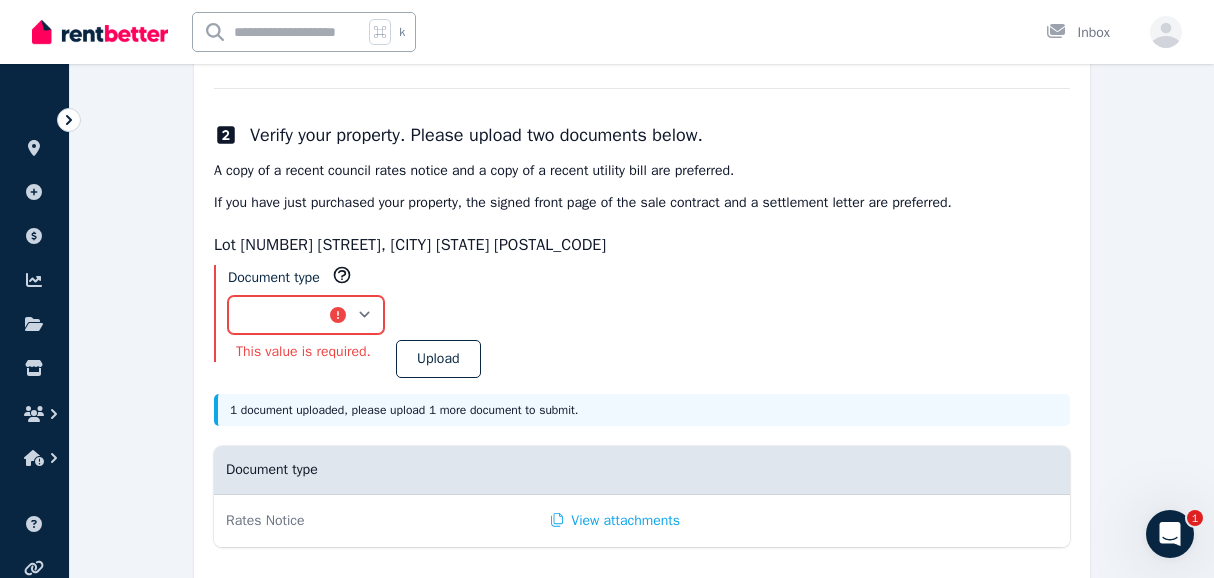 select on "**********" 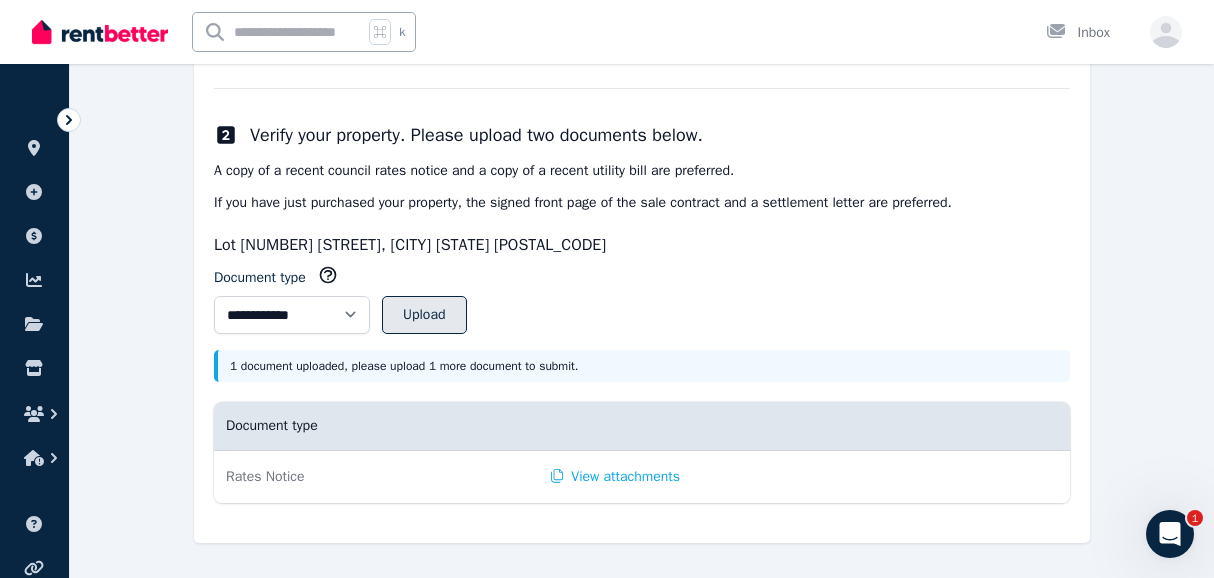 click on "Upload" at bounding box center [424, 315] 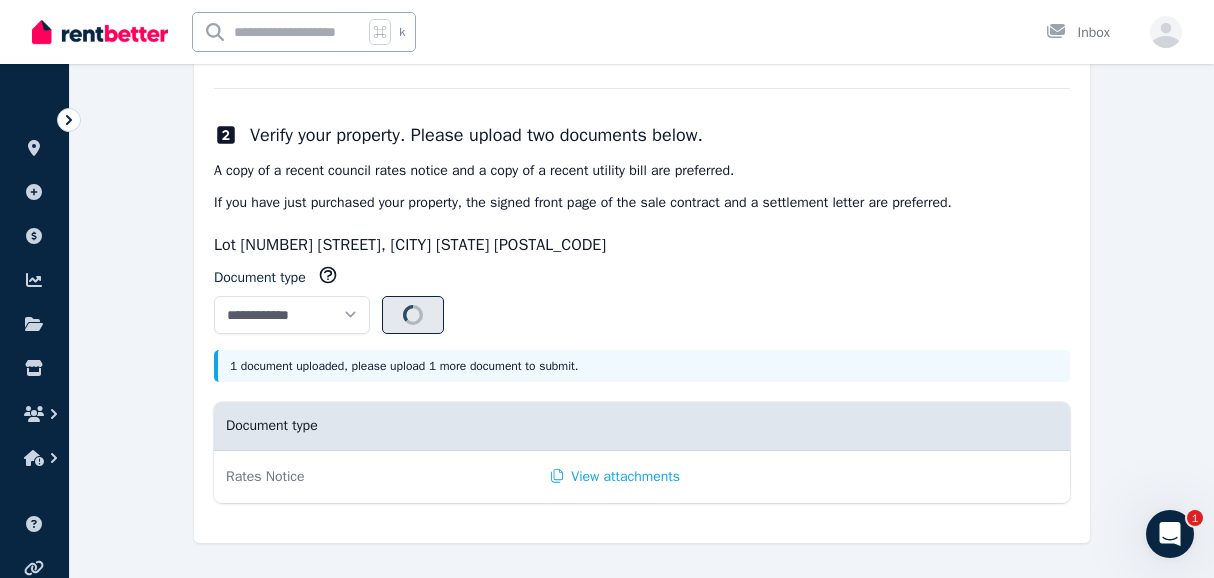 select 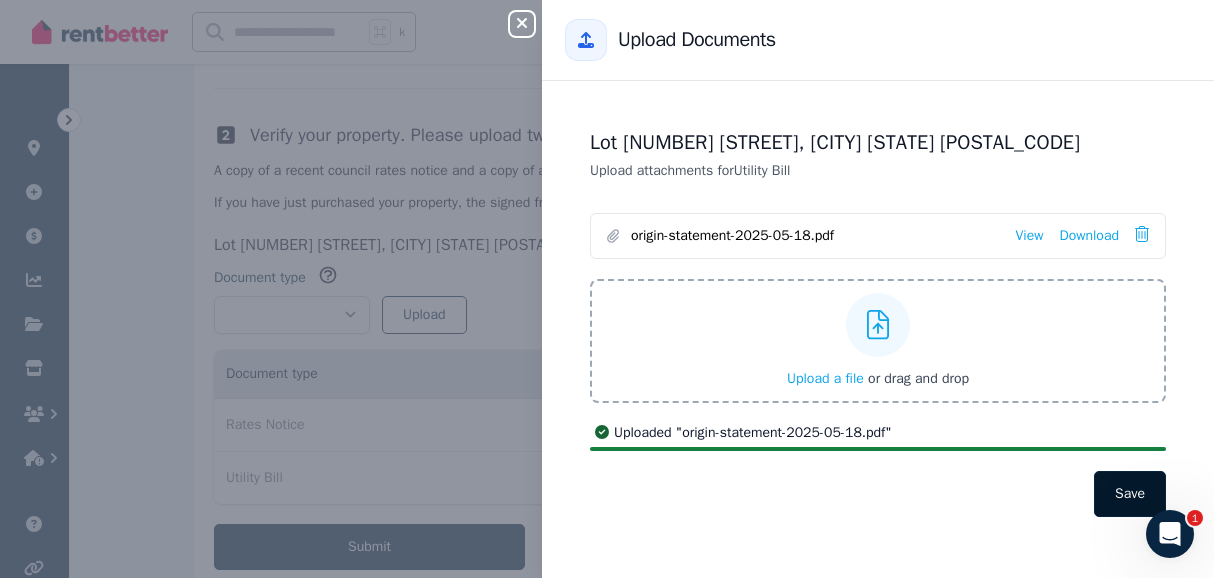 click on "Save" at bounding box center [1130, 494] 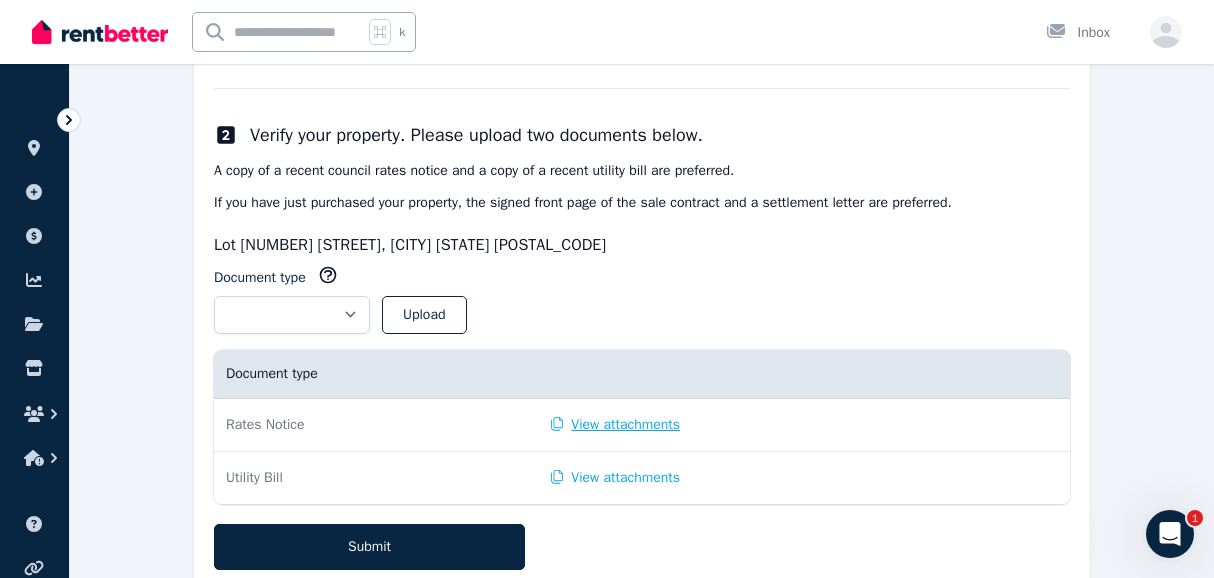 click on "View attachments" at bounding box center [615, 425] 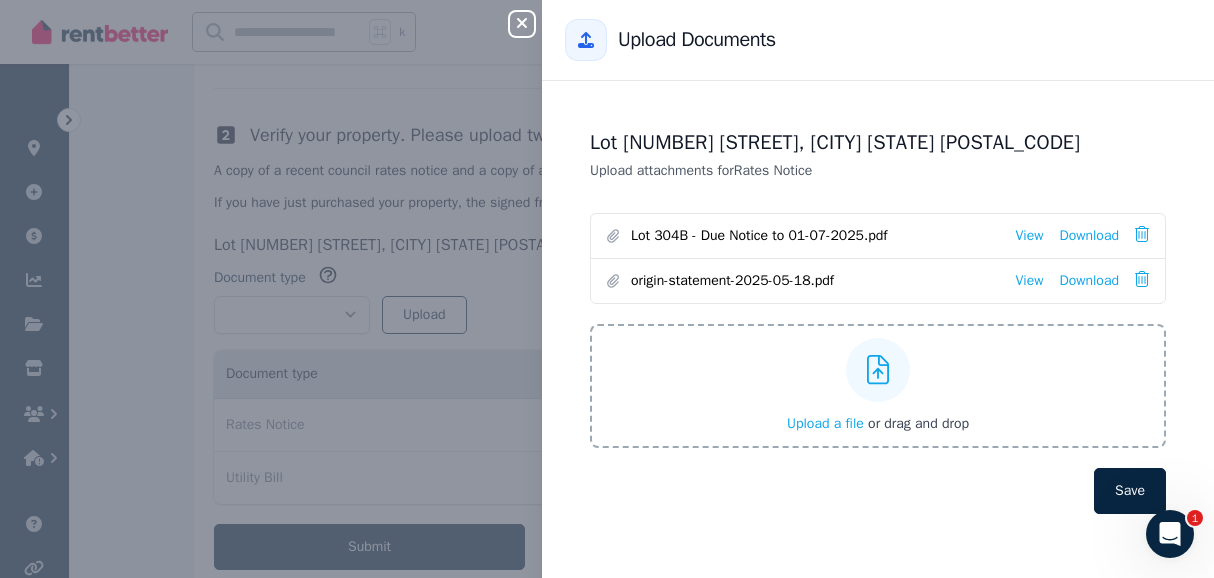 click on "origin-statement-2025-05-18.pdf View Download" at bounding box center [878, 280] 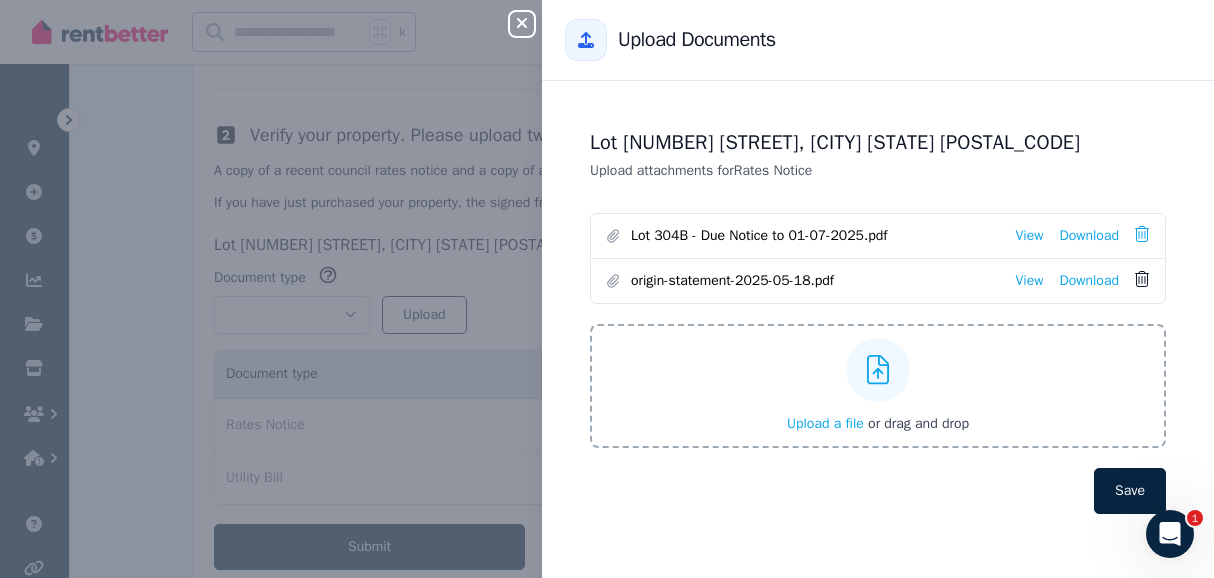 click 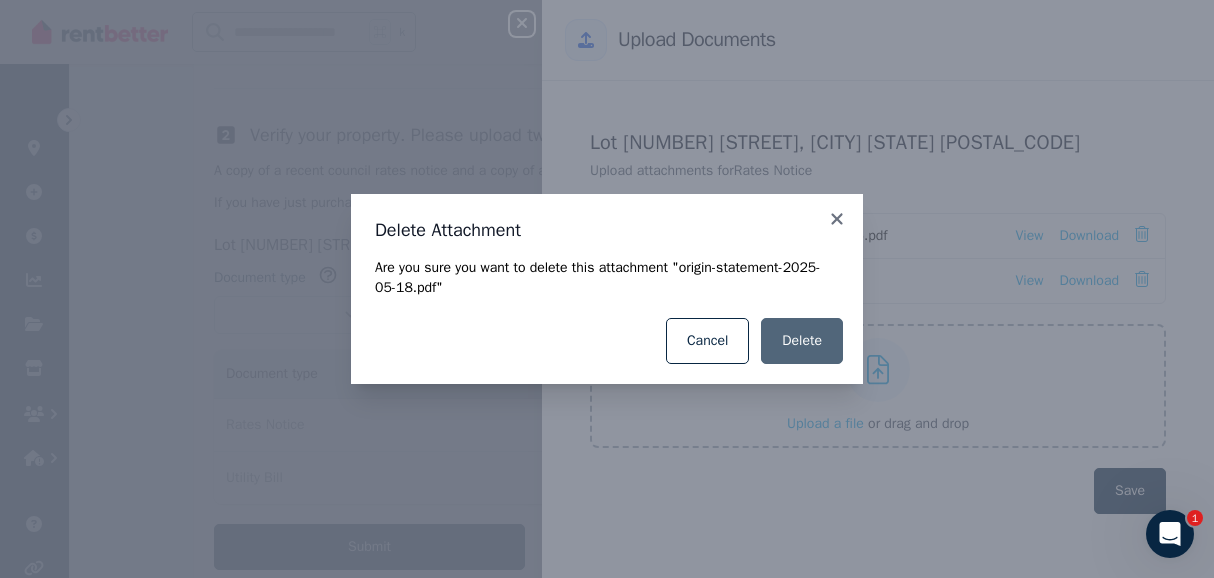 click on "Delete" at bounding box center [802, 341] 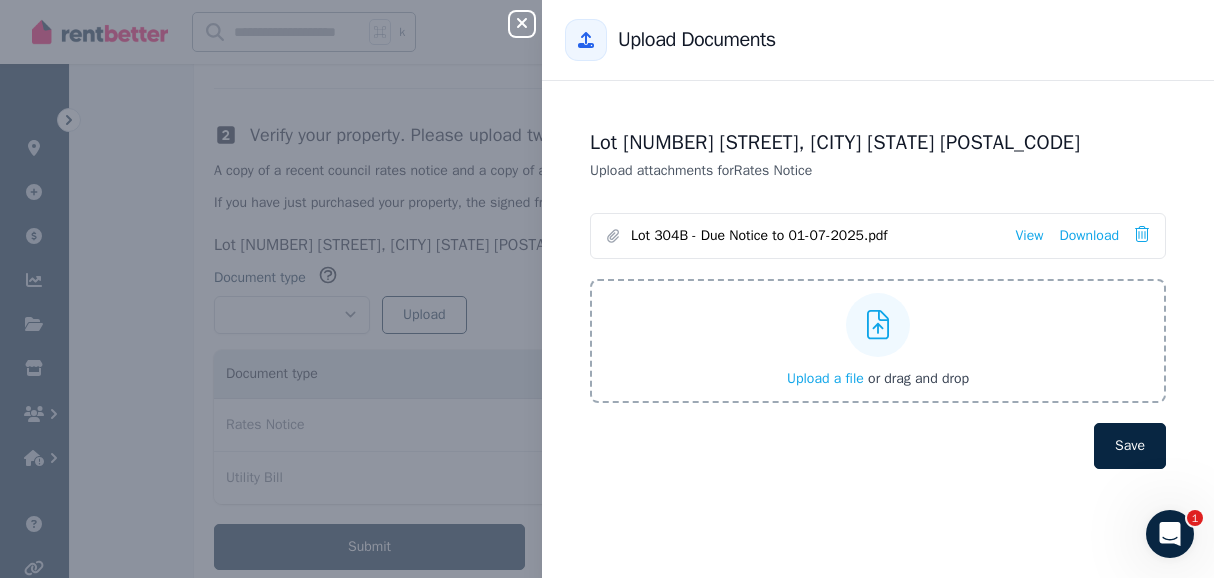 click on "Save" at bounding box center [878, 446] 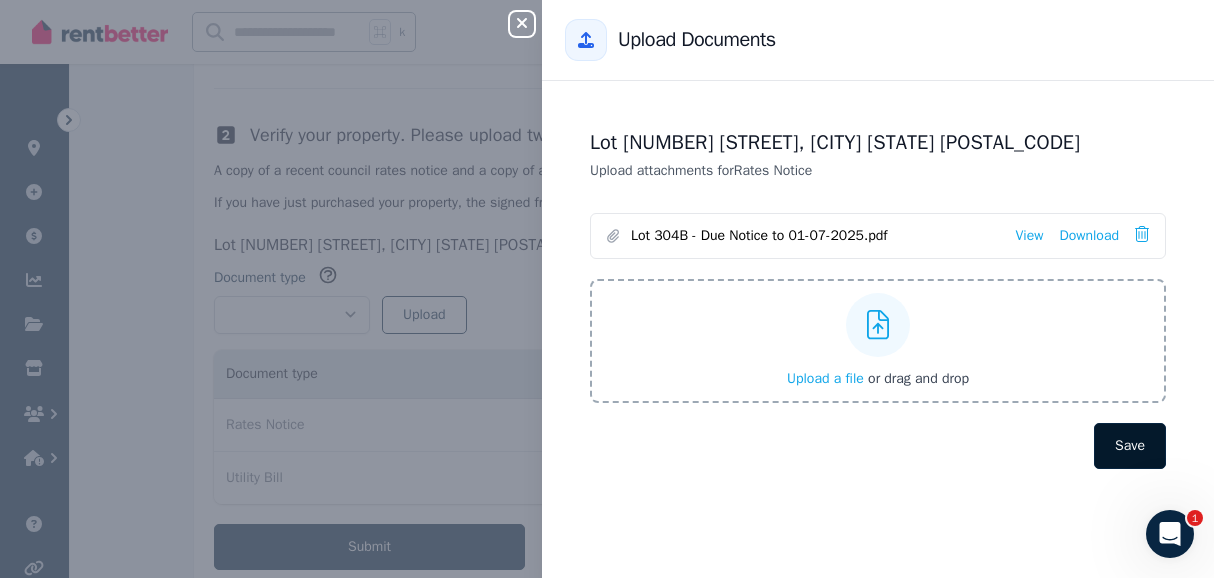 click on "Save" at bounding box center (1130, 446) 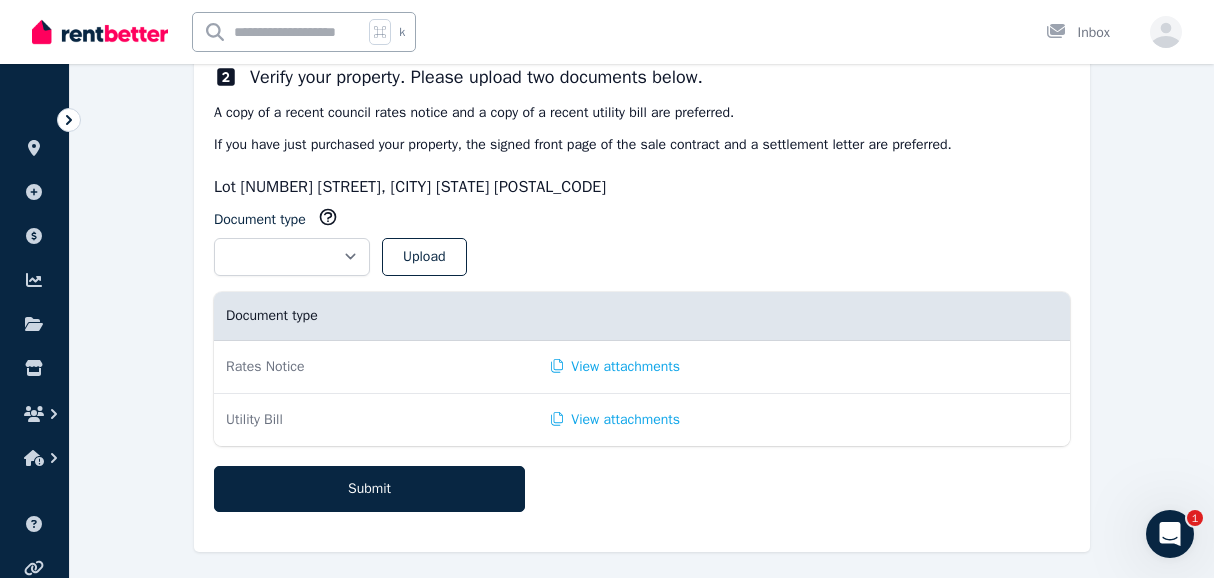 scroll, scrollTop: 876, scrollLeft: 0, axis: vertical 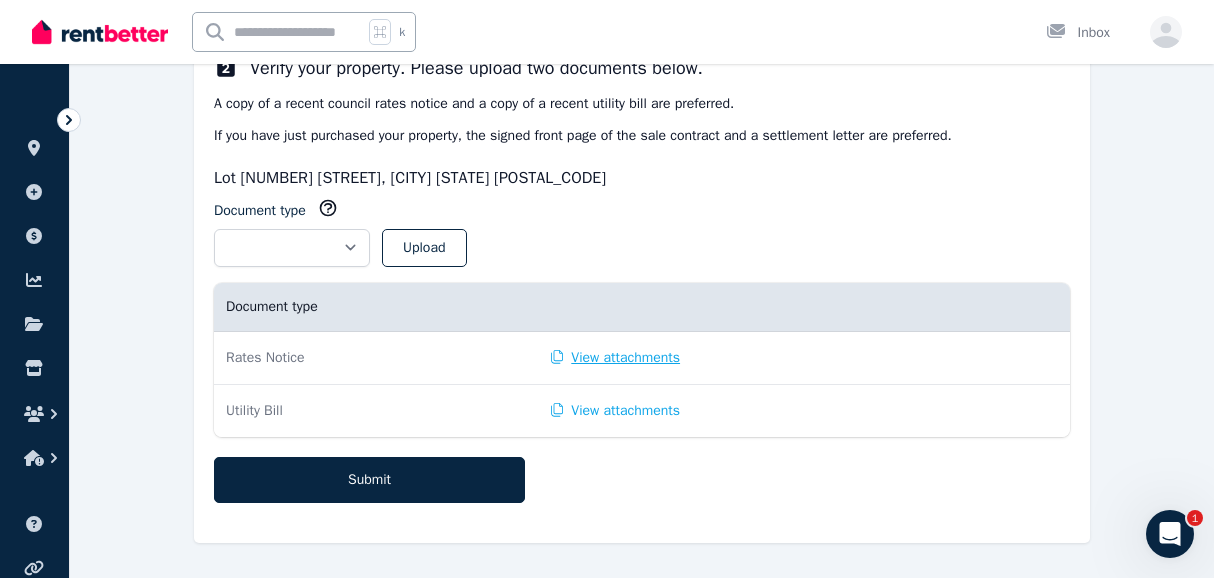 click on "View attachments" at bounding box center [615, 358] 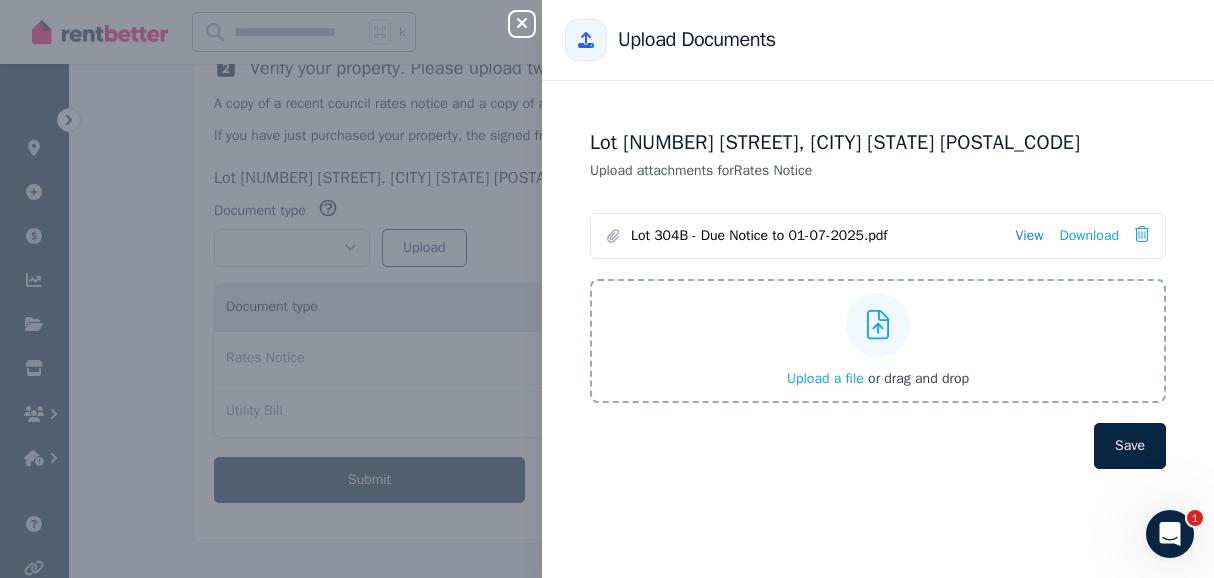 click on "View" at bounding box center (1029, 236) 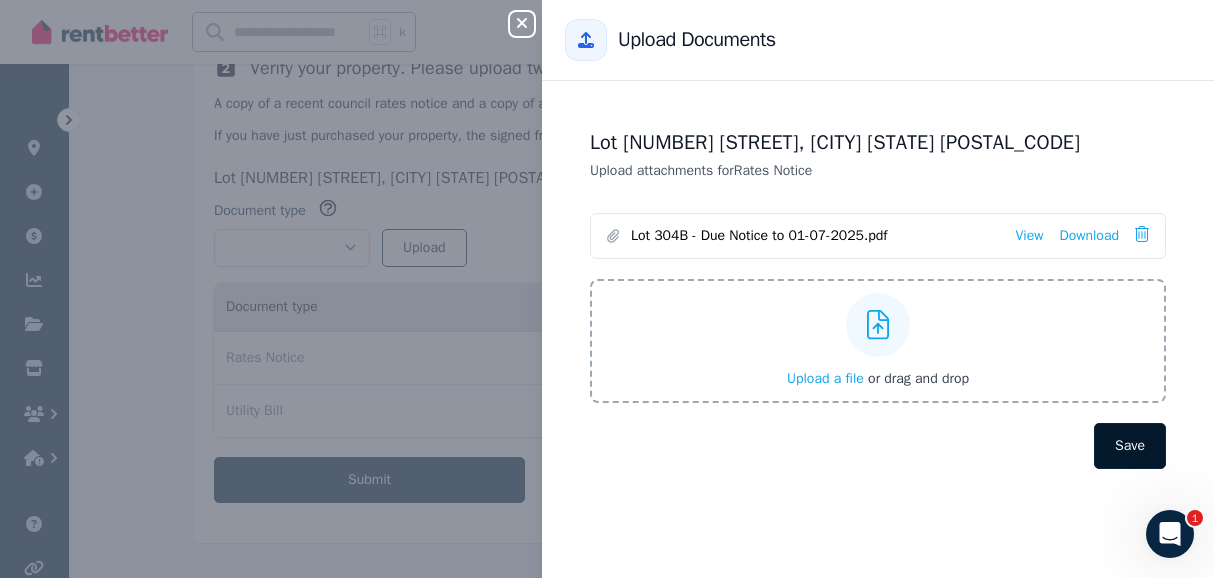 click on "Save" at bounding box center (1130, 446) 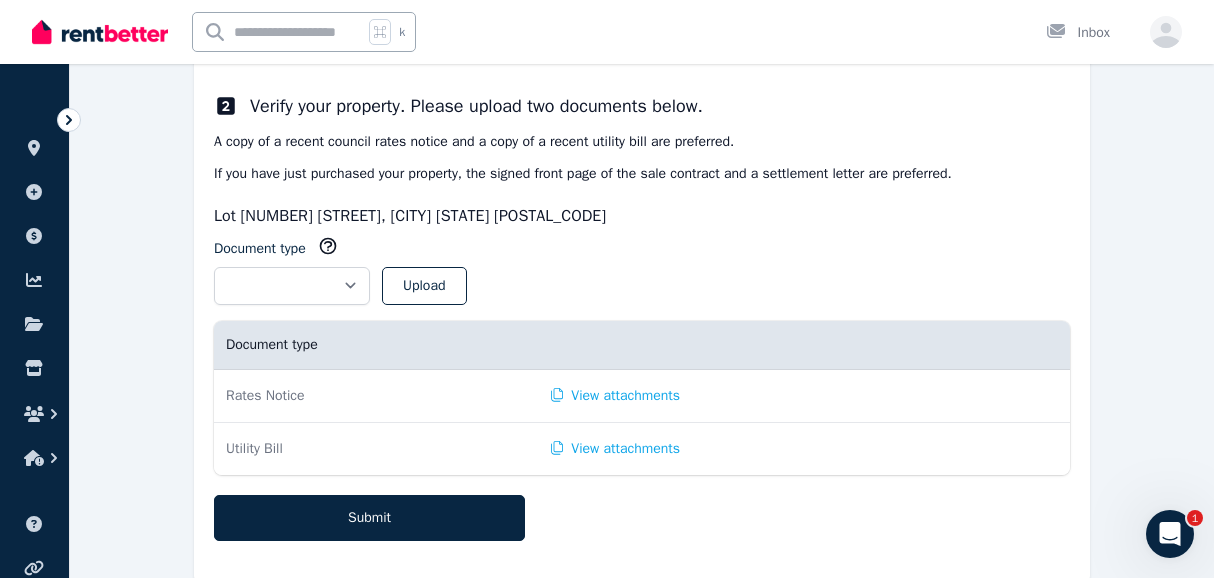 scroll, scrollTop: 876, scrollLeft: 0, axis: vertical 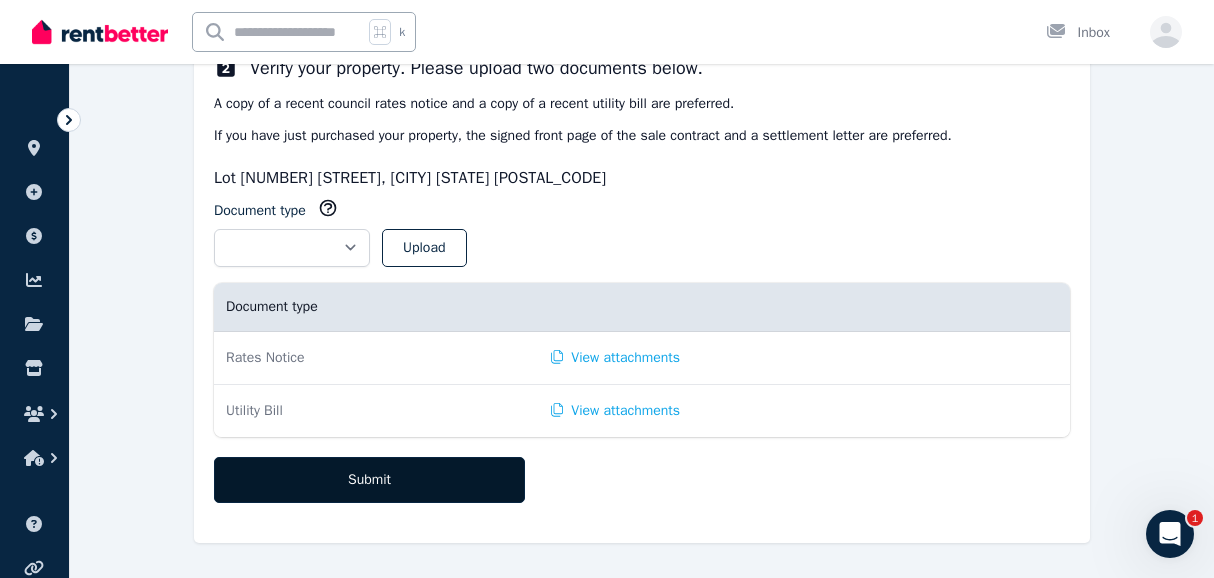 click on "Submit" at bounding box center (369, 480) 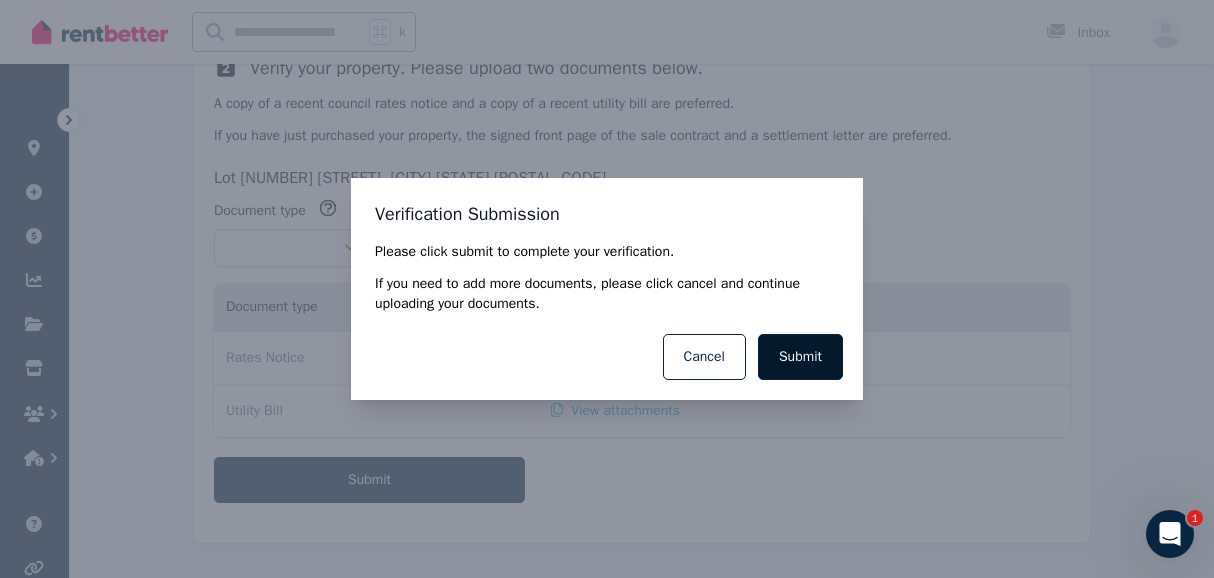 click on "Submit" at bounding box center [800, 357] 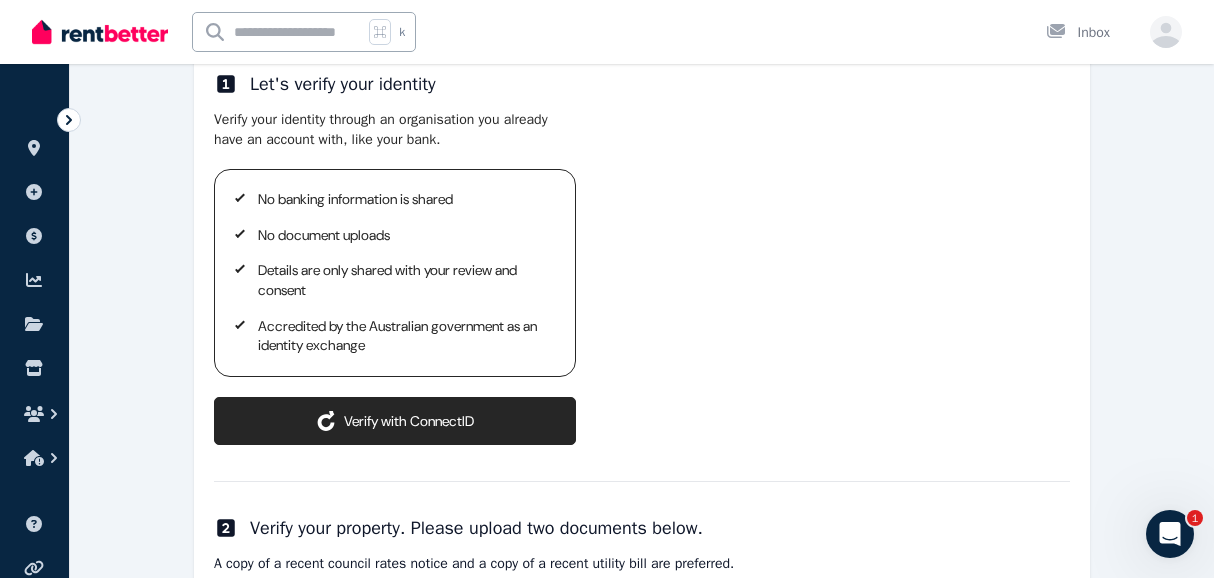 scroll, scrollTop: 423, scrollLeft: 0, axis: vertical 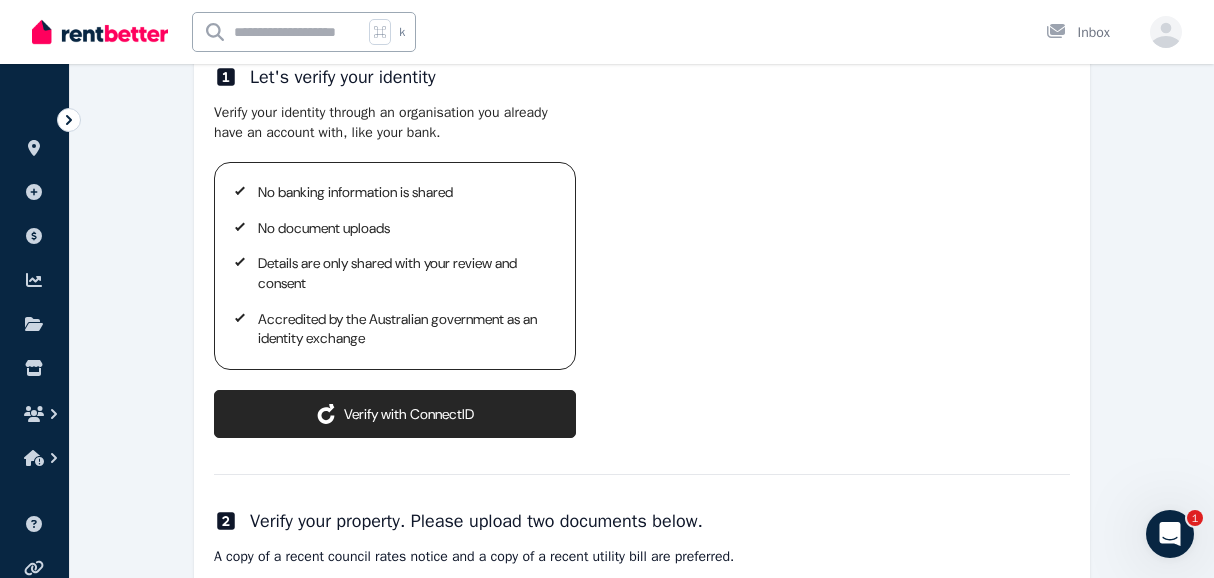 click on "ConnectID logo  Verify with ConnectID" at bounding box center [395, 414] 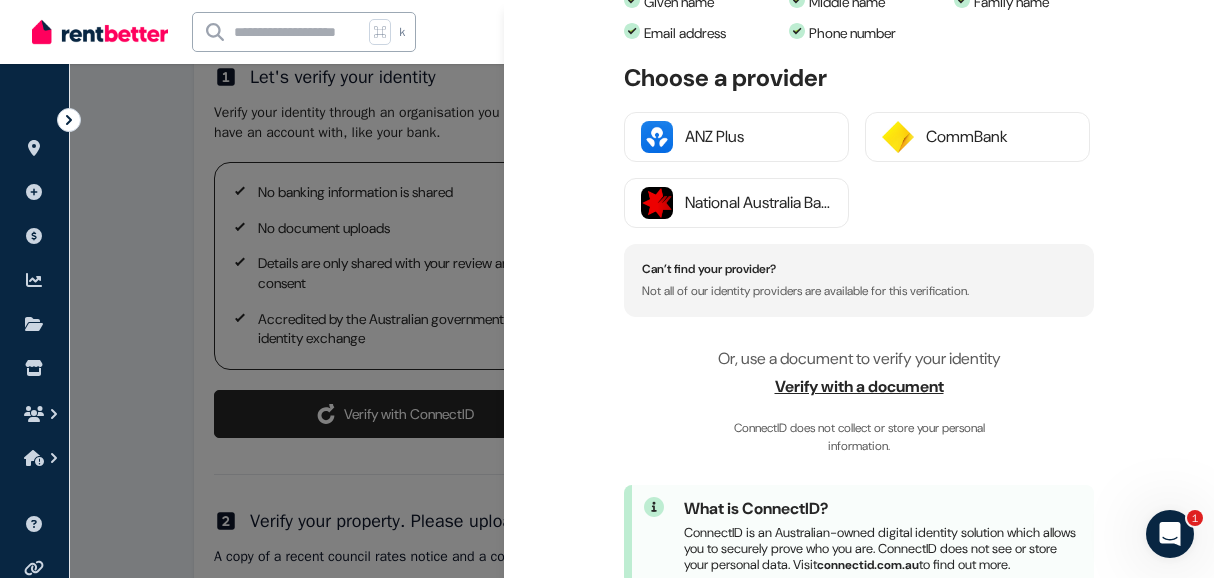 scroll, scrollTop: 416, scrollLeft: 0, axis: vertical 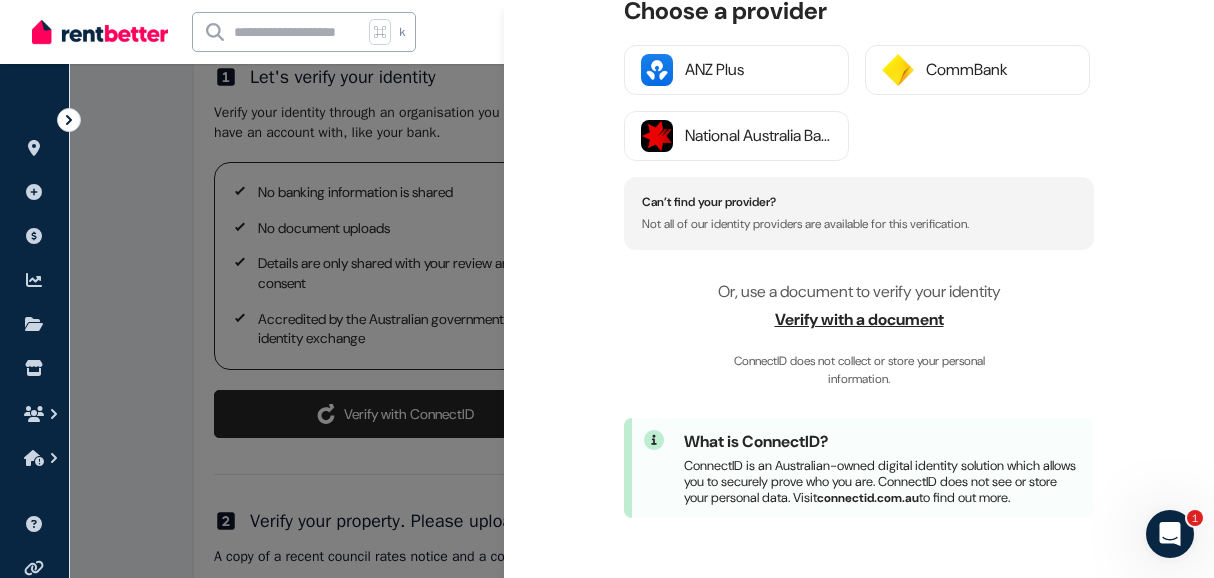 click on "Verify with a document" at bounding box center (859, 320) 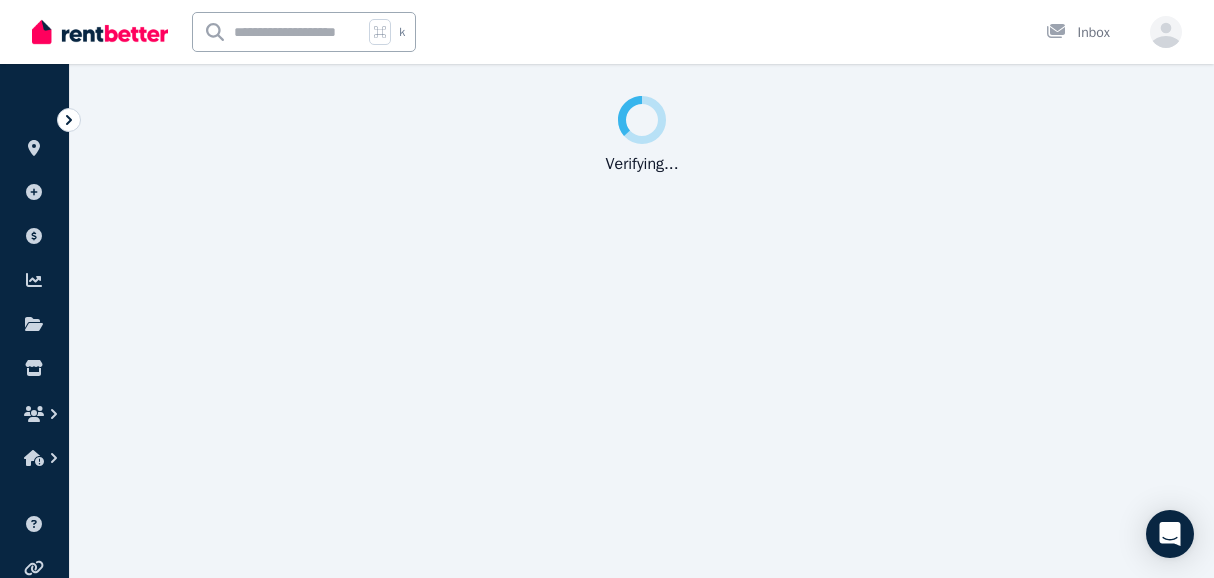 scroll, scrollTop: 0, scrollLeft: 0, axis: both 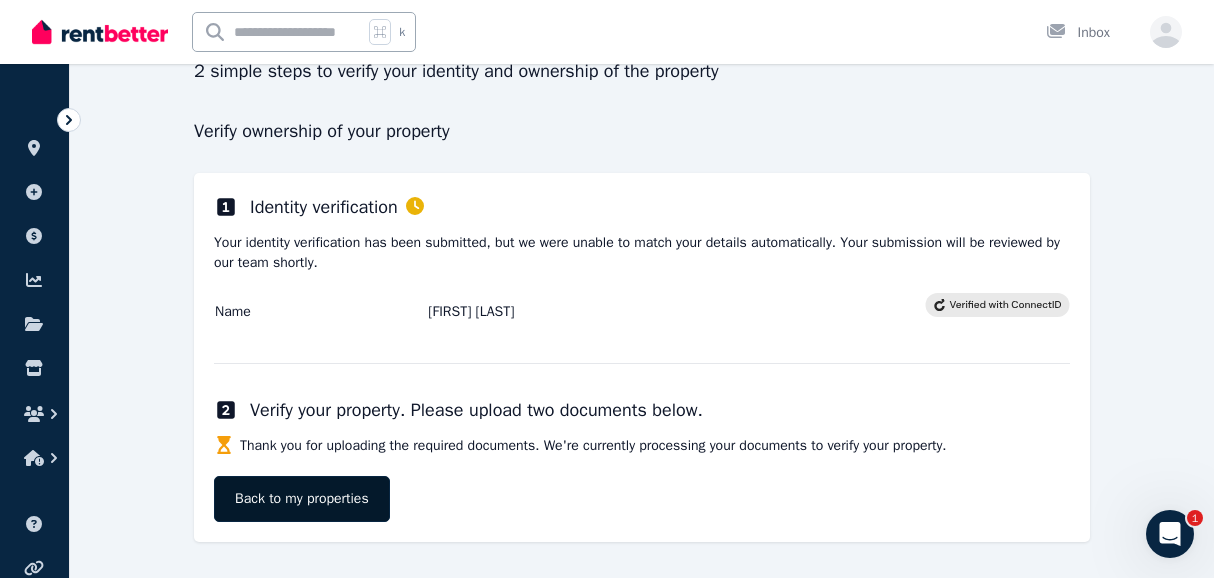 click on "Back to my properties" at bounding box center [302, 499] 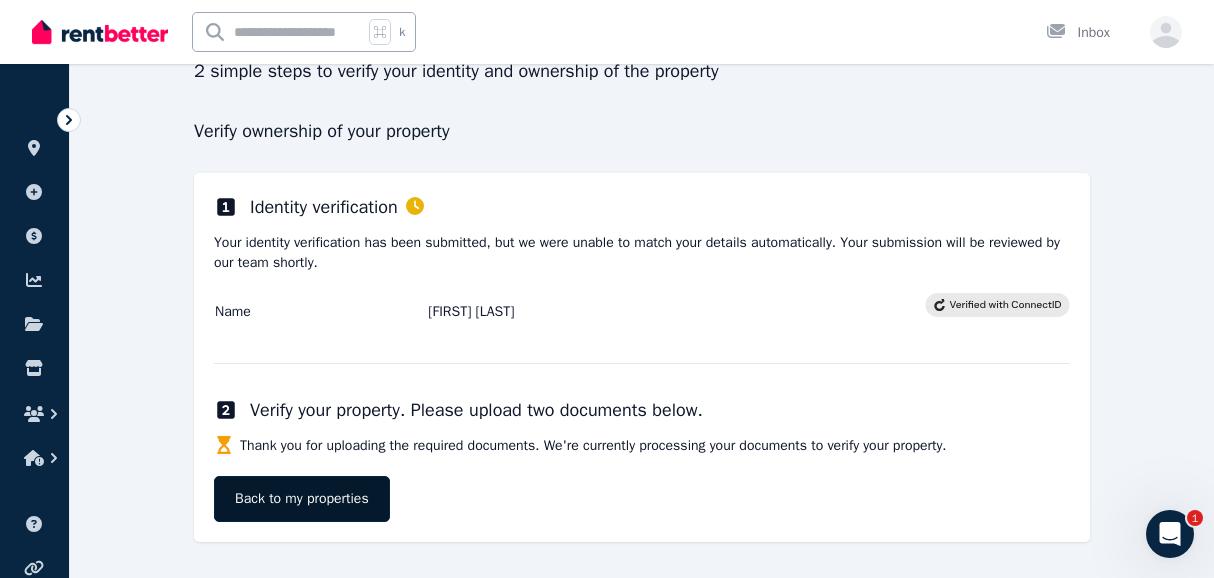 scroll, scrollTop: 0, scrollLeft: 0, axis: both 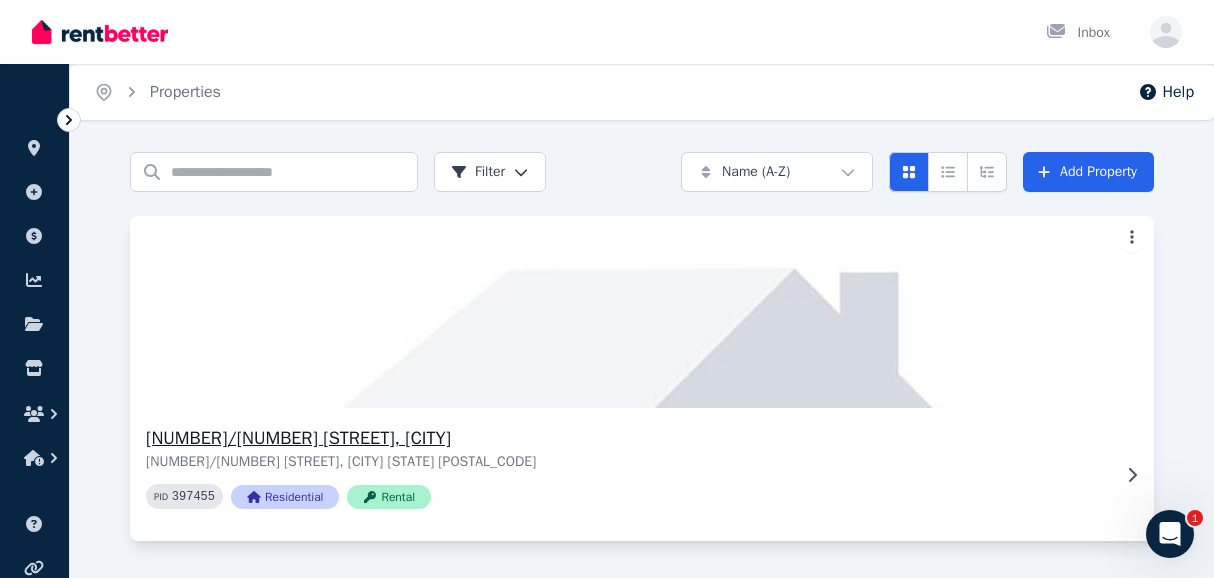 click at bounding box center [641, 312] 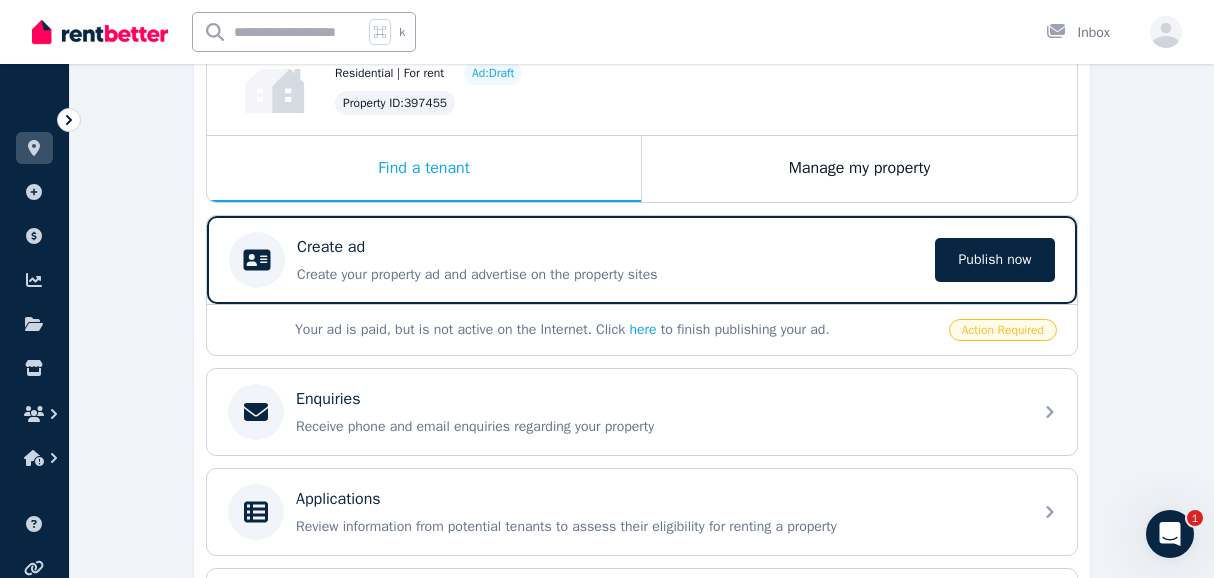 scroll, scrollTop: 329, scrollLeft: 0, axis: vertical 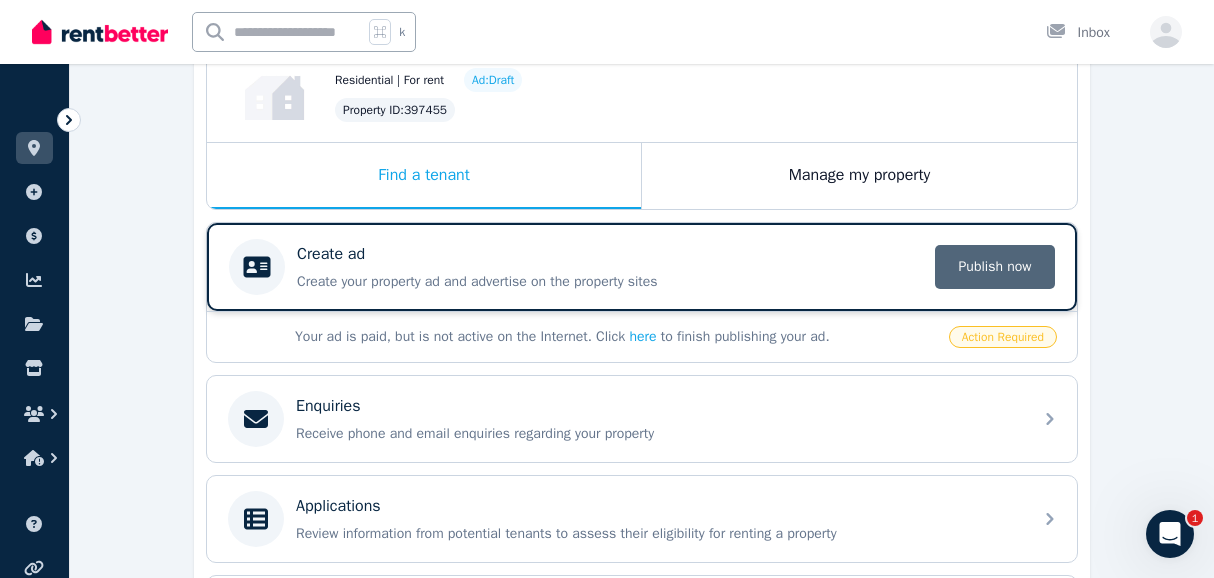 click on "Publish now" at bounding box center (995, 267) 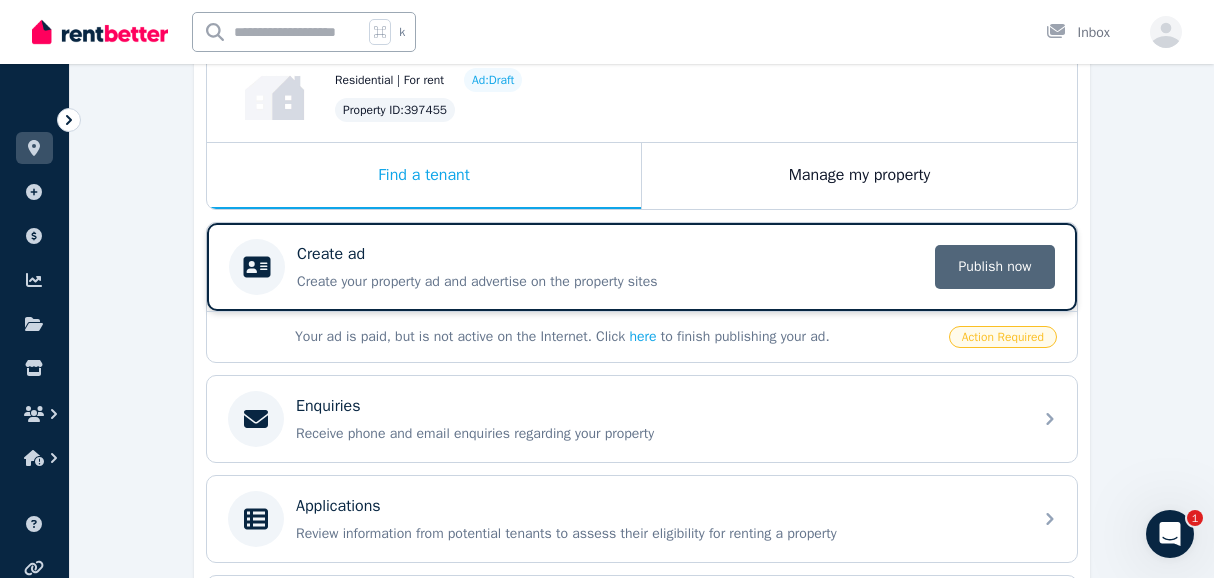 scroll, scrollTop: 0, scrollLeft: 0, axis: both 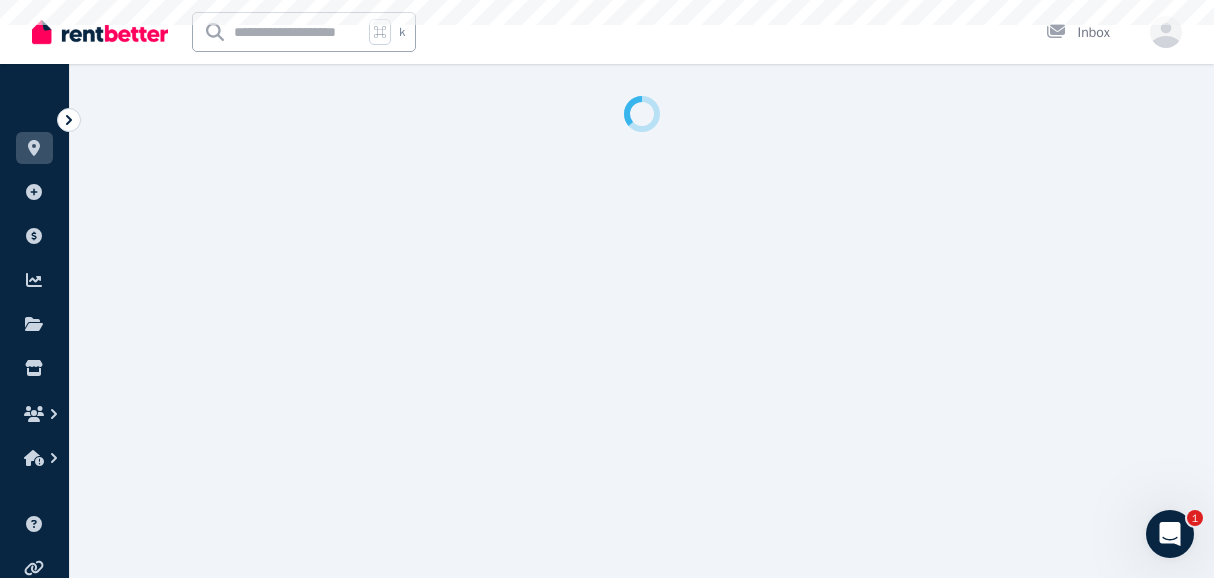 select on "***" 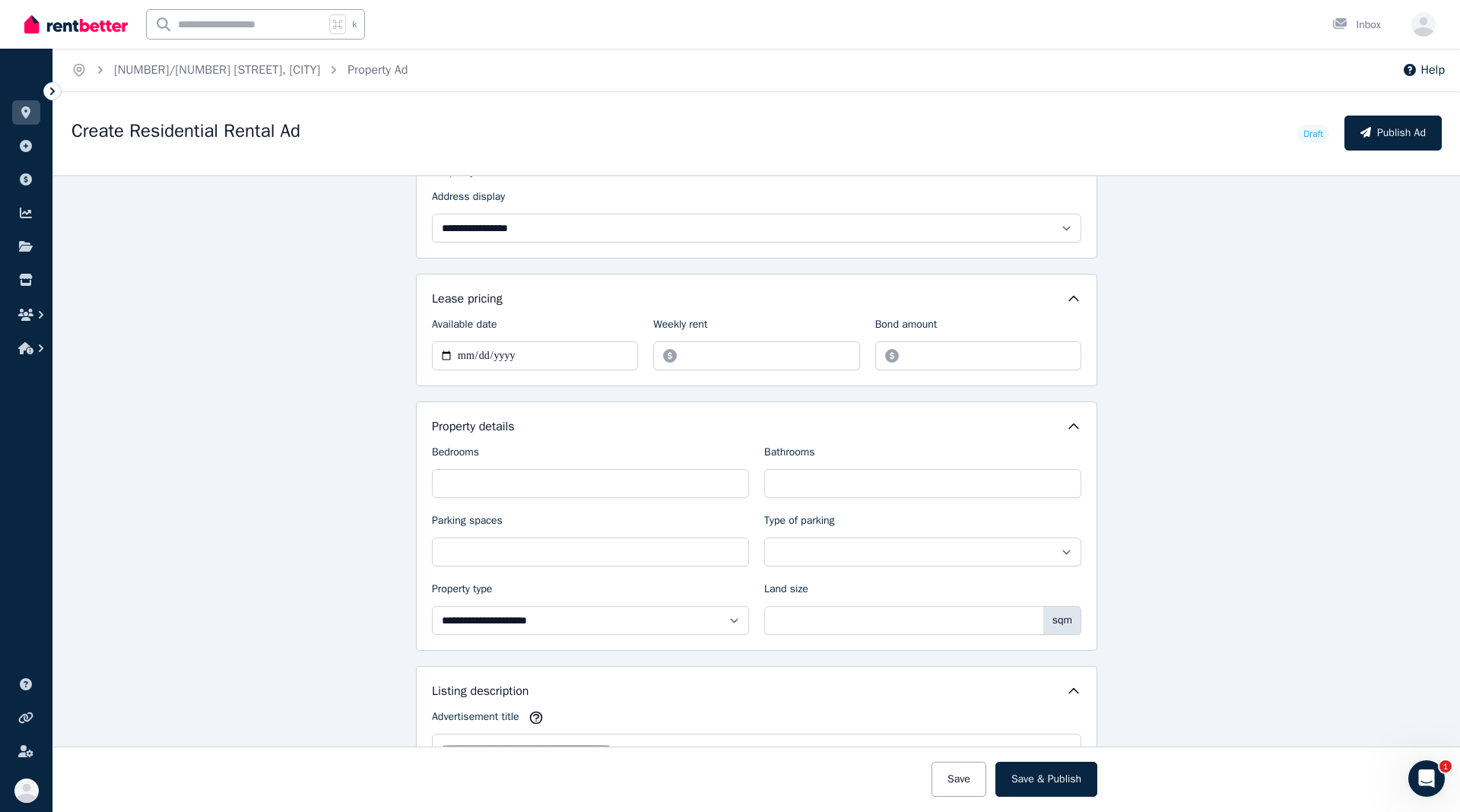 scroll, scrollTop: 393, scrollLeft: 0, axis: vertical 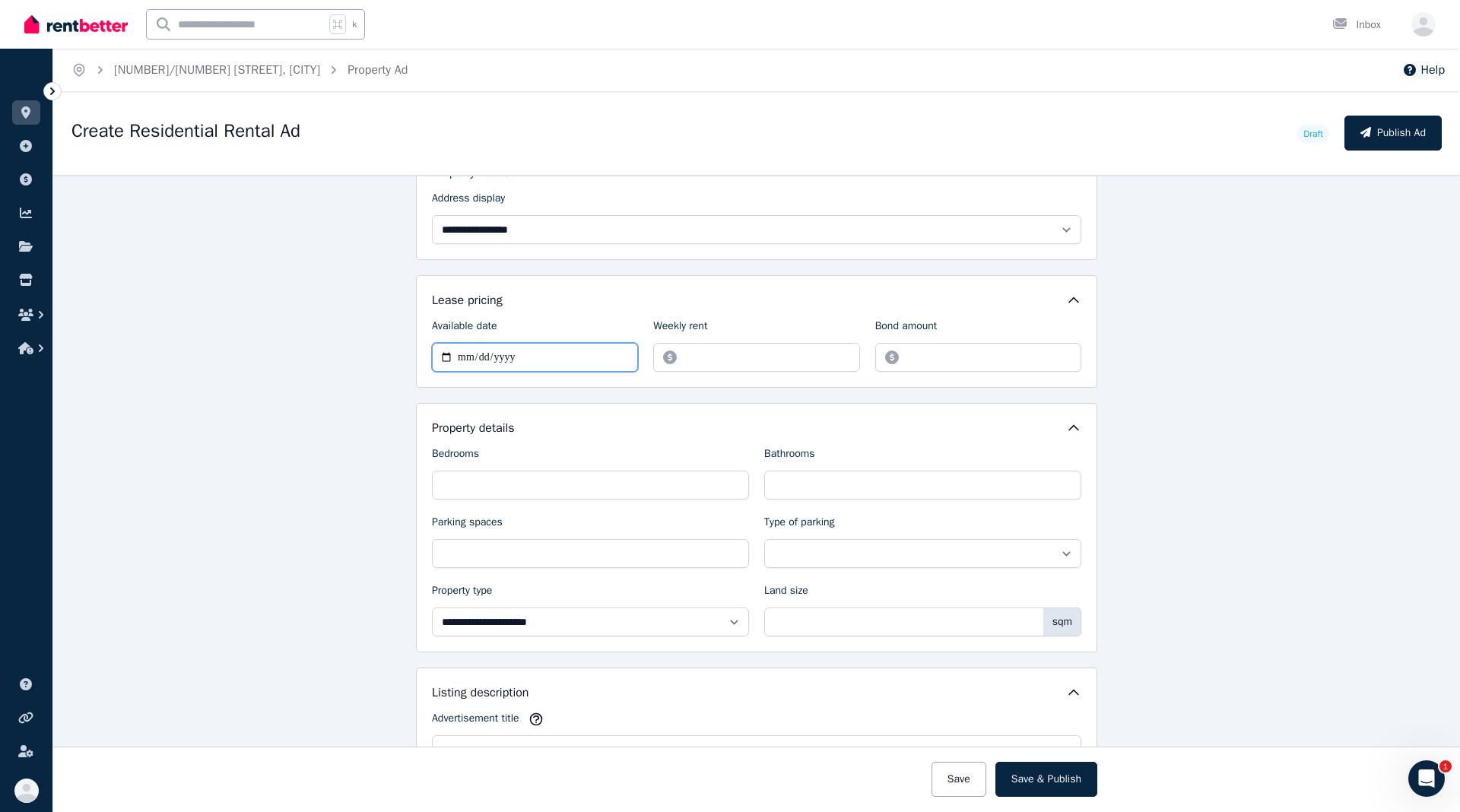 click on "Available date" at bounding box center (535, 357) 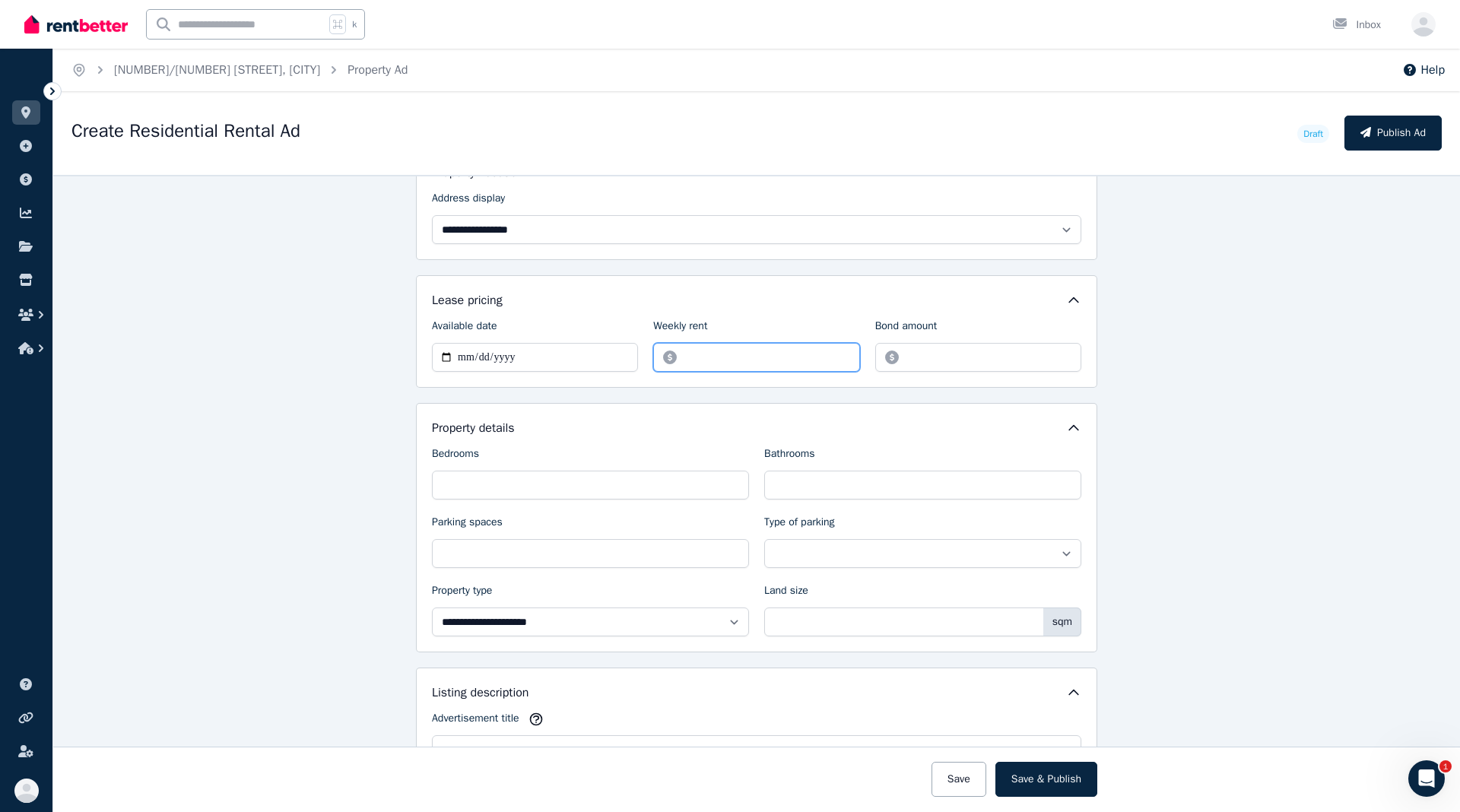 click on "Weekly rent" at bounding box center [756, 357] 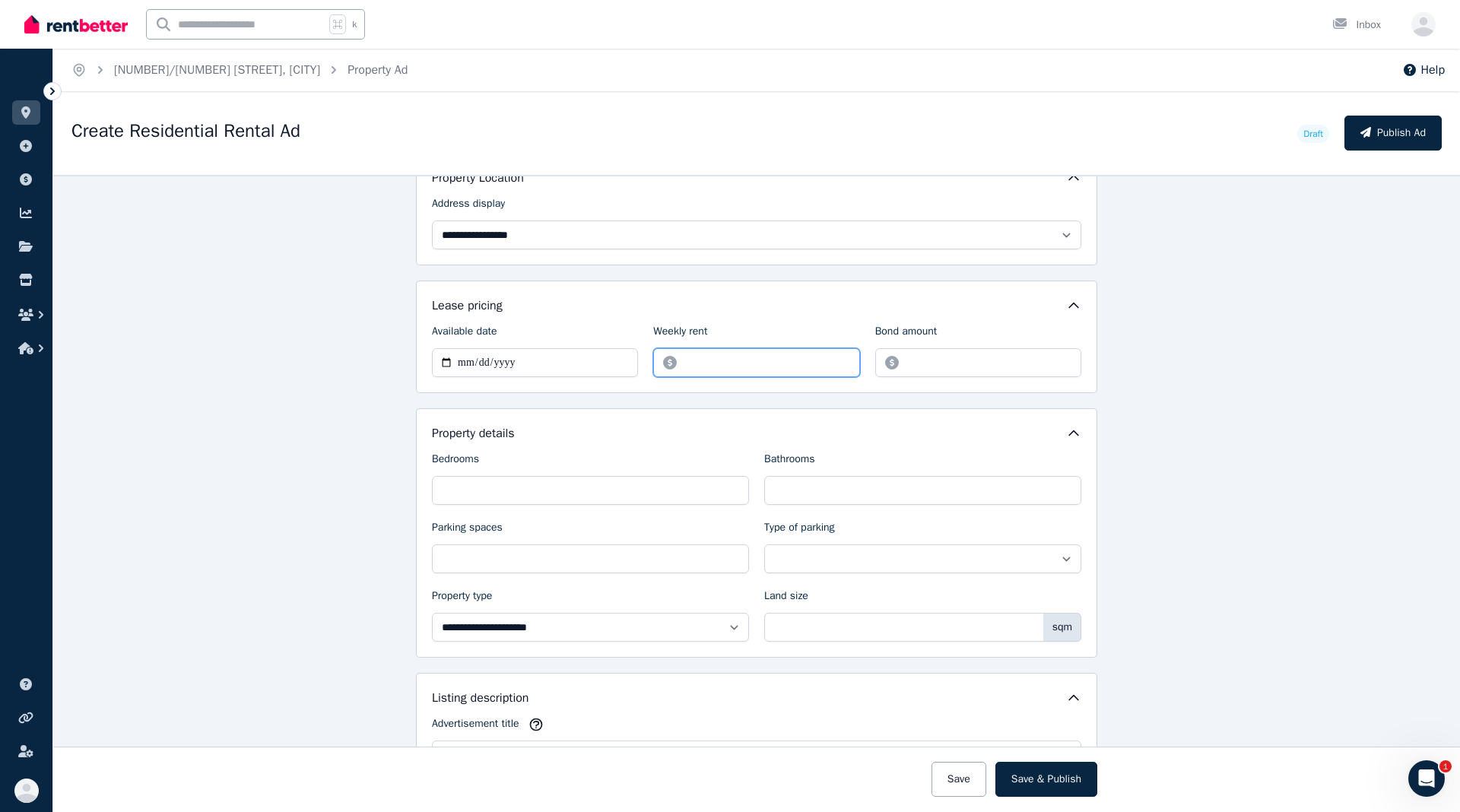 scroll, scrollTop: 386, scrollLeft: 0, axis: vertical 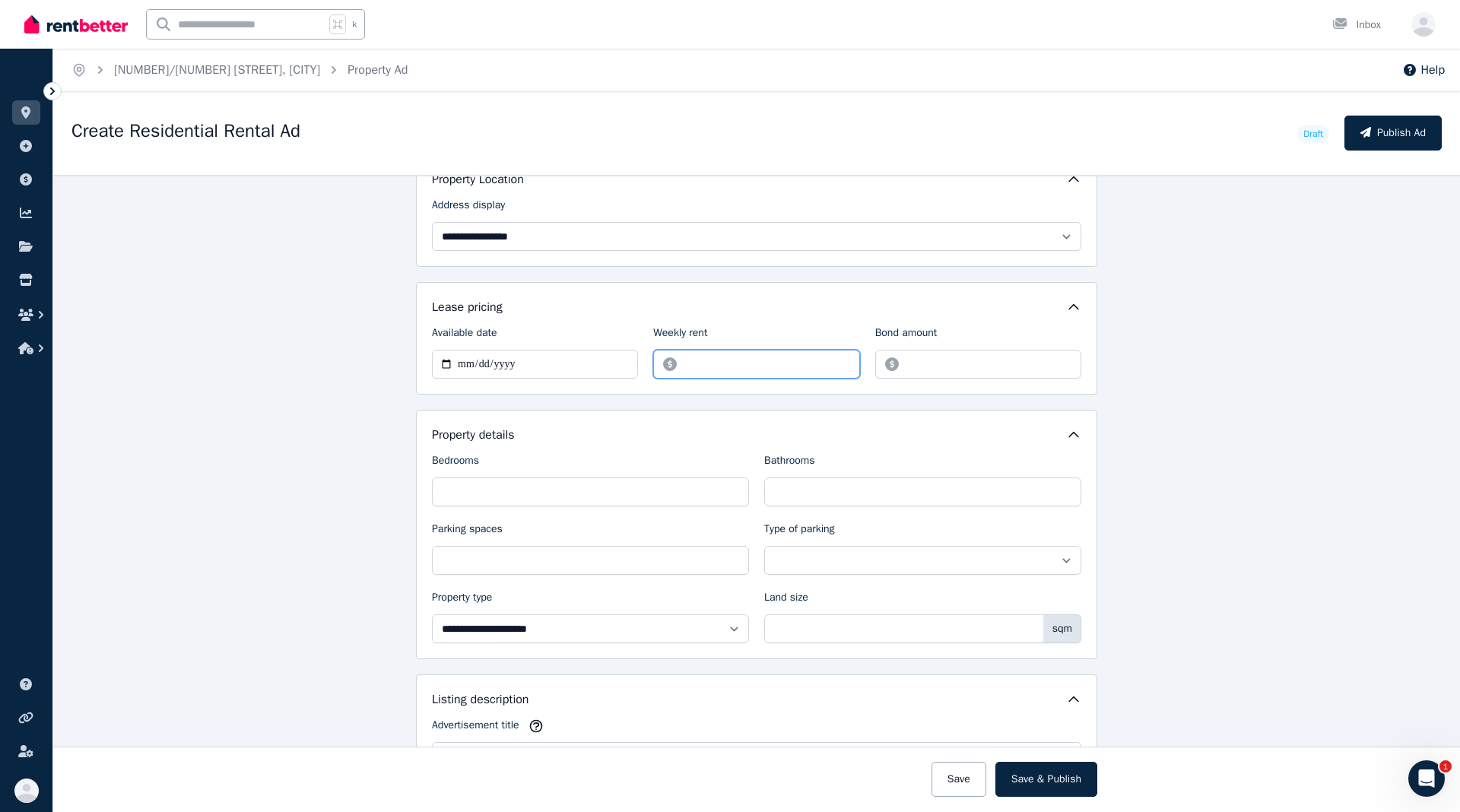 type on "*" 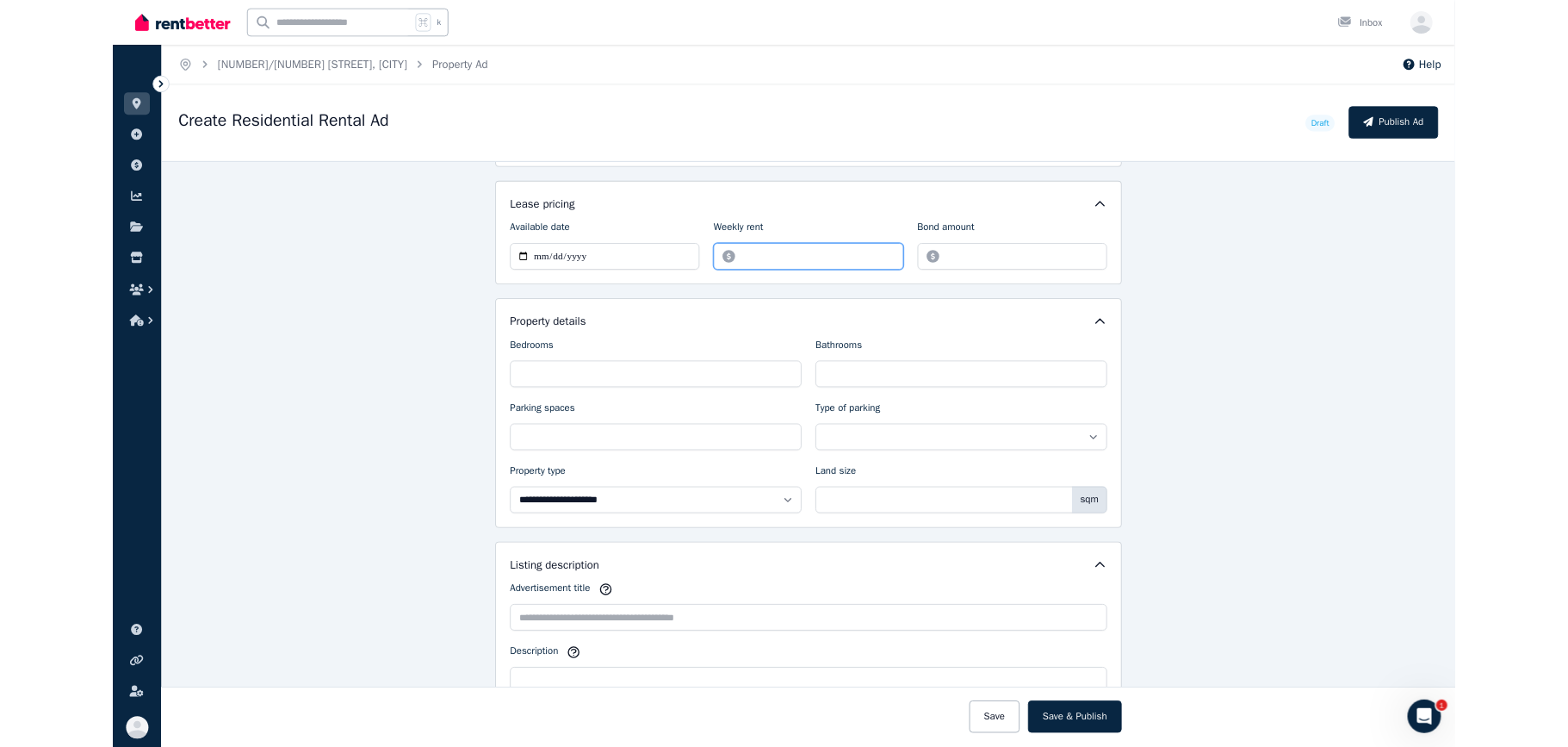 scroll, scrollTop: 536, scrollLeft: 0, axis: vertical 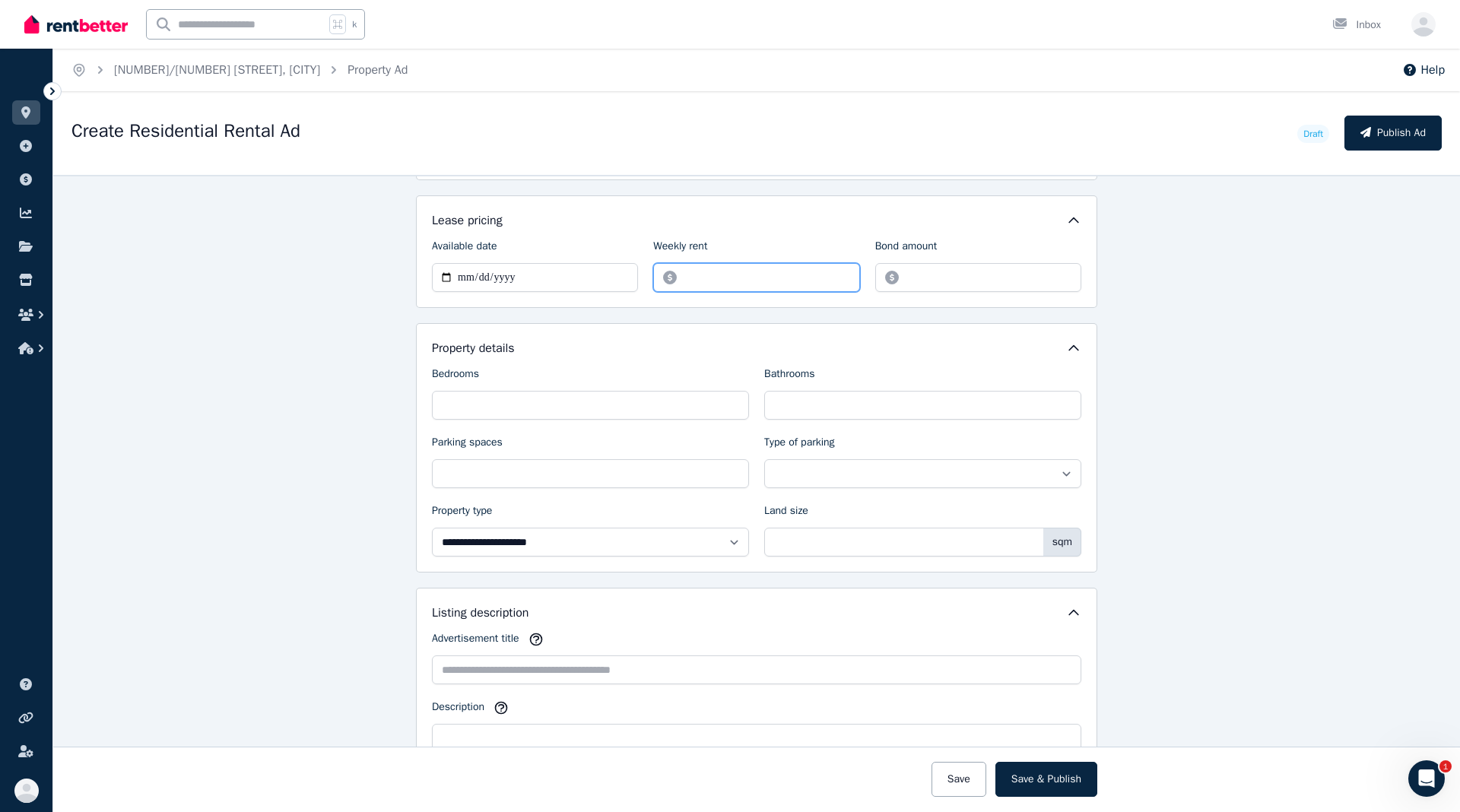type on "***" 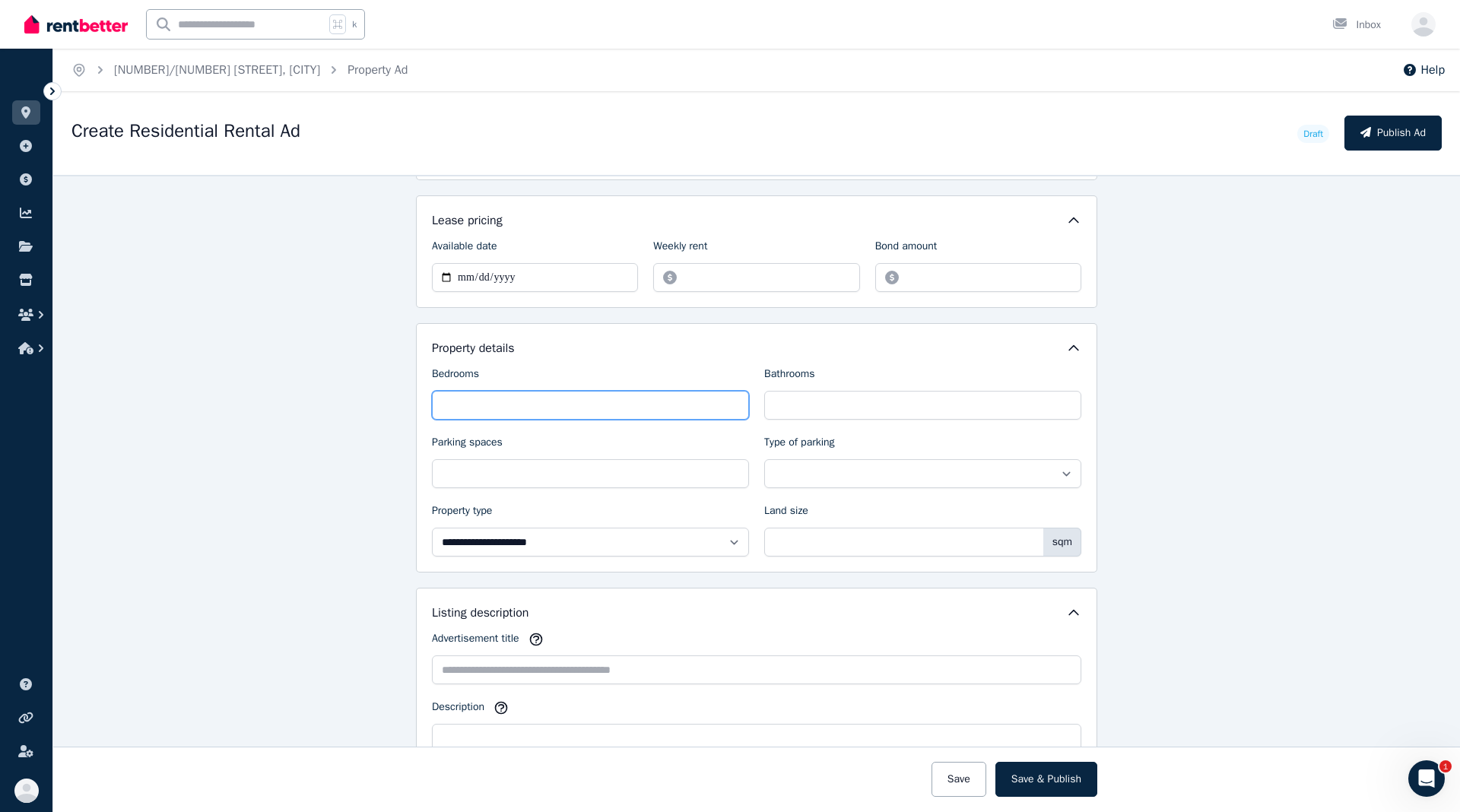 click on "Bedrooms" at bounding box center (590, 405) 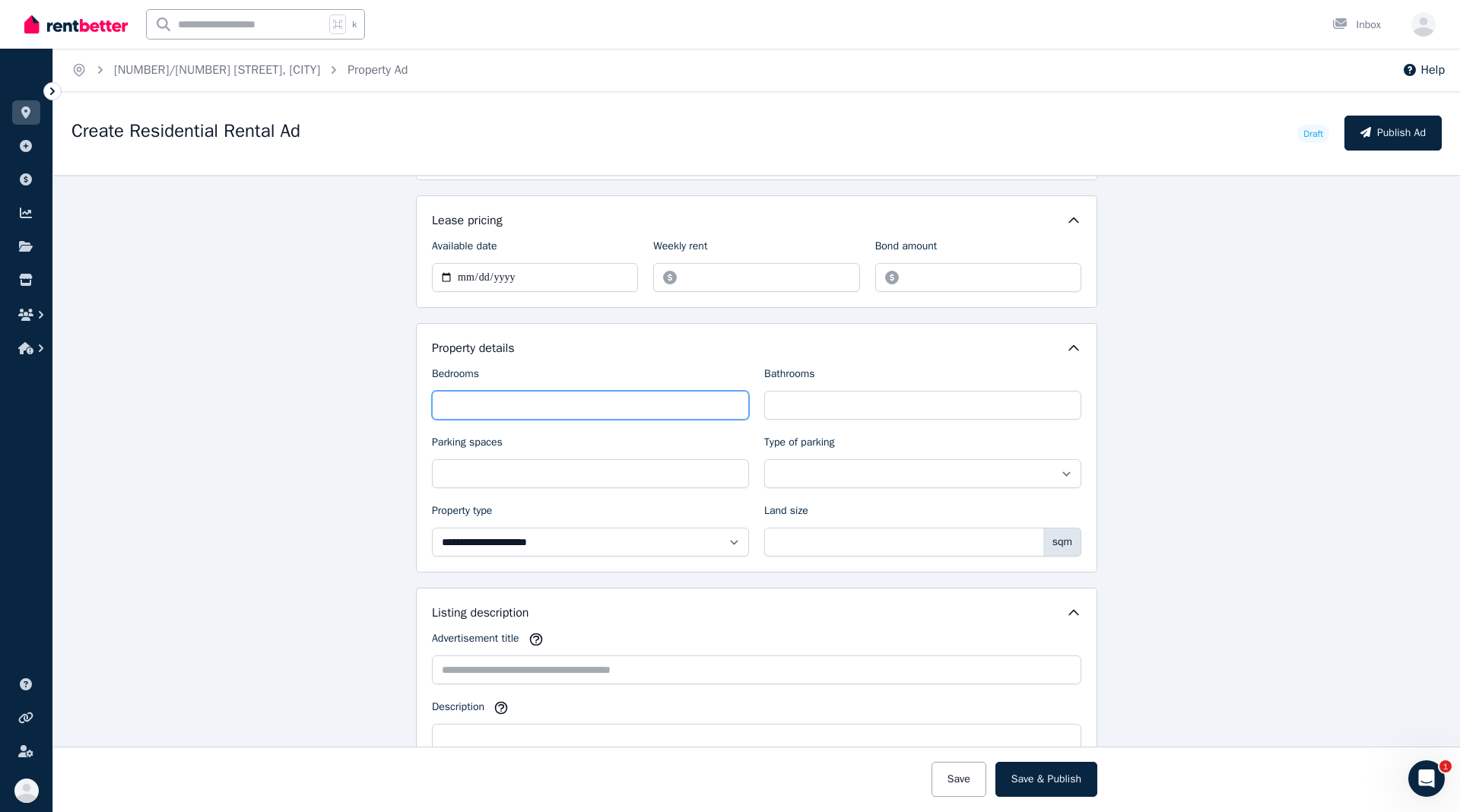 type on "*" 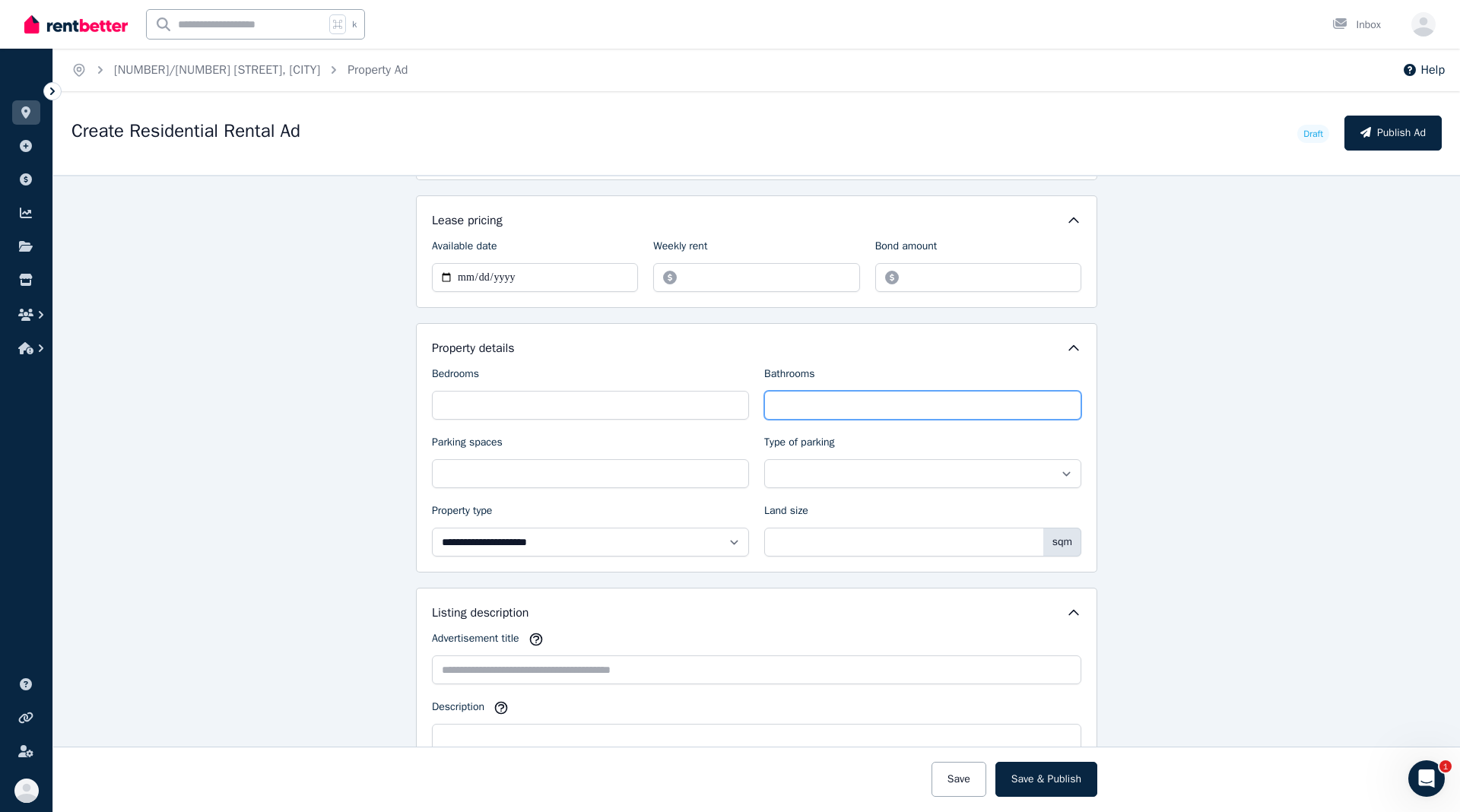 click on "Bathrooms" at bounding box center [922, 405] 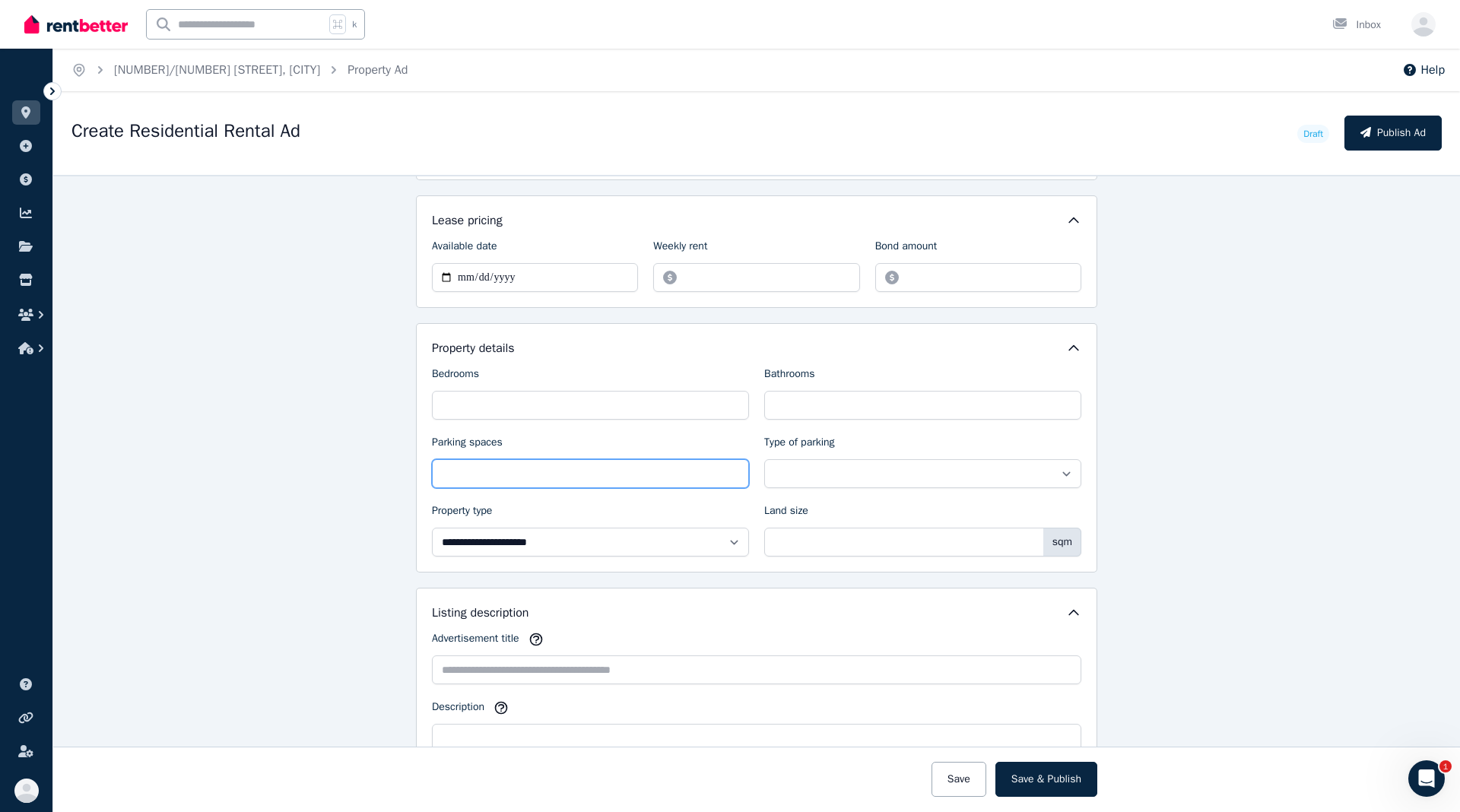 click on "Parking spaces" at bounding box center [590, 474] 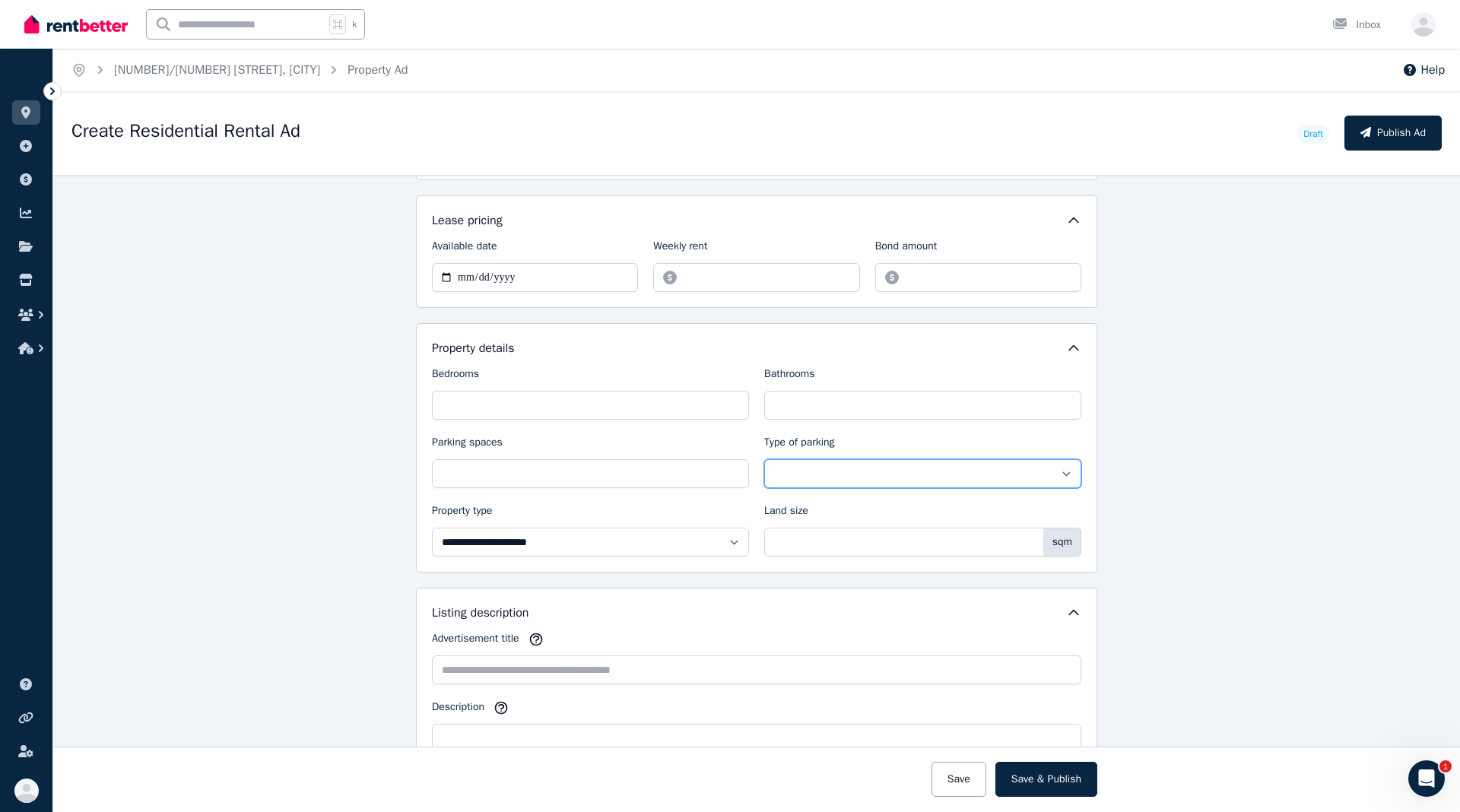 click on "**********" at bounding box center (922, 474) 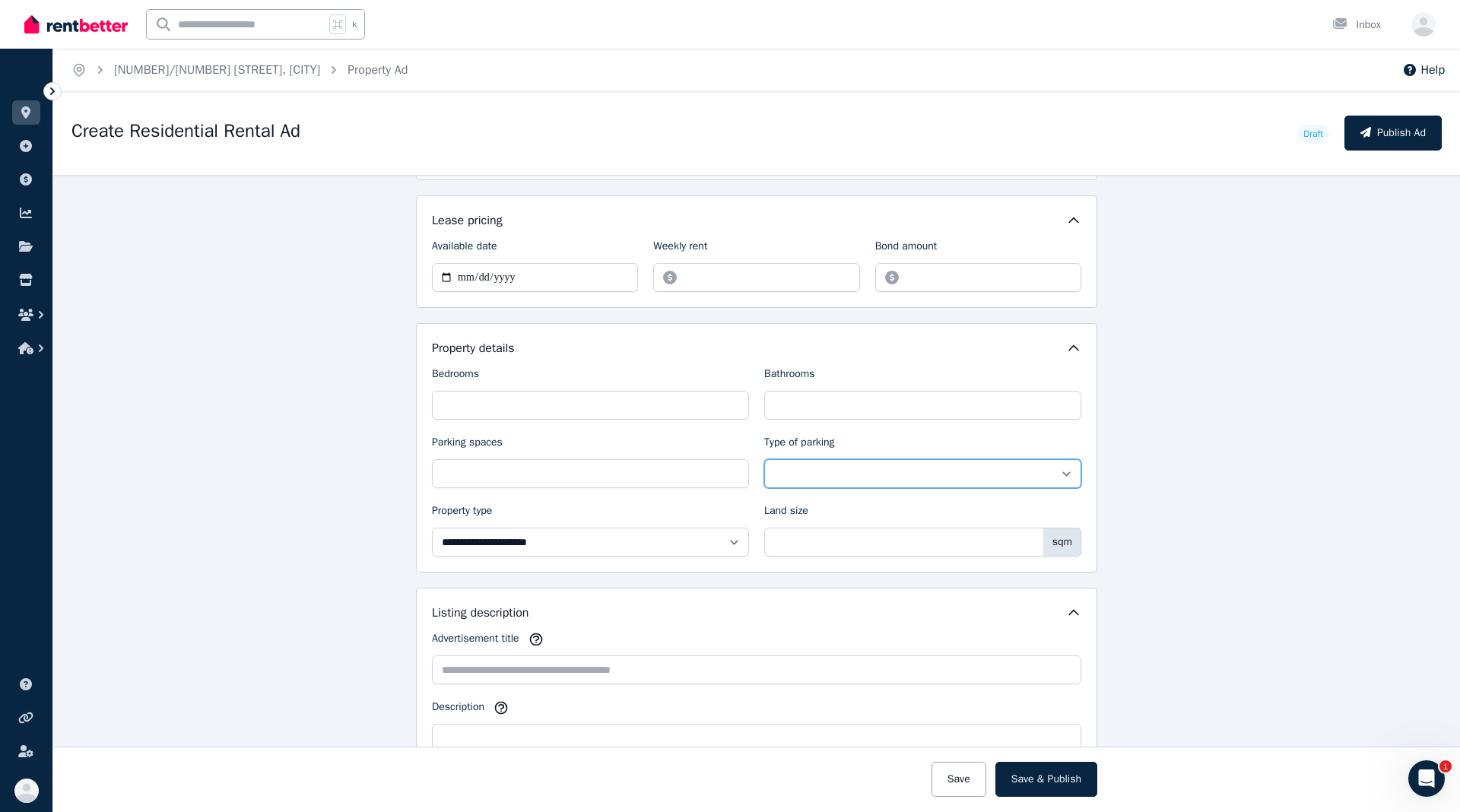 select on "**********" 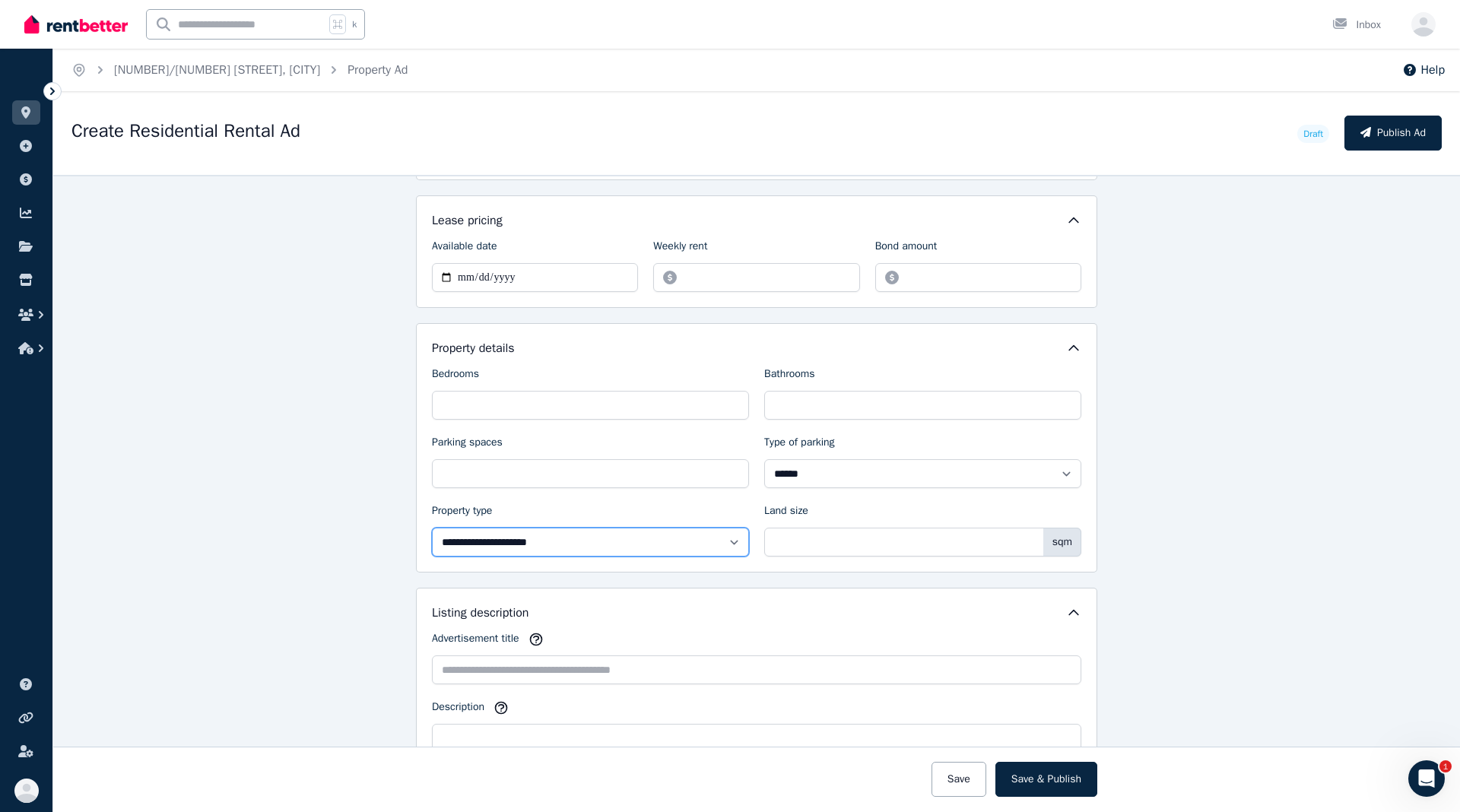 click on "**********" at bounding box center [590, 542] 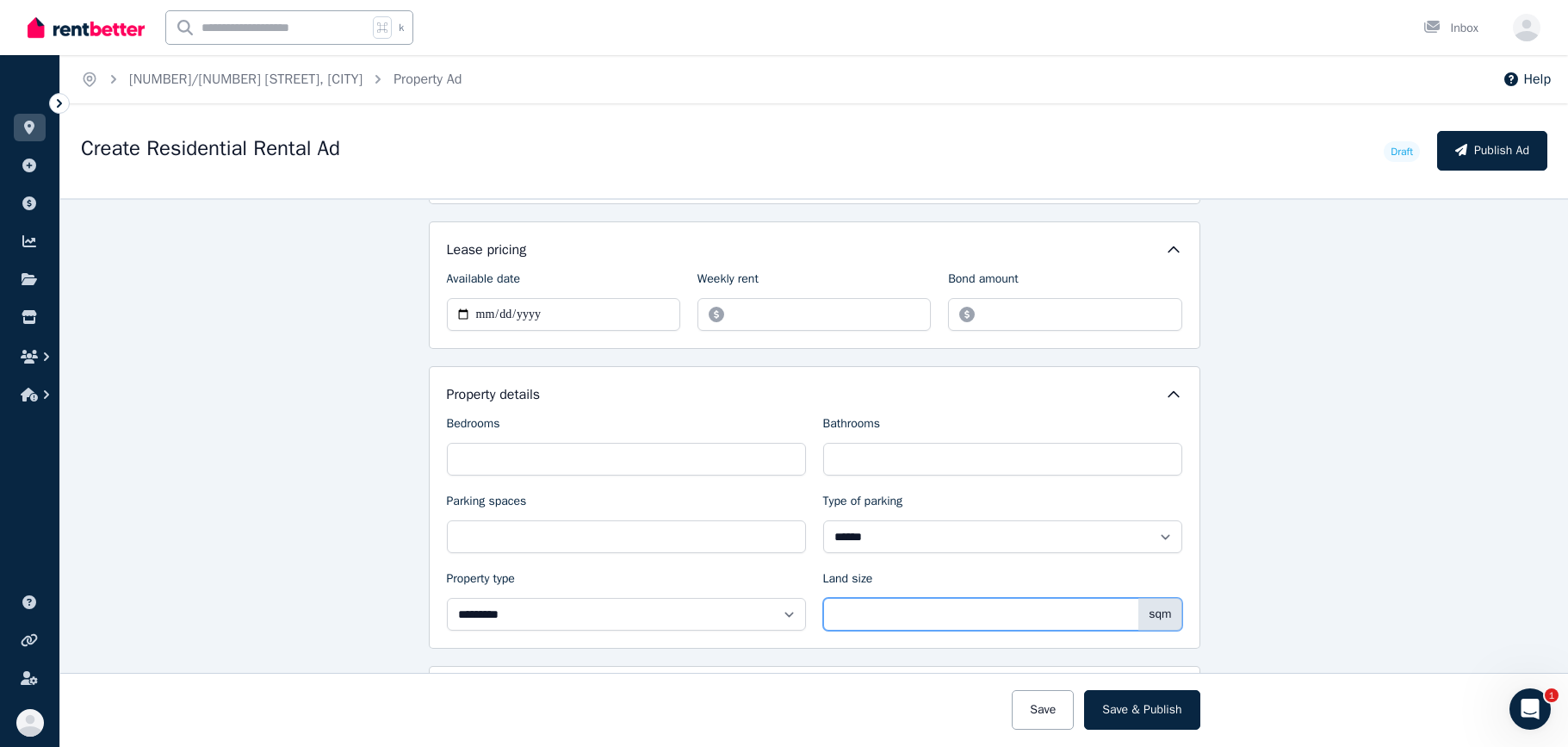 click on "Land size" at bounding box center (1002, 614) 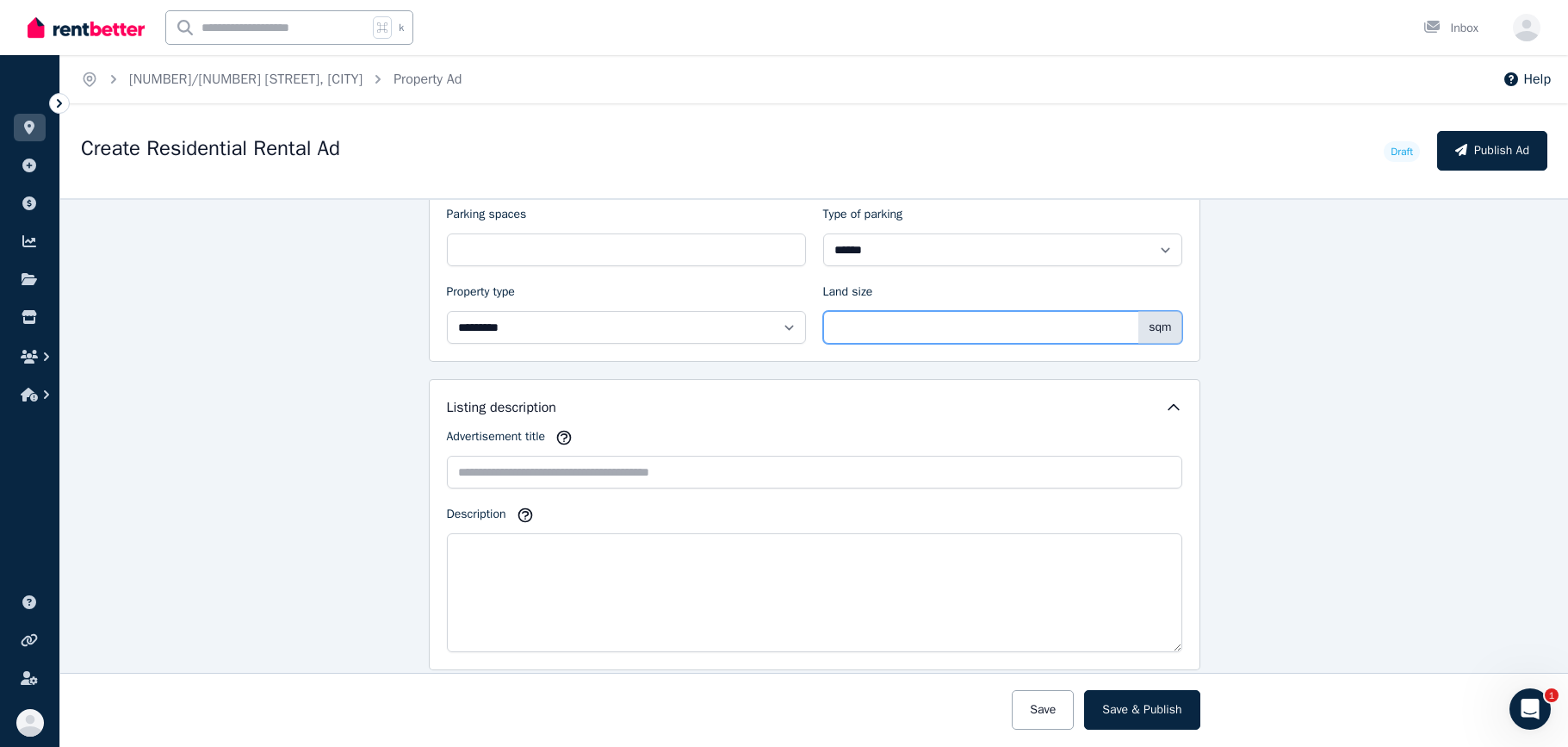 scroll, scrollTop: 830, scrollLeft: 0, axis: vertical 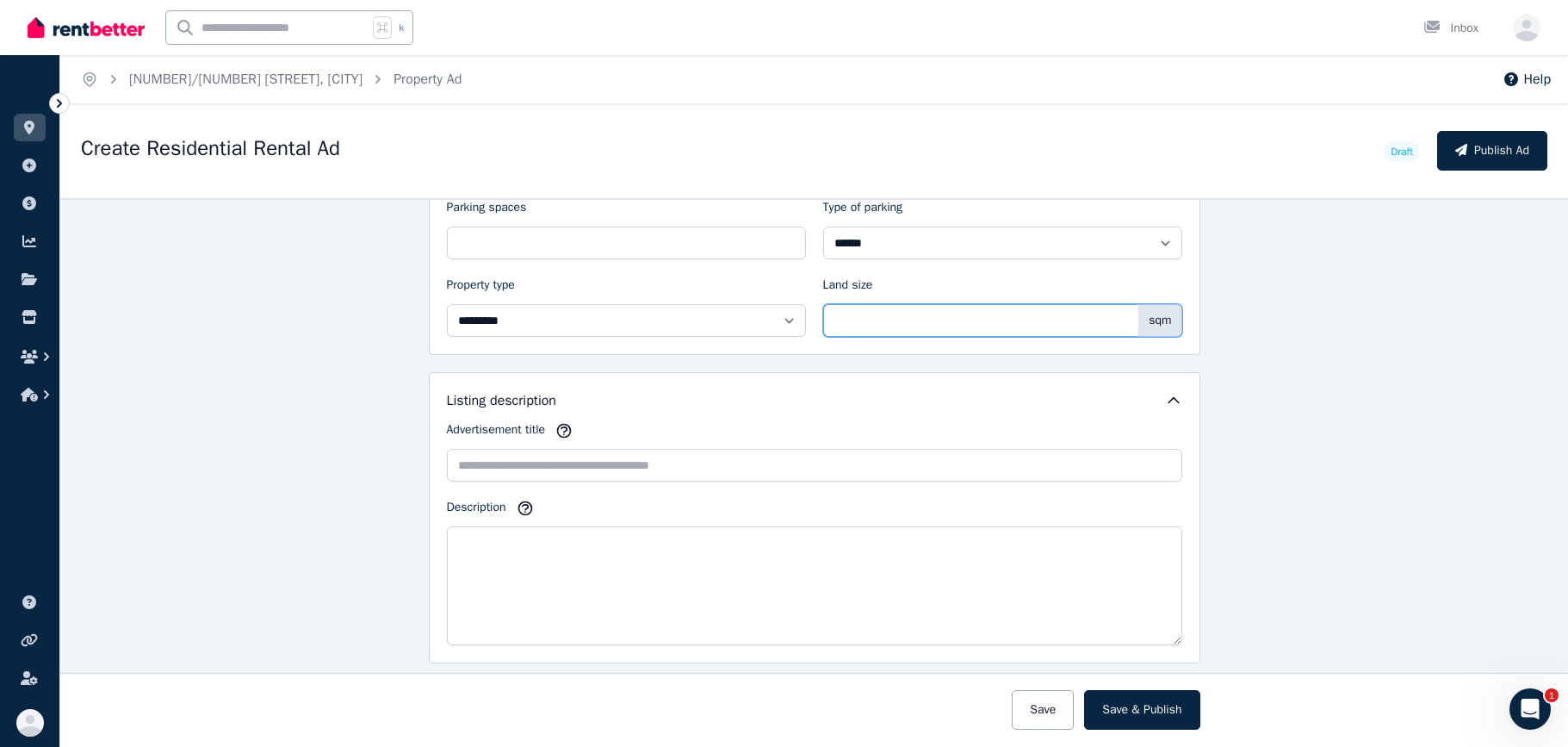 type on "**" 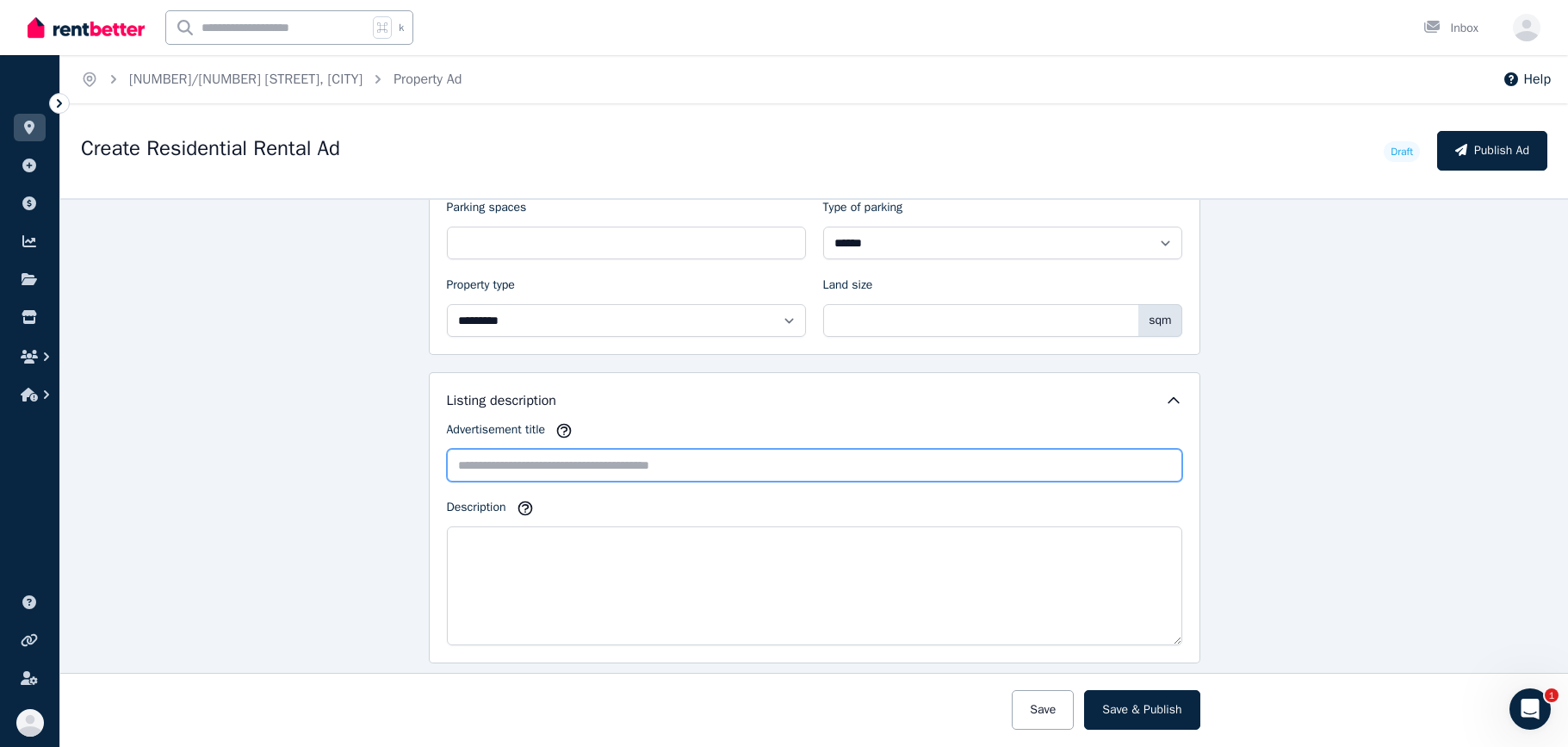 click on "Advertisement title" at bounding box center (815, 465) 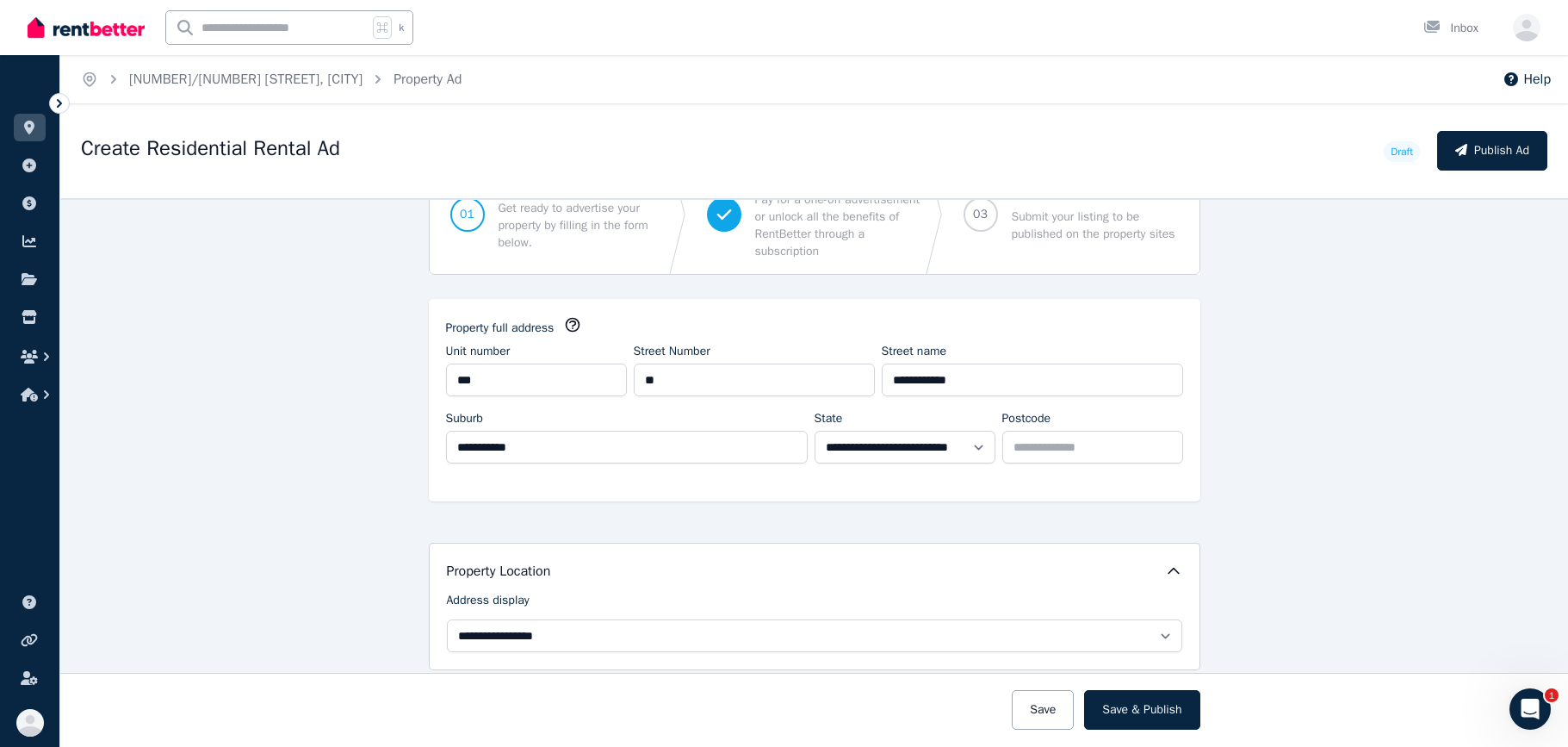 scroll, scrollTop: 59, scrollLeft: 0, axis: vertical 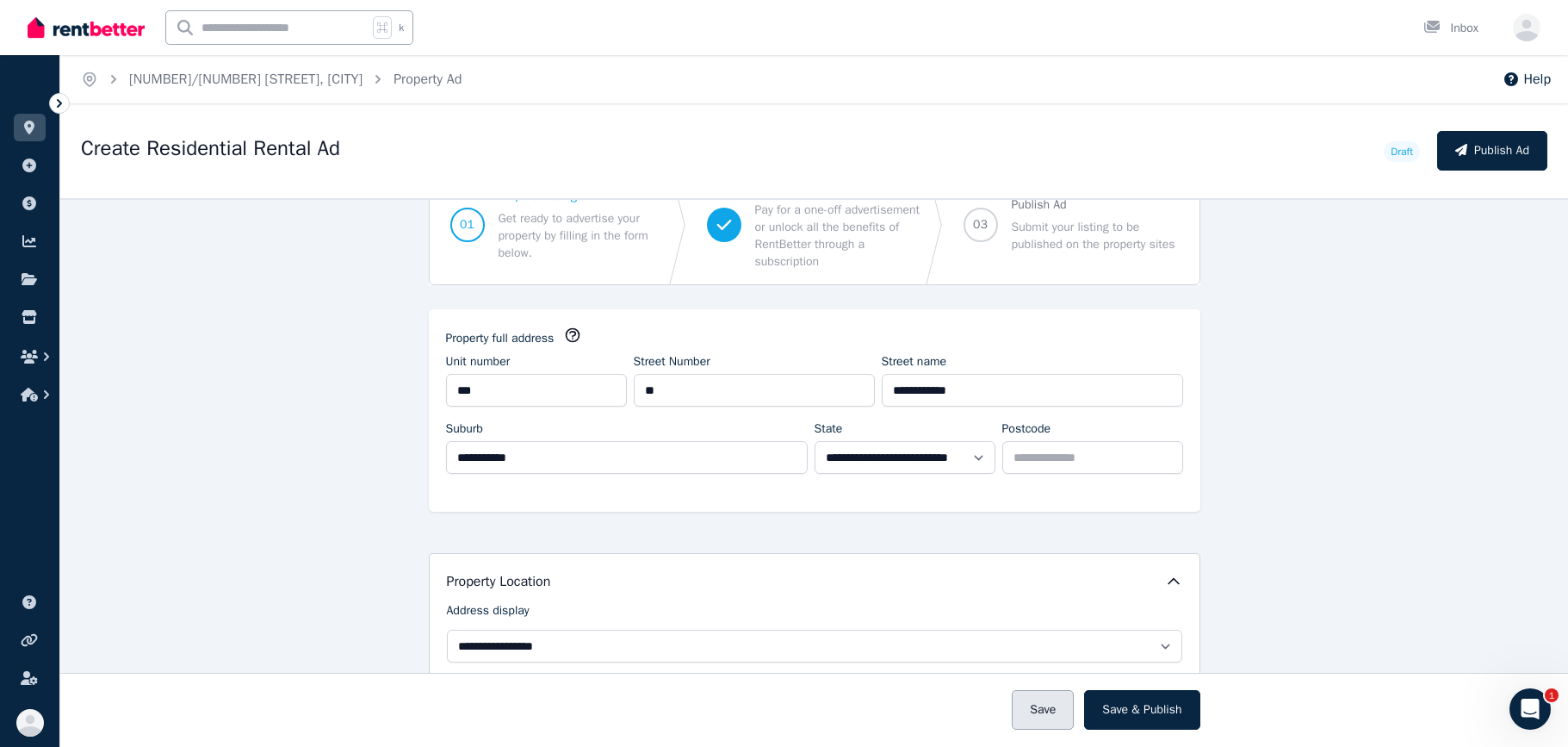 click on "Save" at bounding box center [1043, 710] 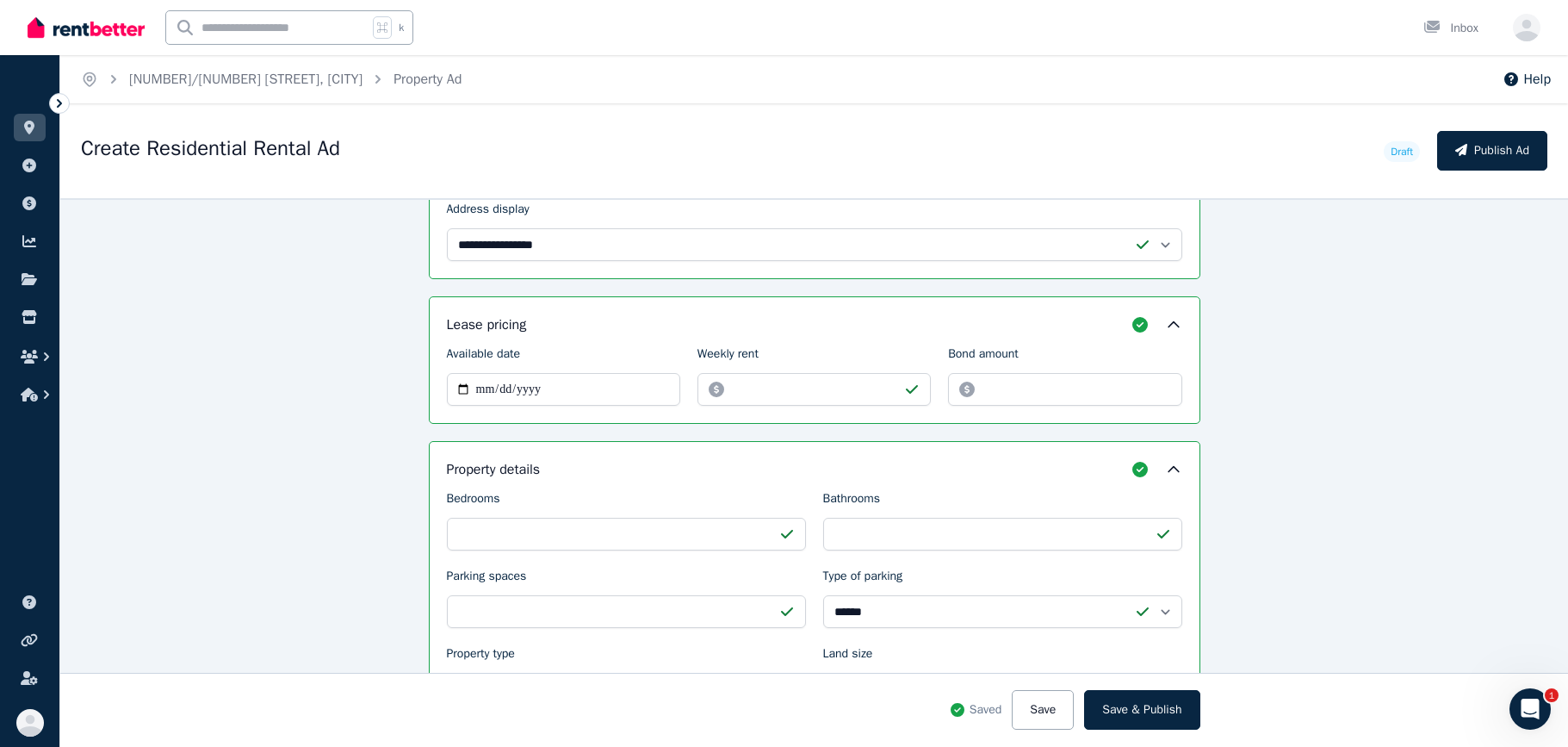 scroll, scrollTop: 597, scrollLeft: 0, axis: vertical 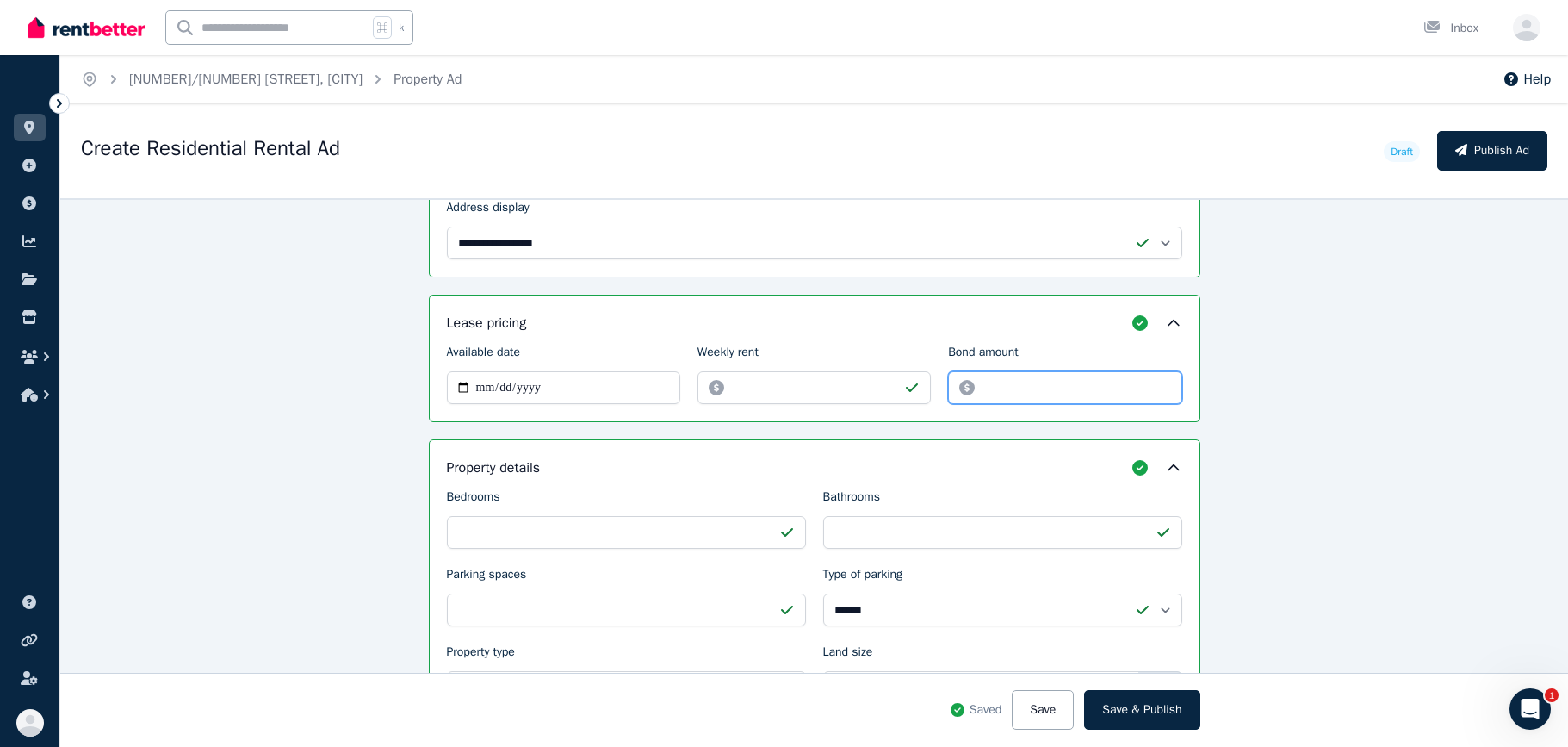 click on "Bond amount" at bounding box center (1064, 388) 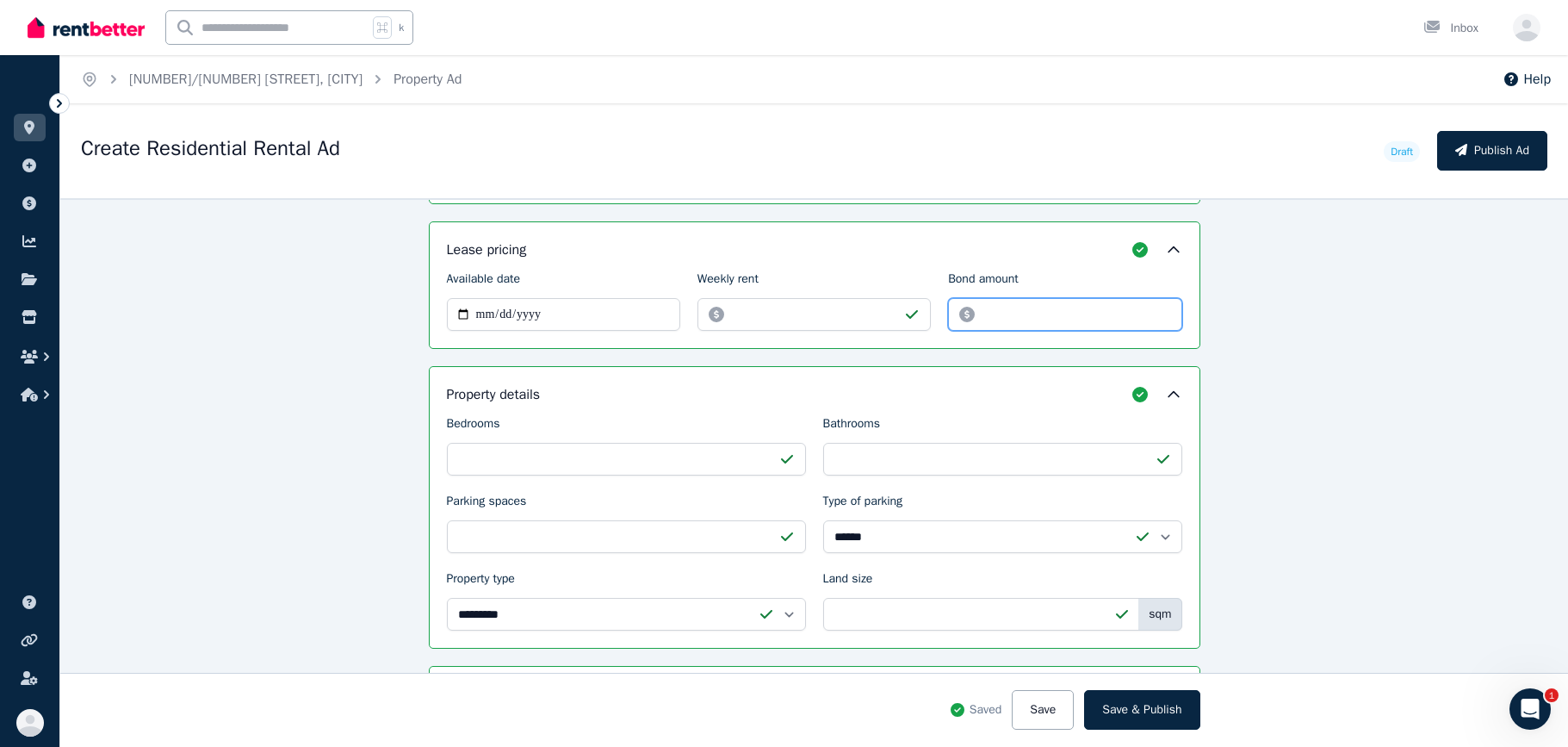 scroll, scrollTop: 672, scrollLeft: 0, axis: vertical 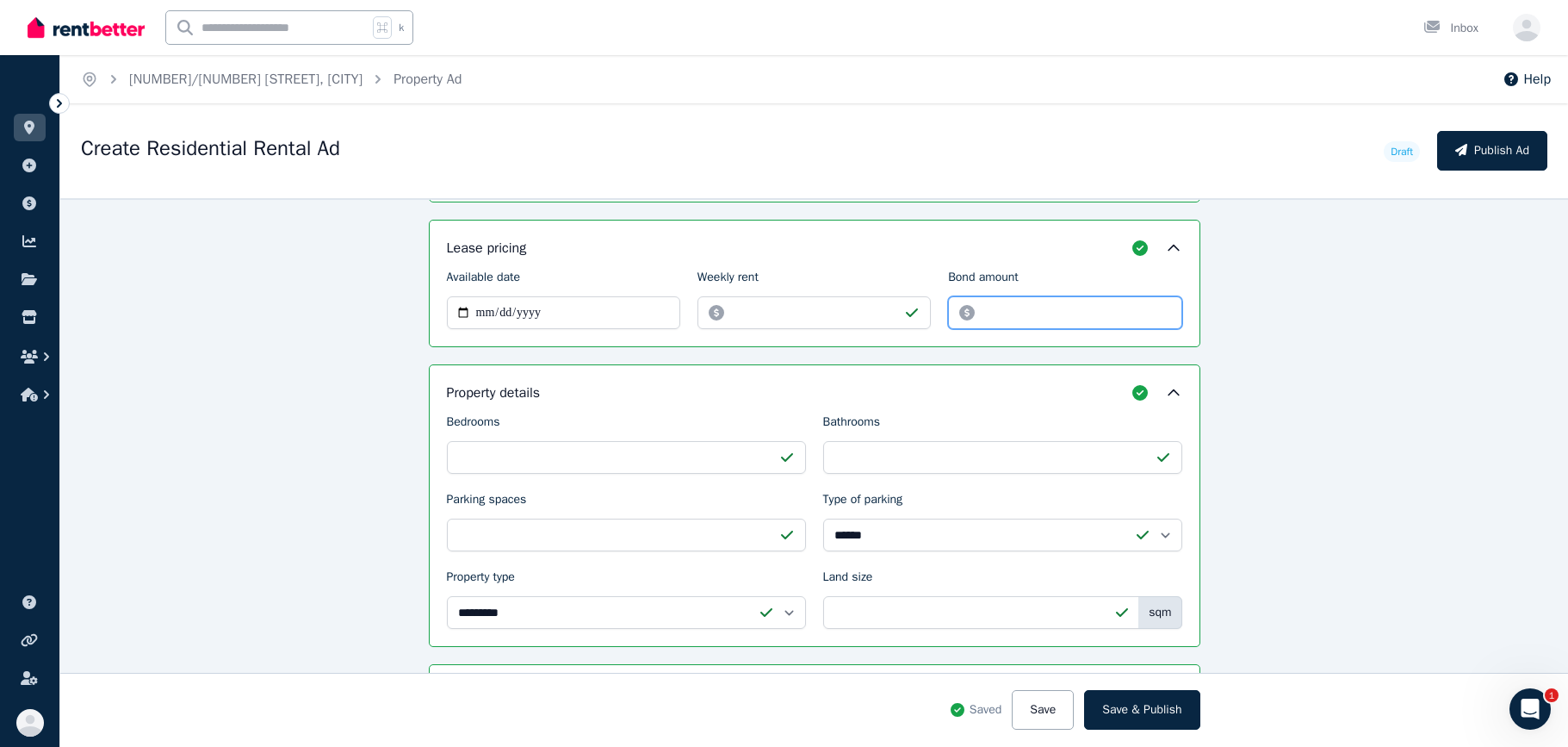 type on "****" 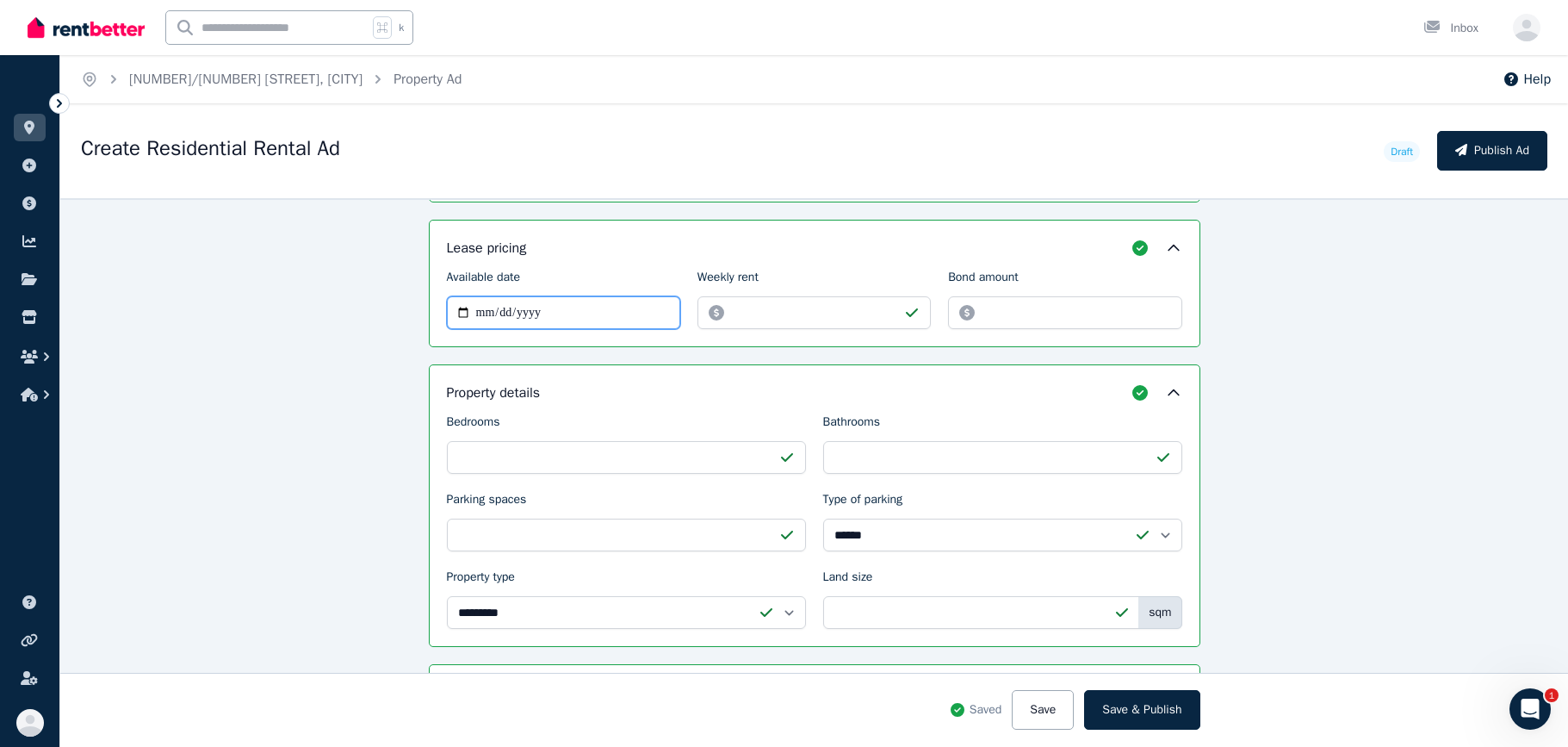 click on "**********" at bounding box center (563, 313) 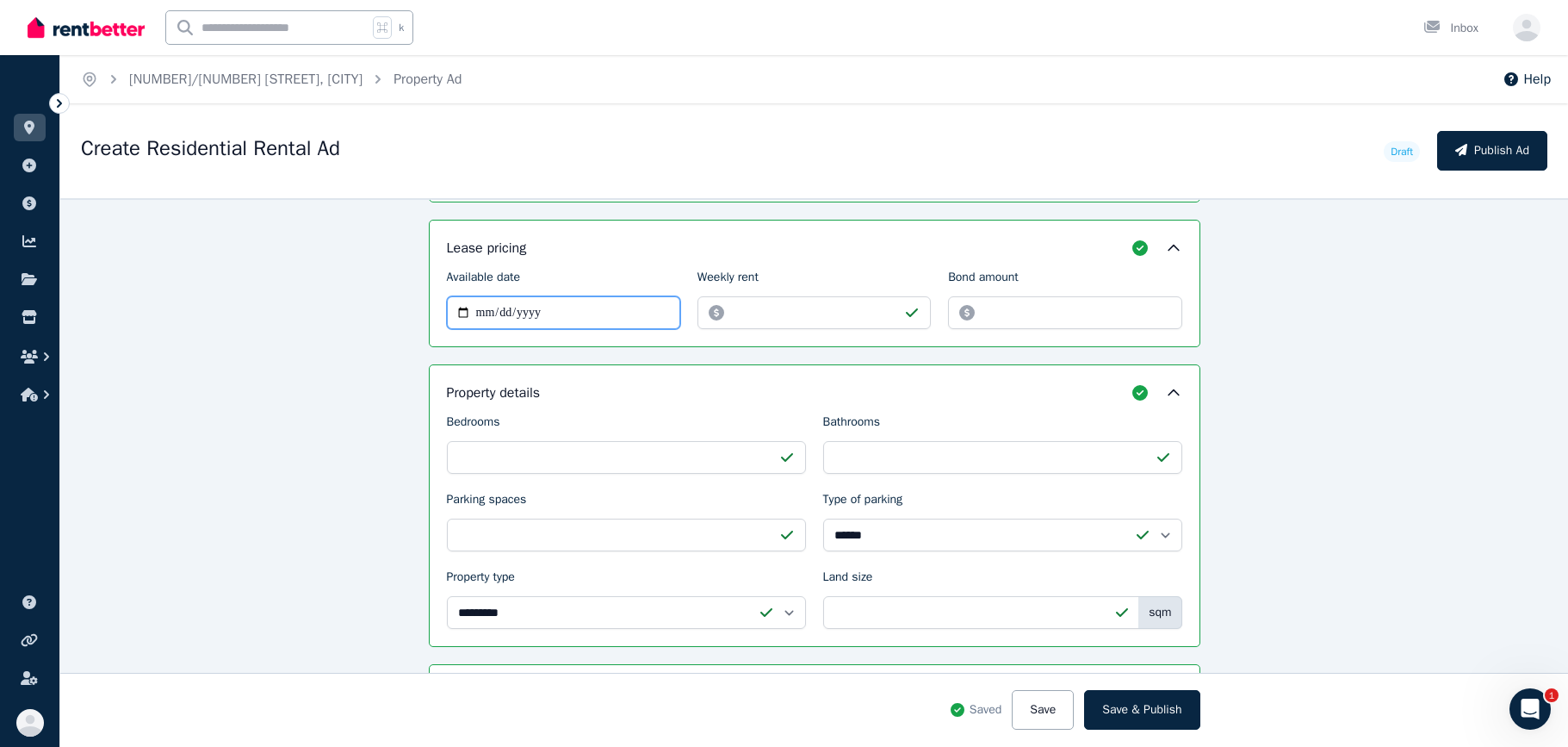 click on "**********" at bounding box center (563, 313) 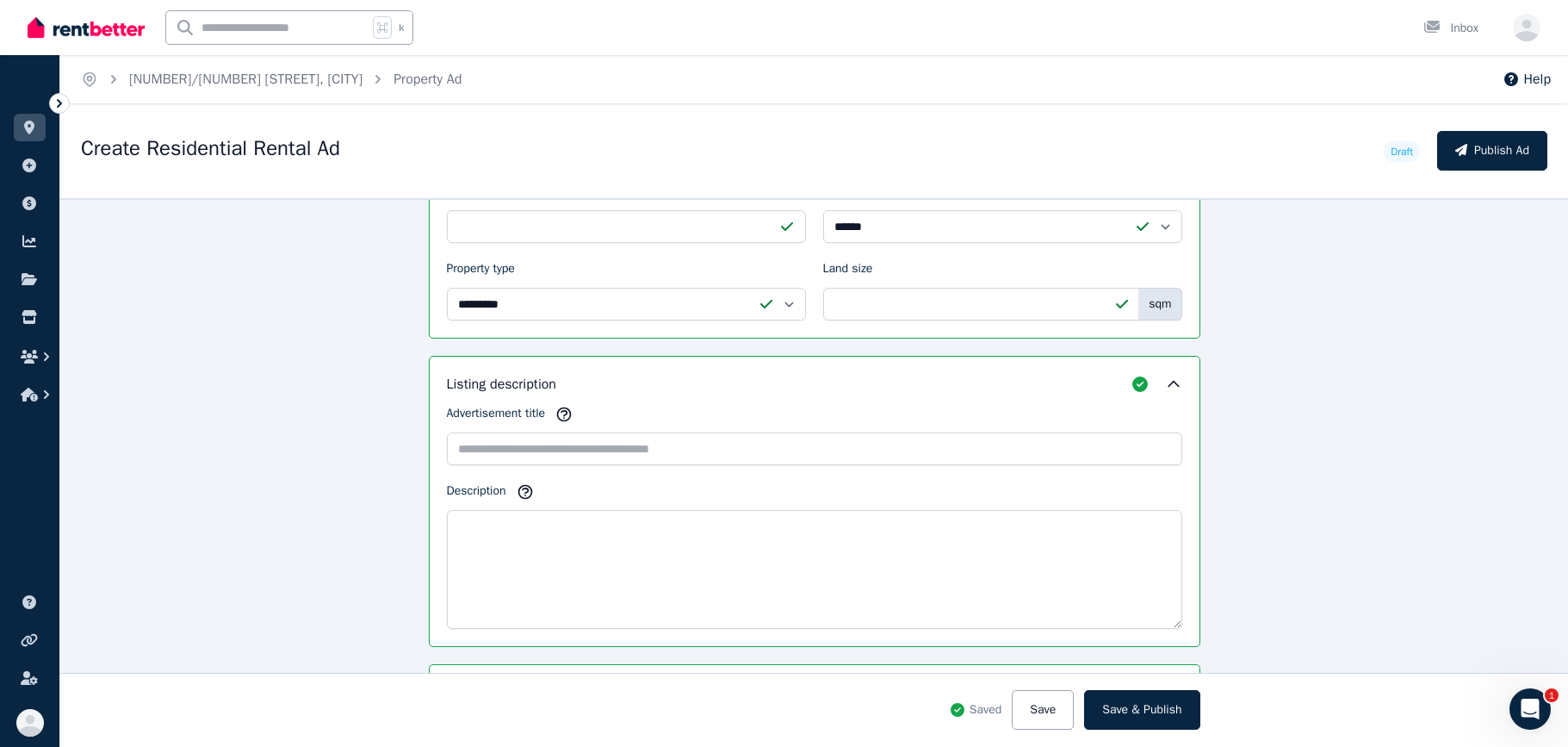 scroll, scrollTop: 990, scrollLeft: 0, axis: vertical 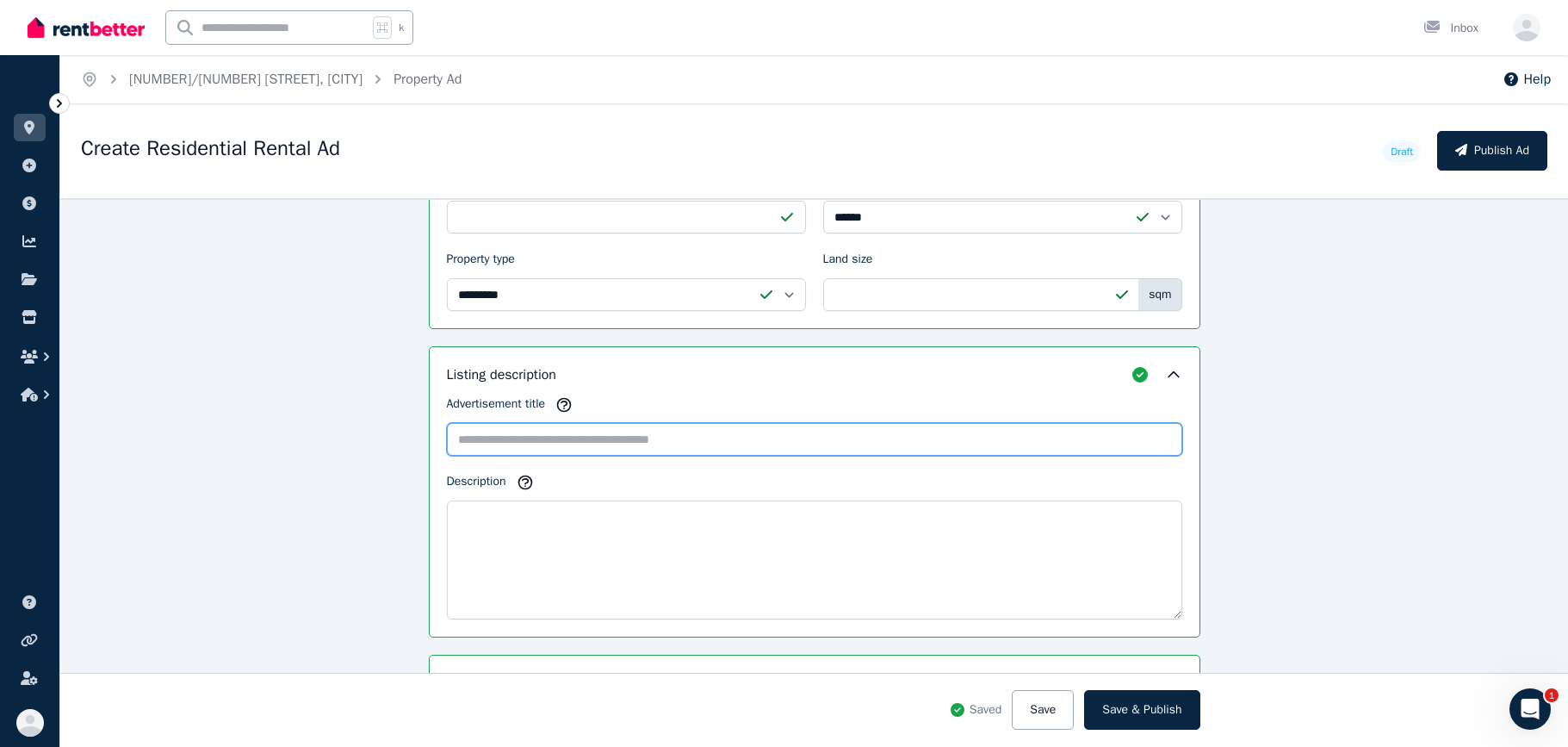 click on "Advertisement title" at bounding box center (815, 439) 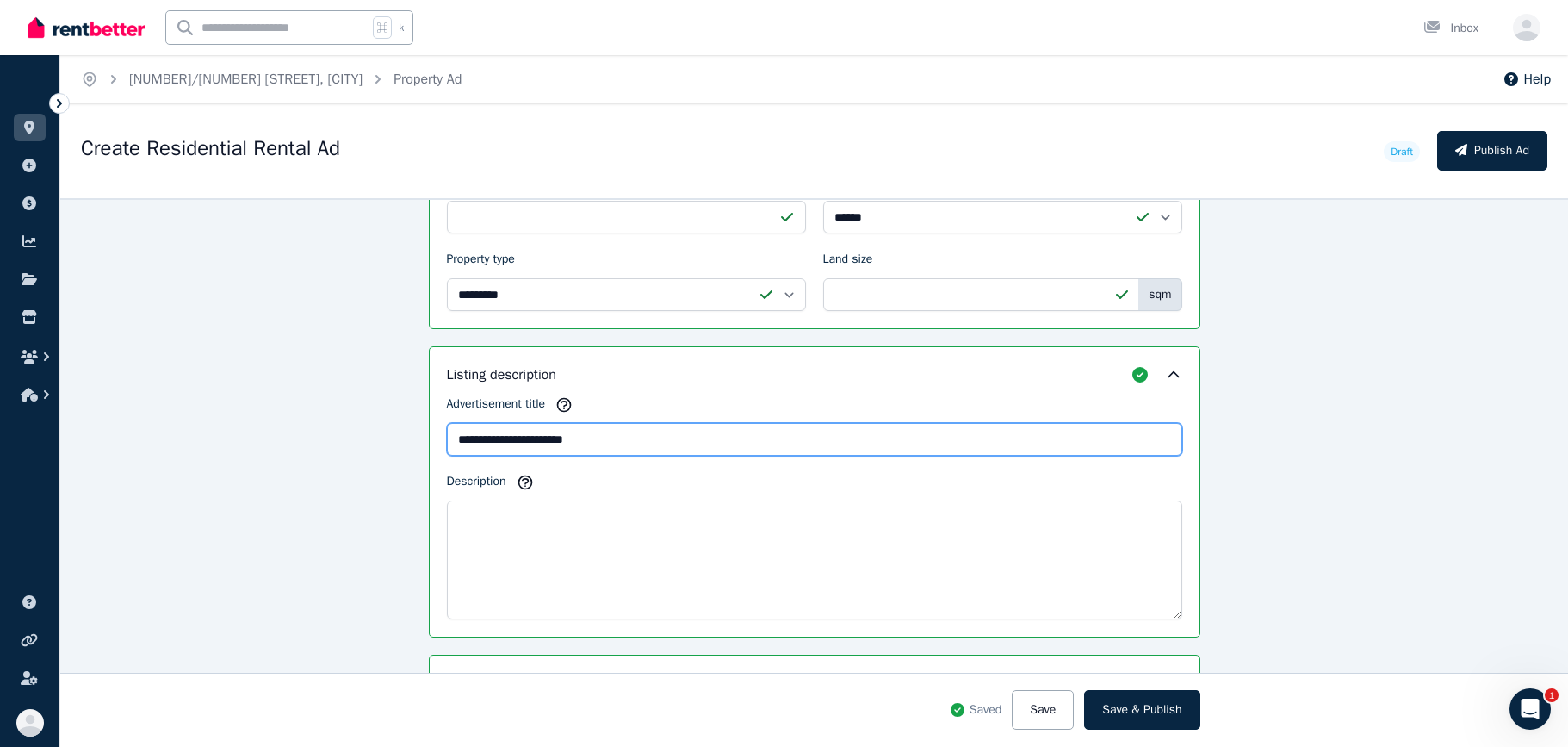 click on "**********" at bounding box center [815, 439] 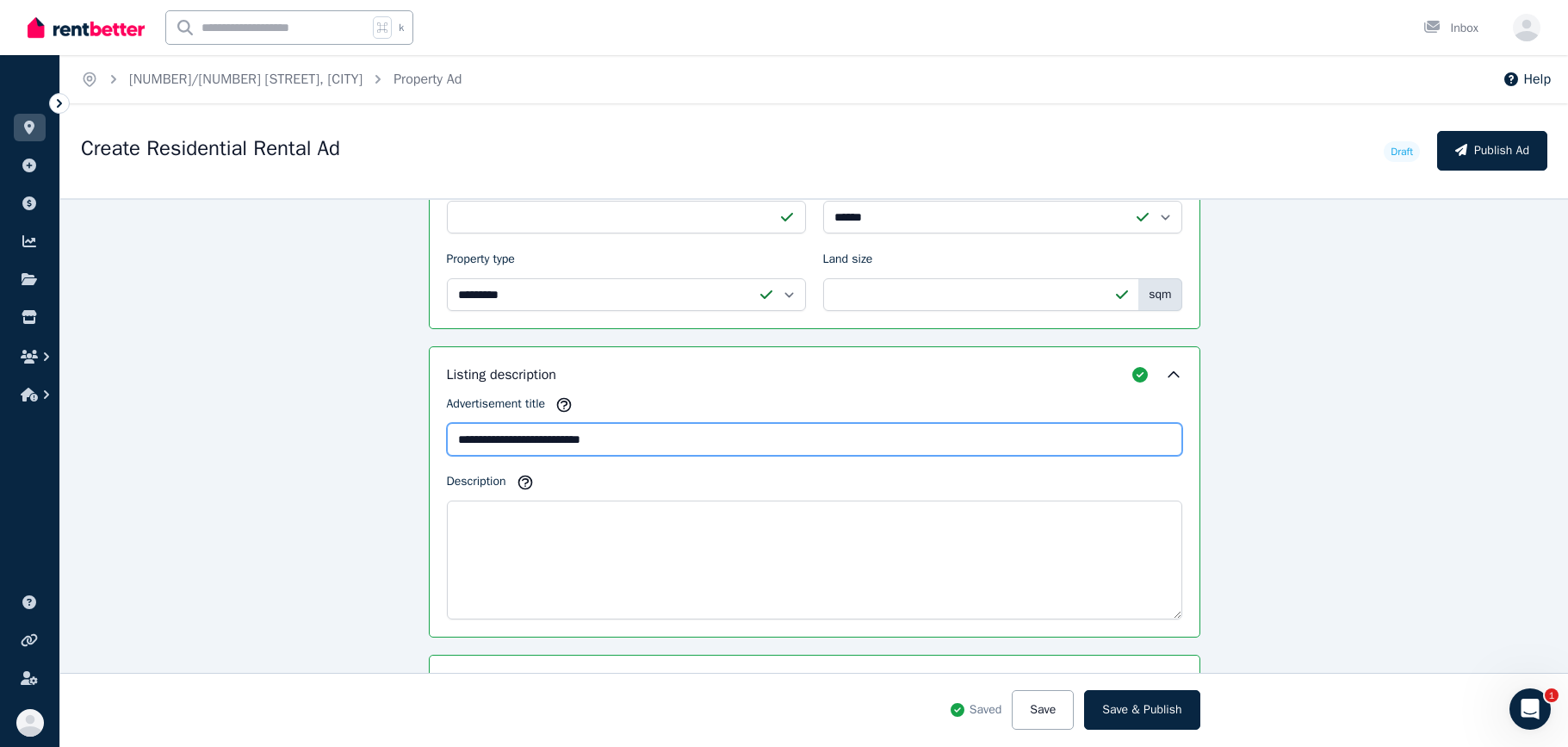 click on "**********" at bounding box center (815, 439) 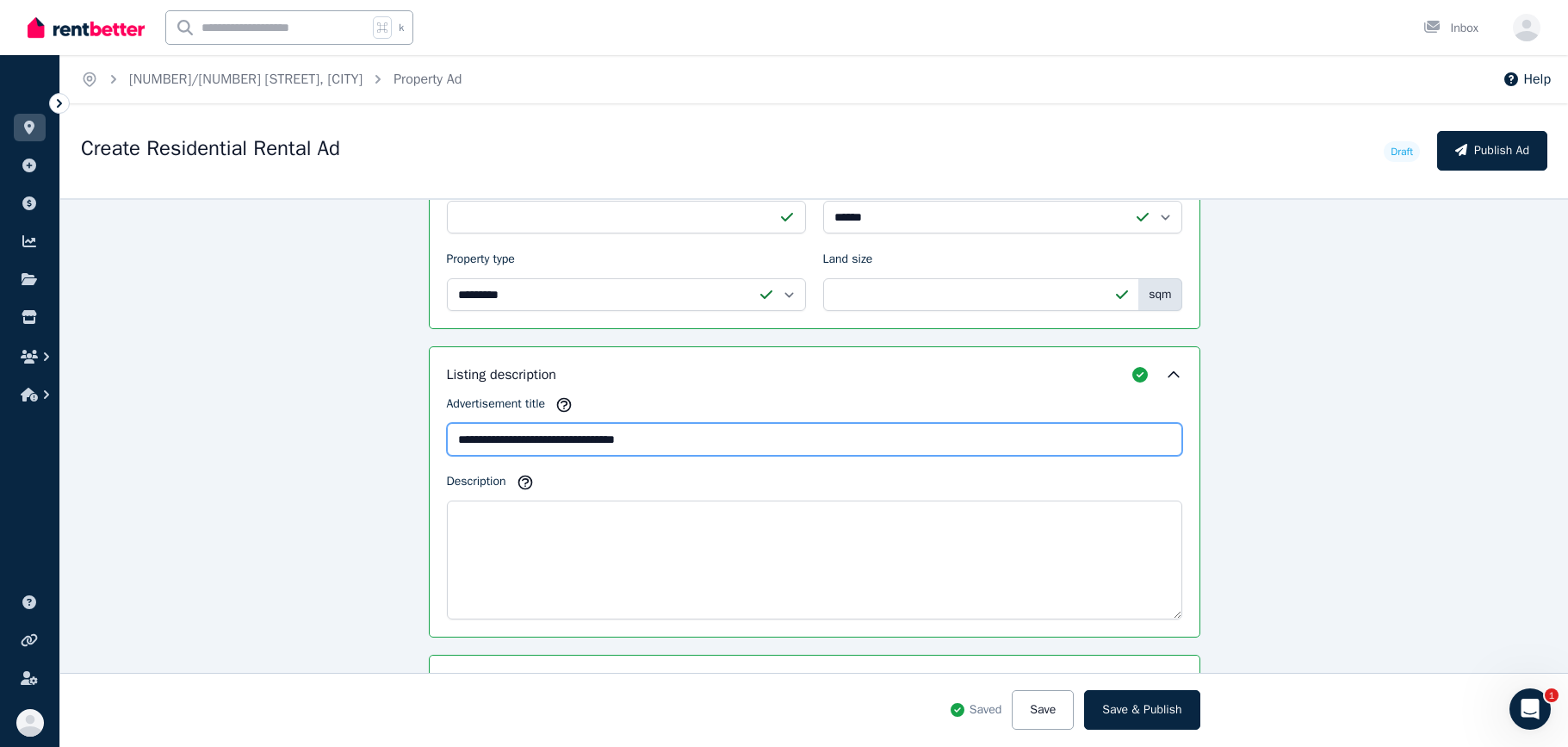click on "**********" at bounding box center (815, 439) 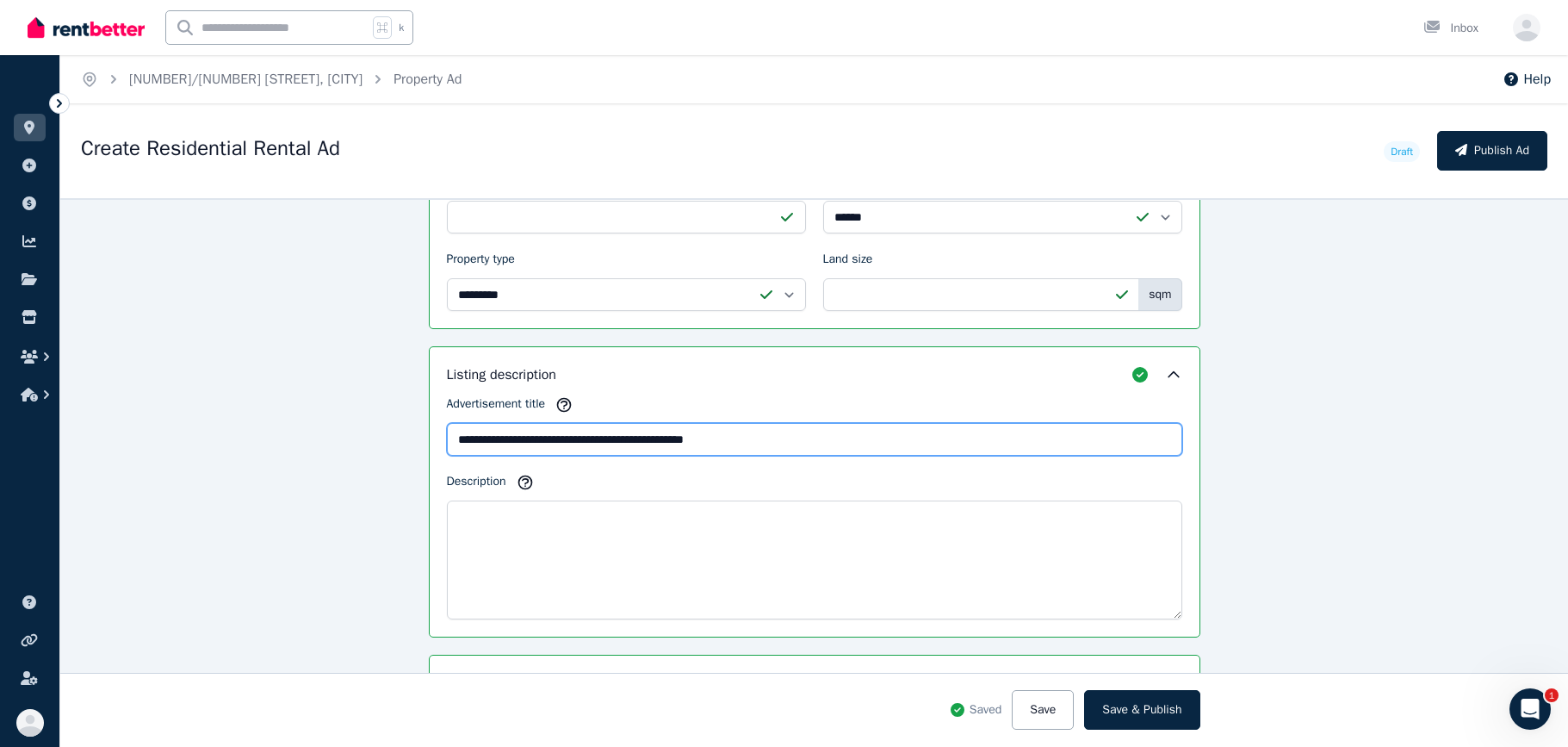 click on "**********" at bounding box center [815, 439] 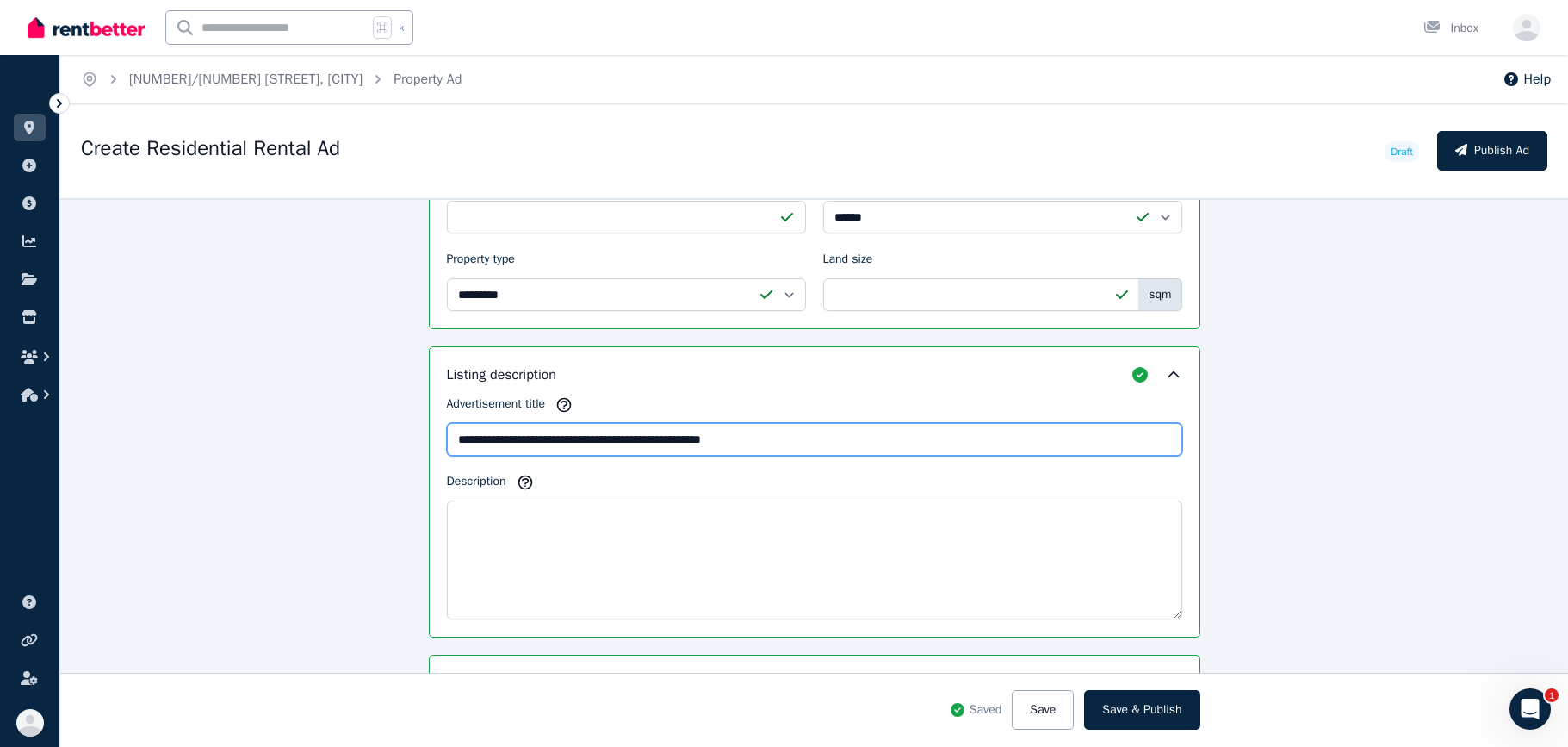 click on "**********" at bounding box center [815, 439] 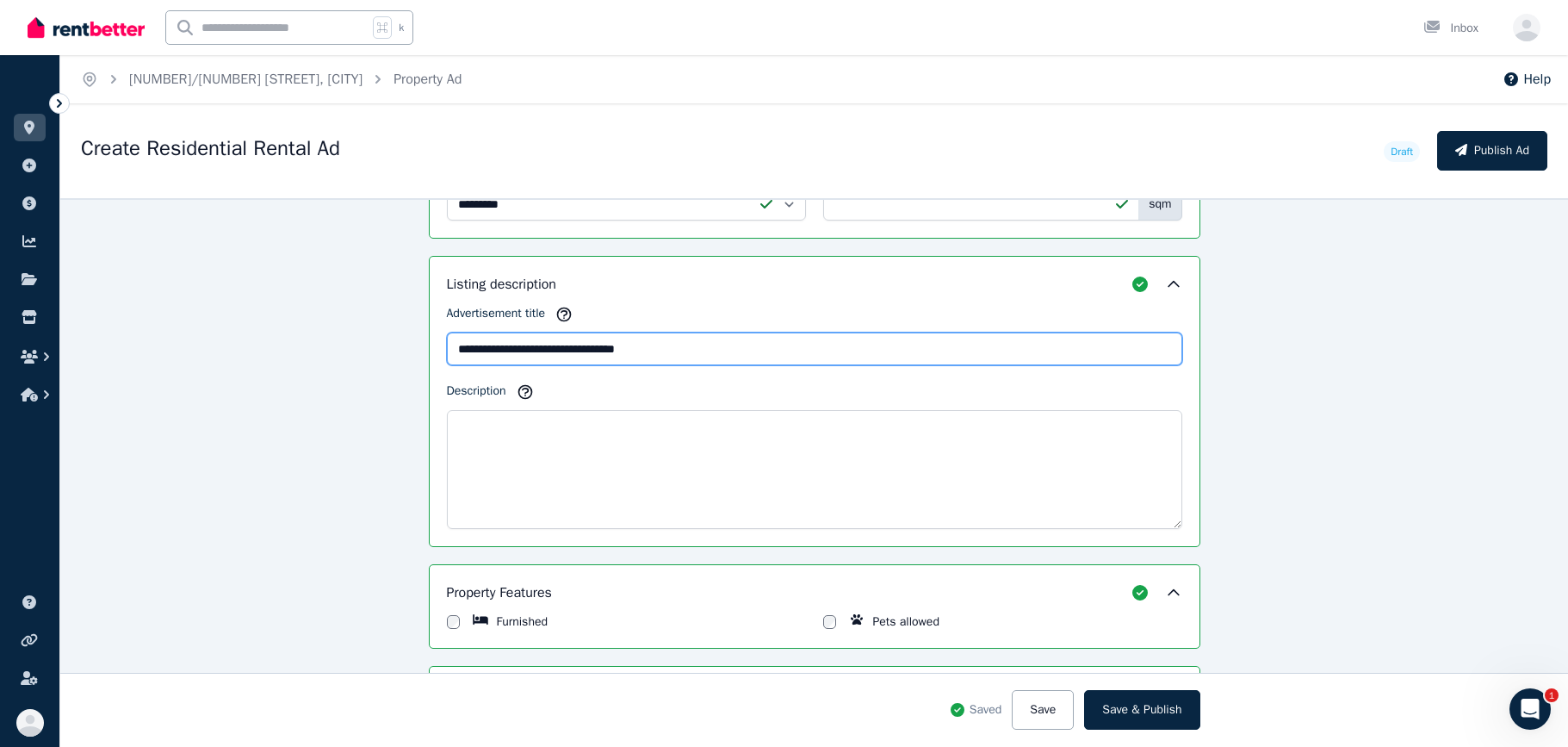 scroll, scrollTop: 1084, scrollLeft: 0, axis: vertical 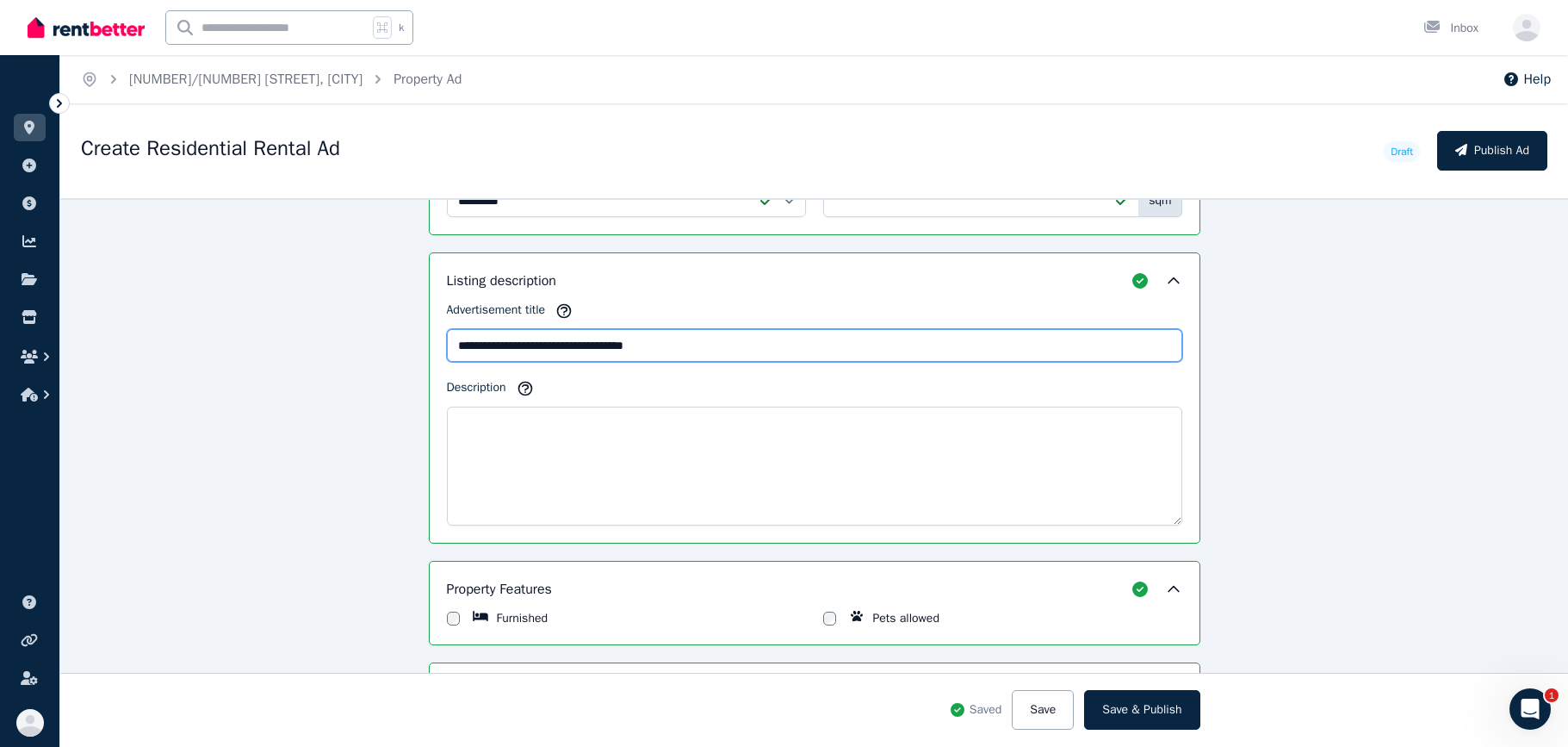 click on "**********" at bounding box center [815, 345] 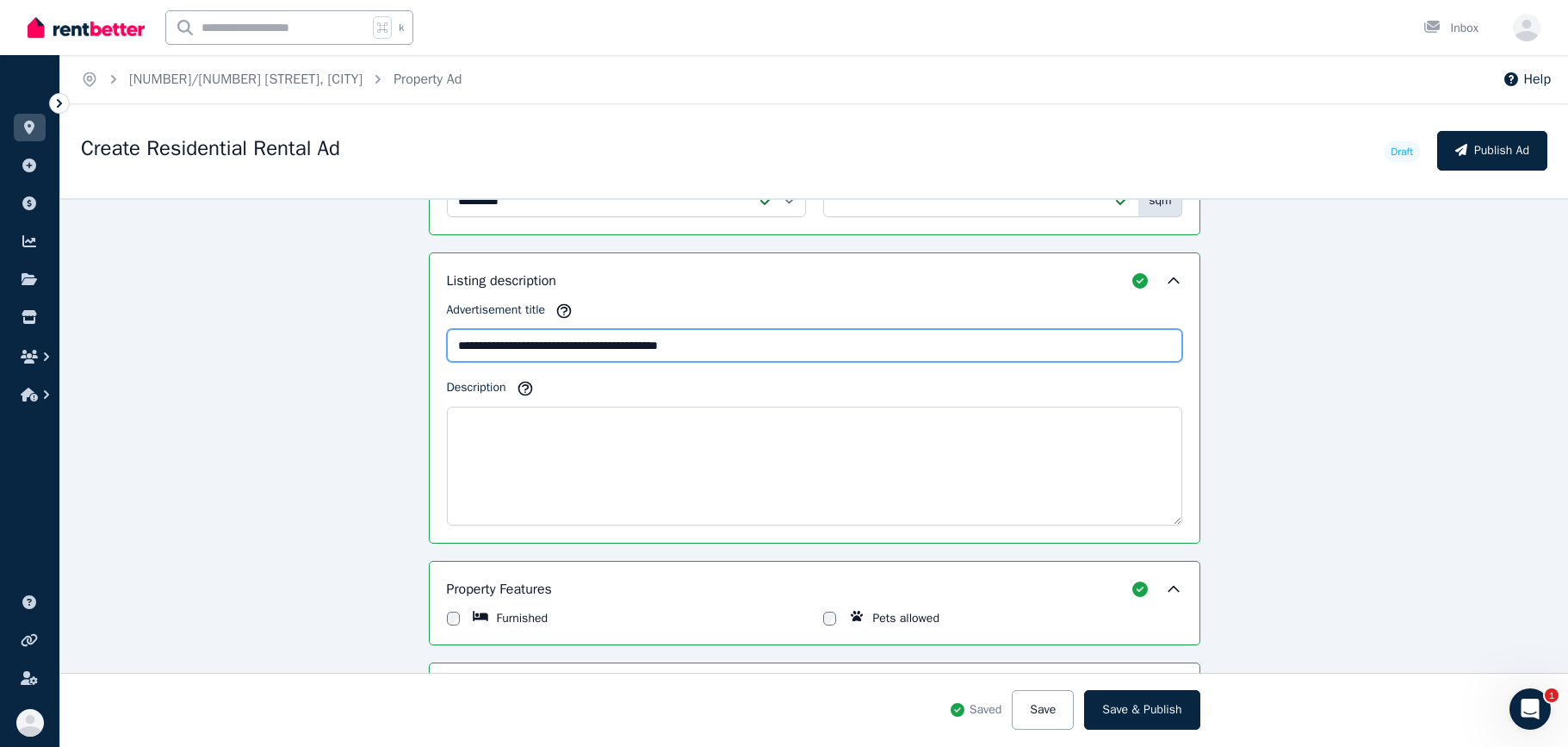 click on "**********" at bounding box center [815, 345] 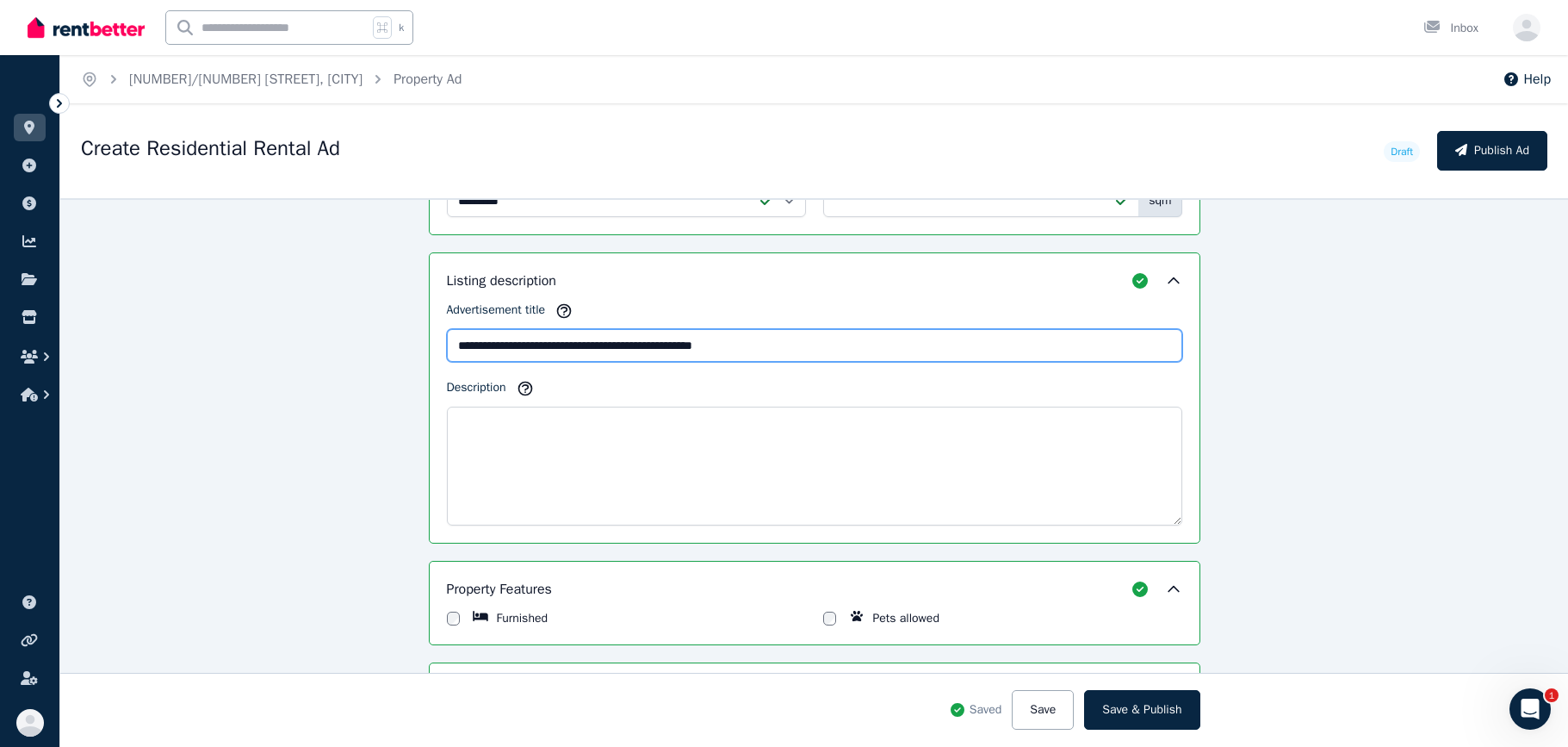 type on "**********" 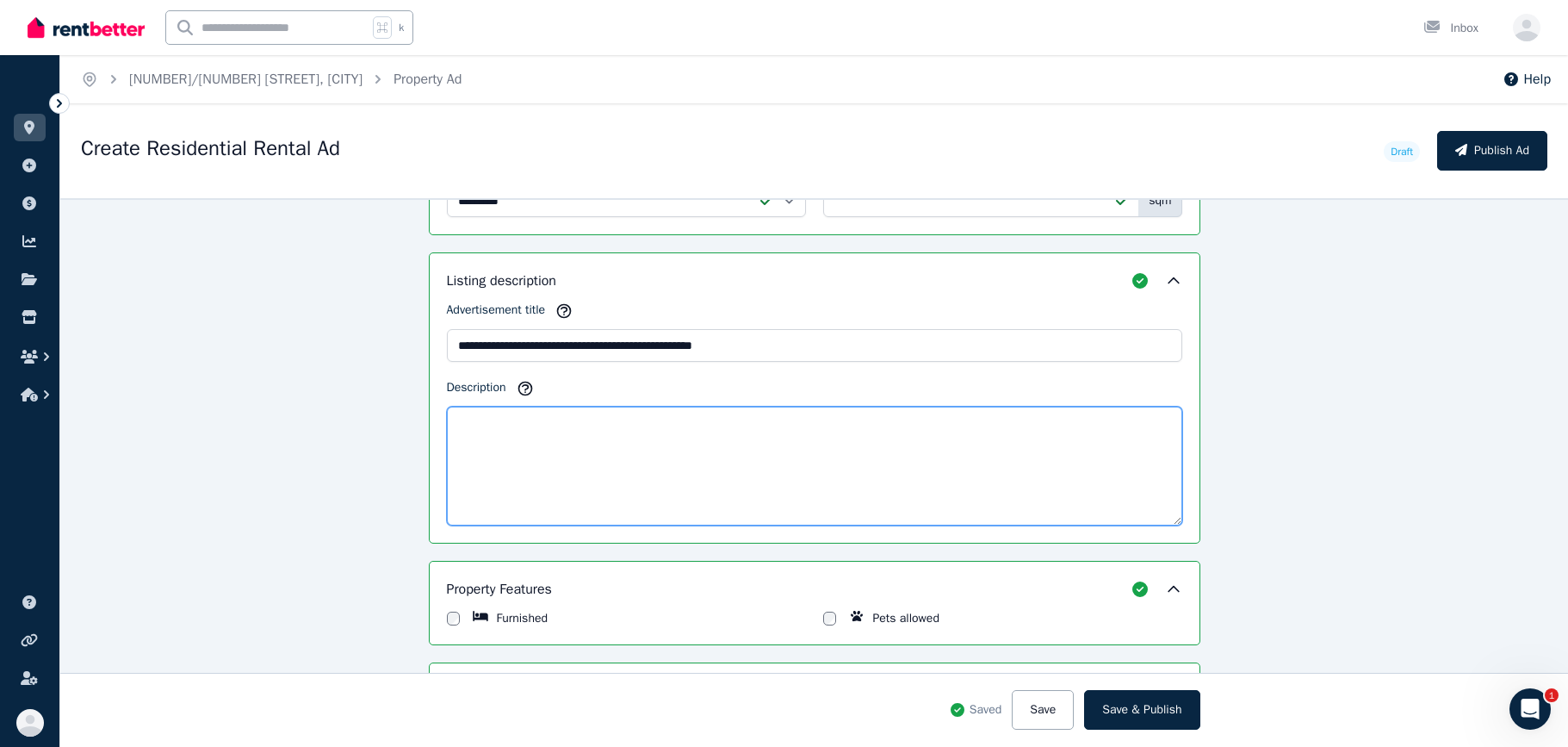 click on "Description" at bounding box center [815, 466] 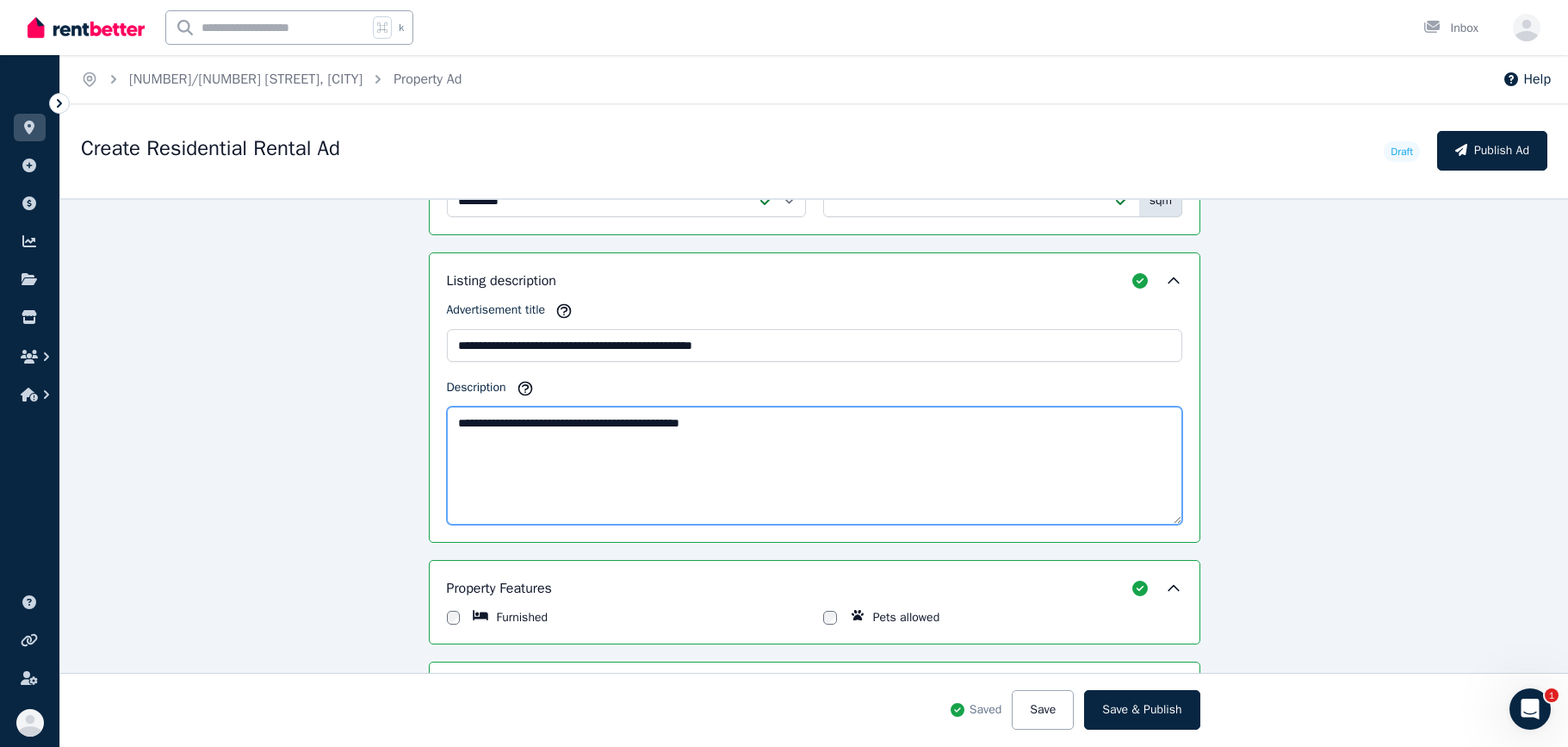 click on "**********" at bounding box center [815, 465] 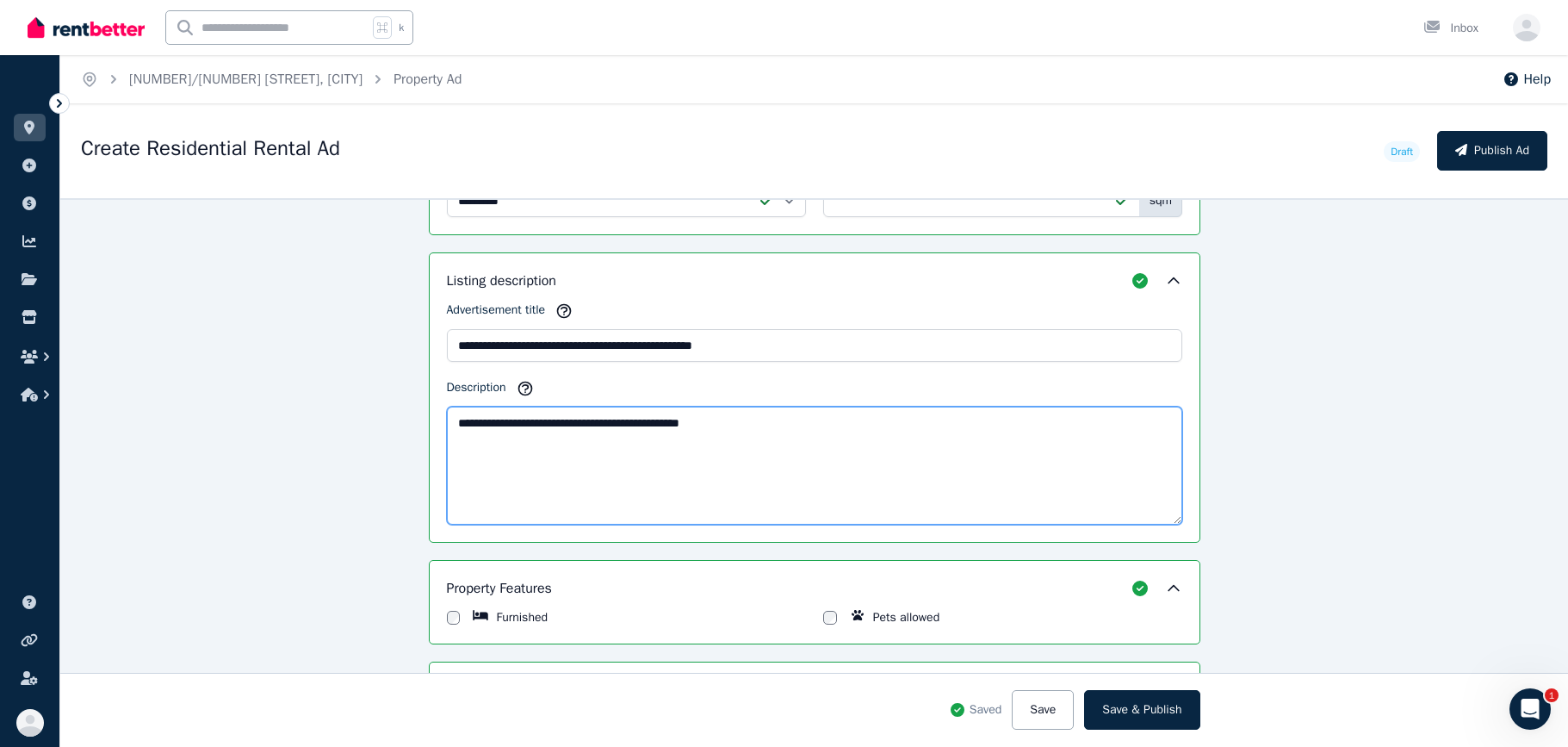 click on "**********" at bounding box center (815, 465) 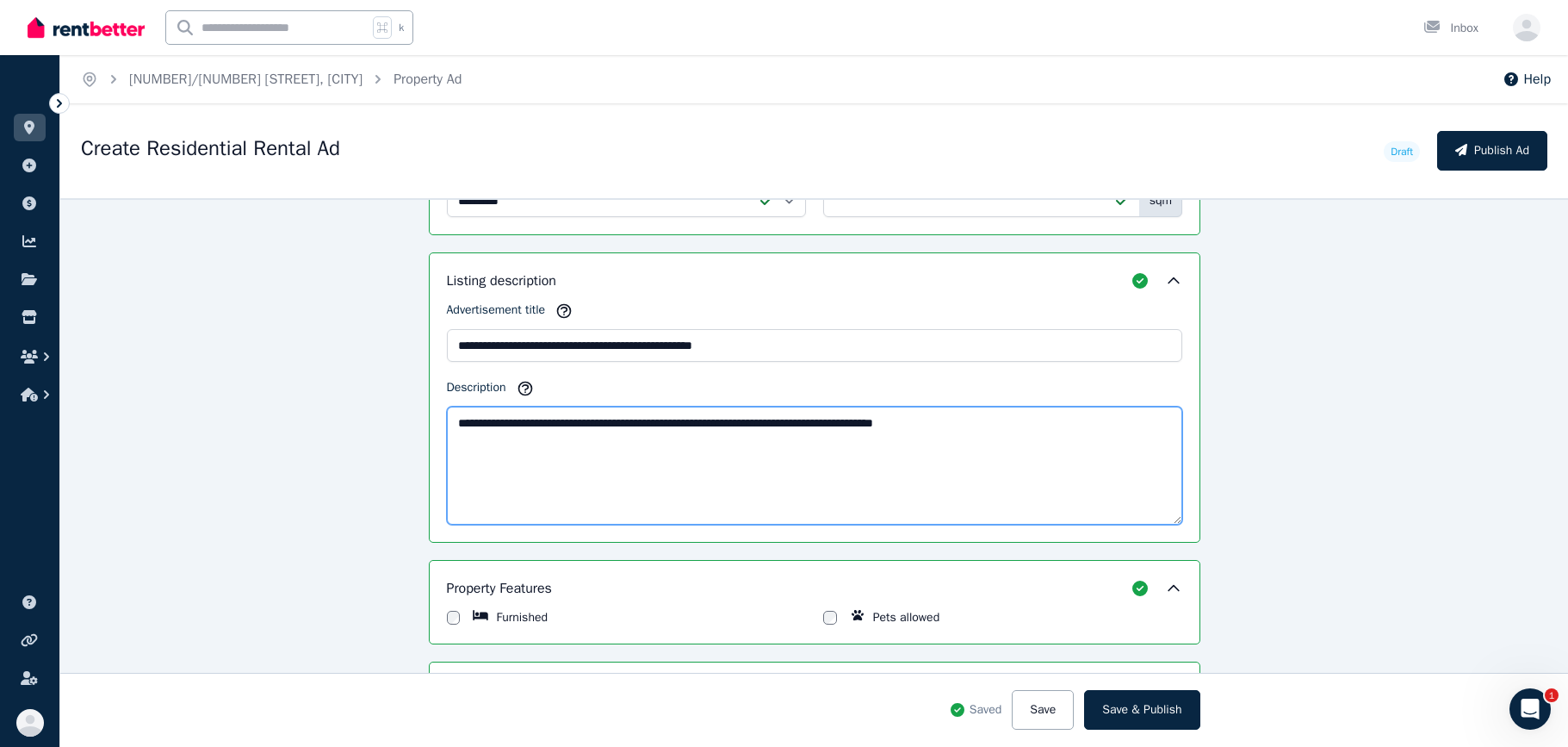 click on "**********" at bounding box center [815, 465] 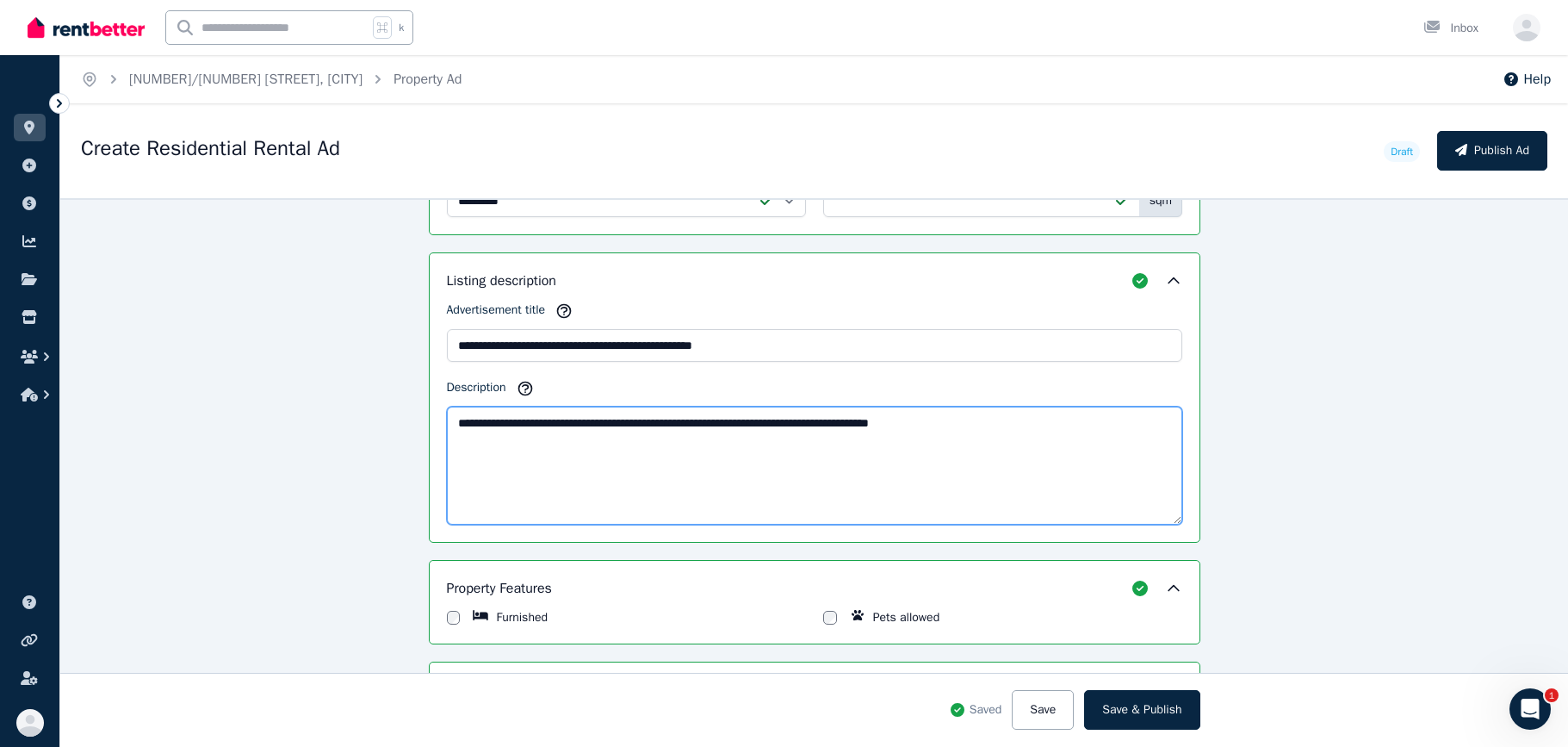 click on "**********" at bounding box center (815, 465) 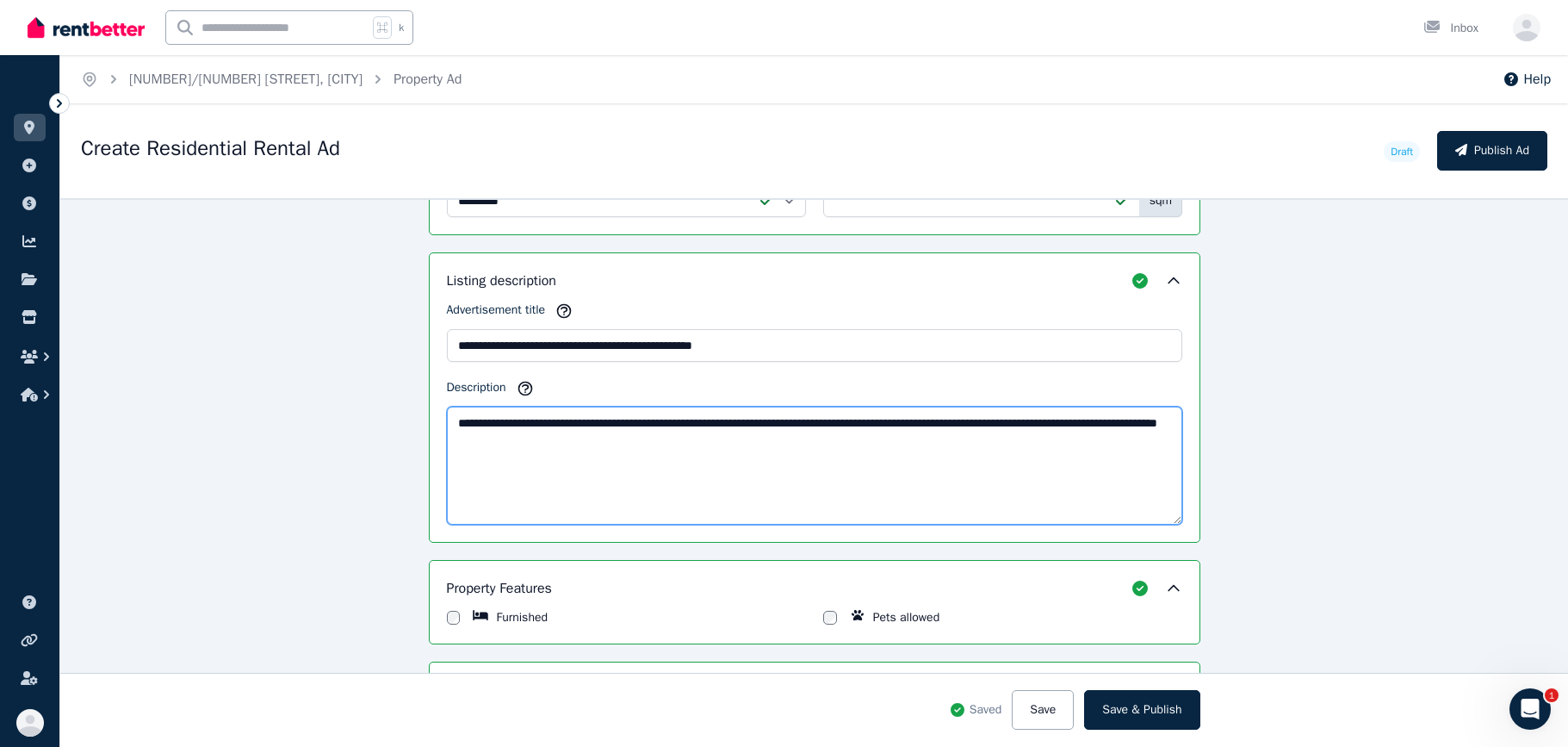 click on "**********" at bounding box center (815, 465) 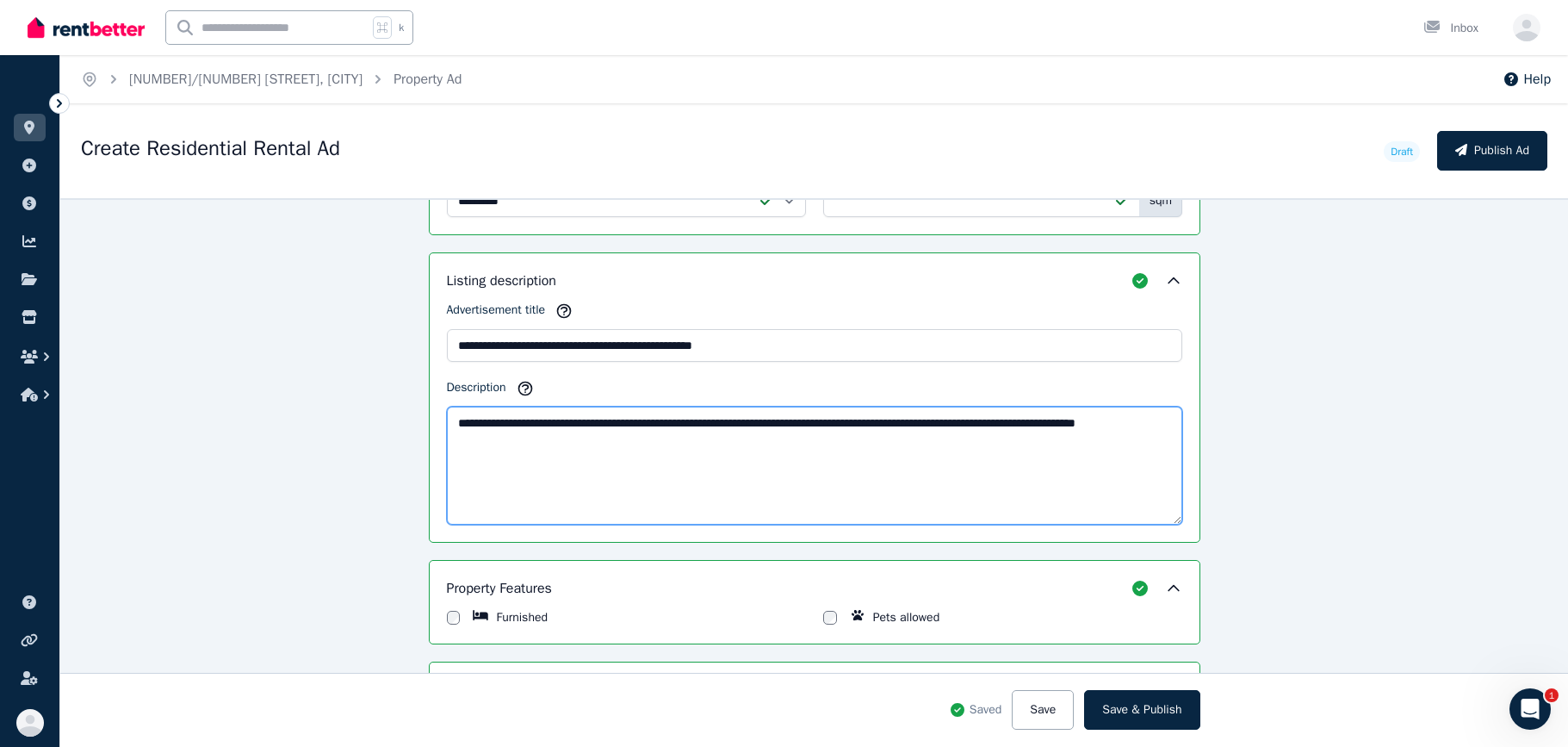 click on "**********" at bounding box center (815, 465) 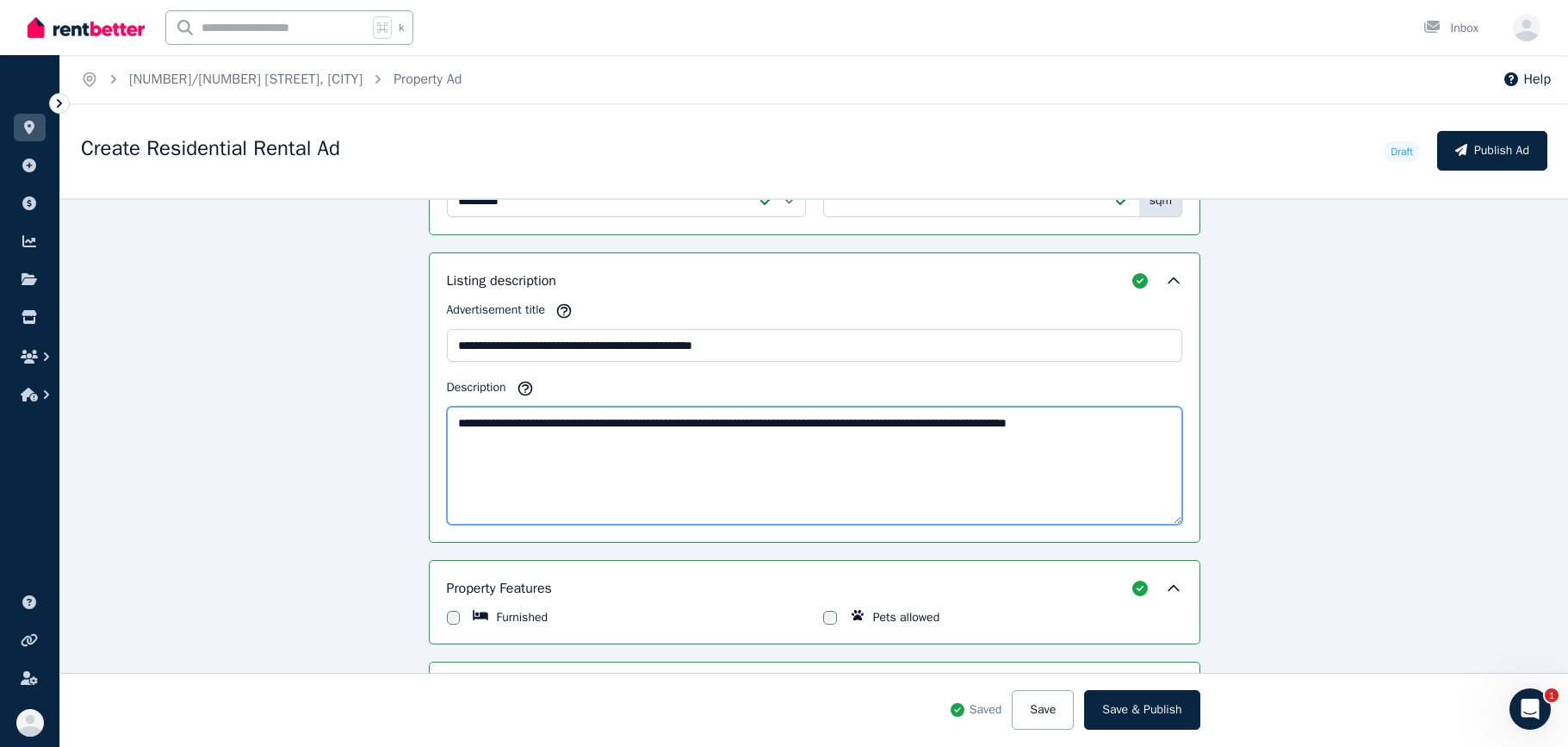 click on "**********" at bounding box center (815, 465) 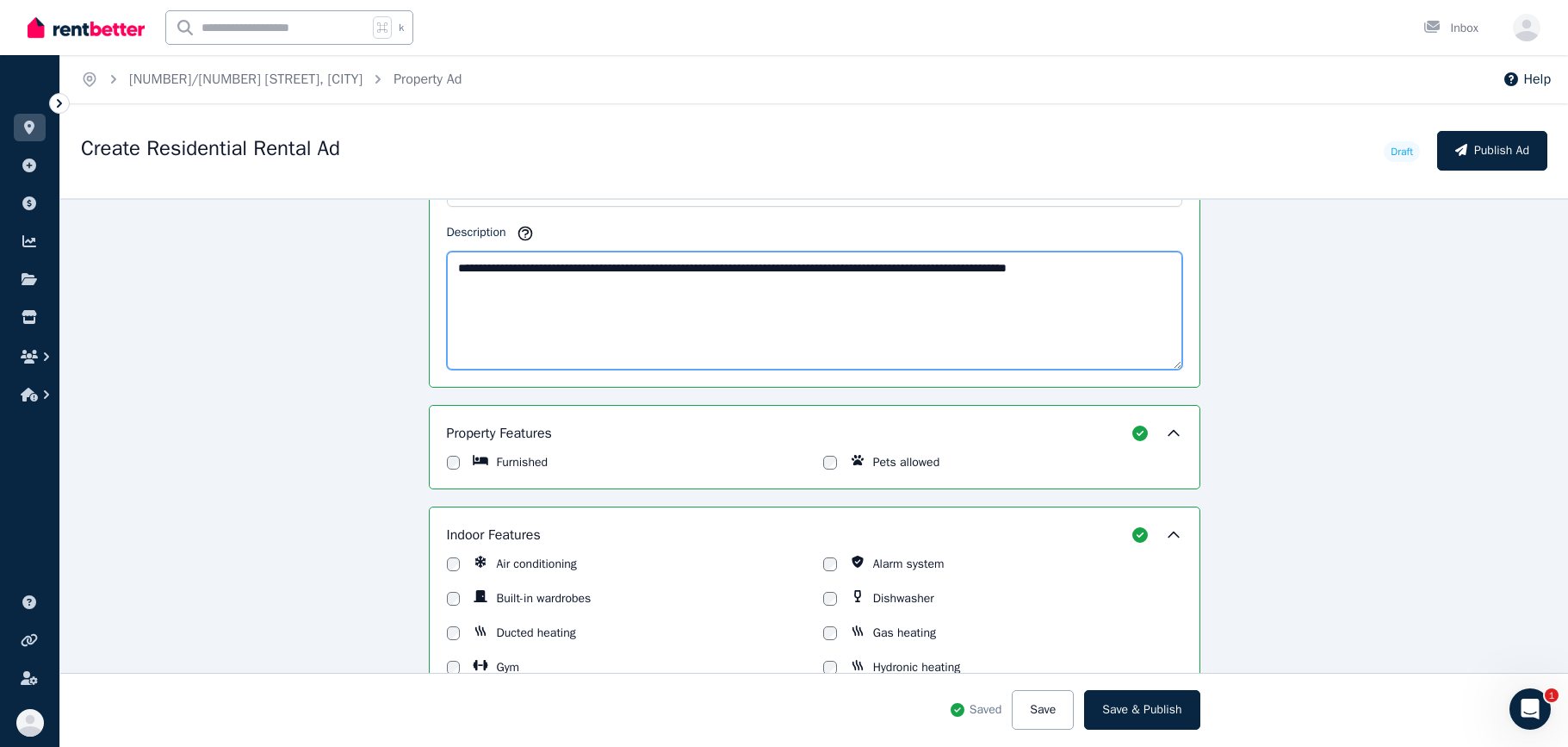 scroll, scrollTop: 1316, scrollLeft: 0, axis: vertical 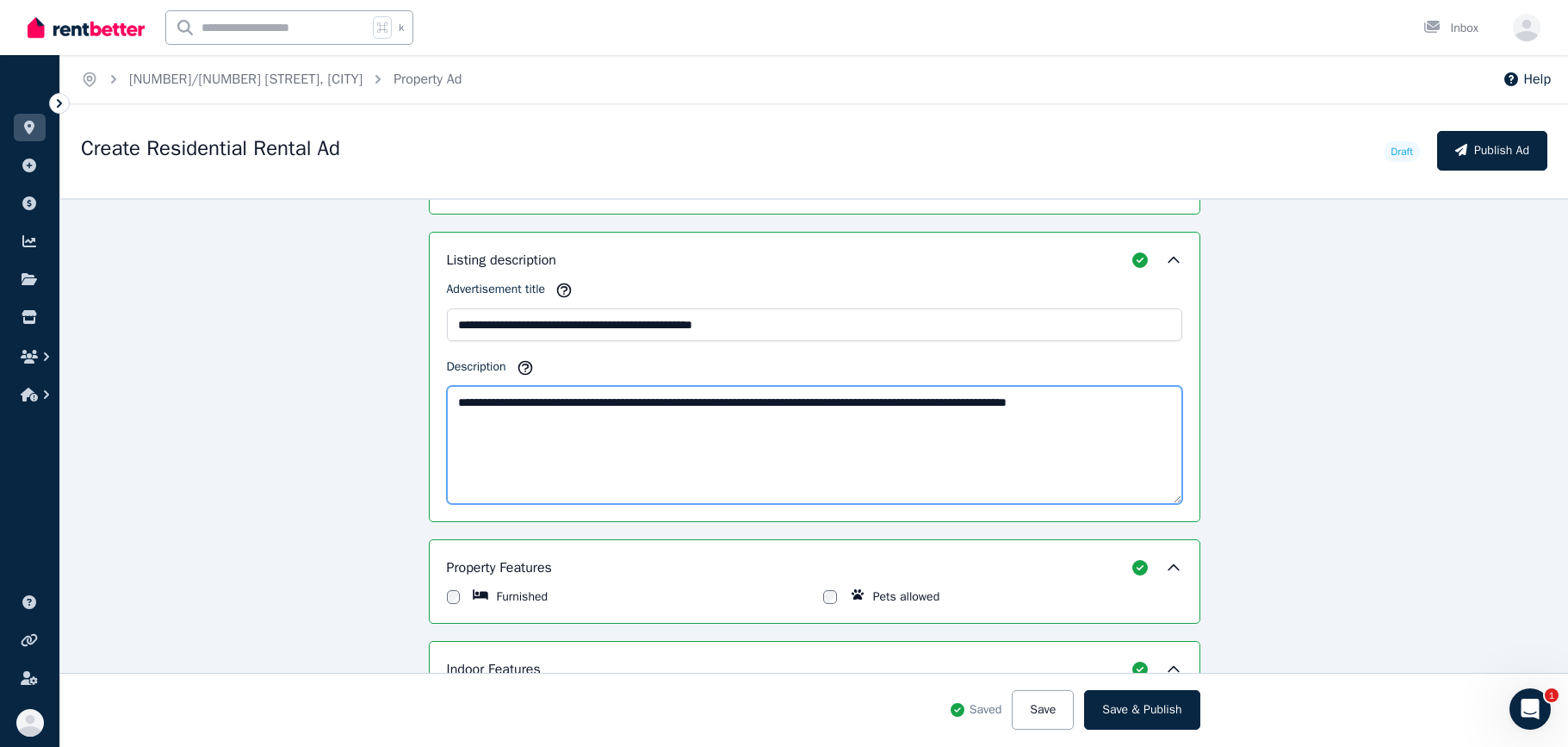 click on "**********" at bounding box center [815, 445] 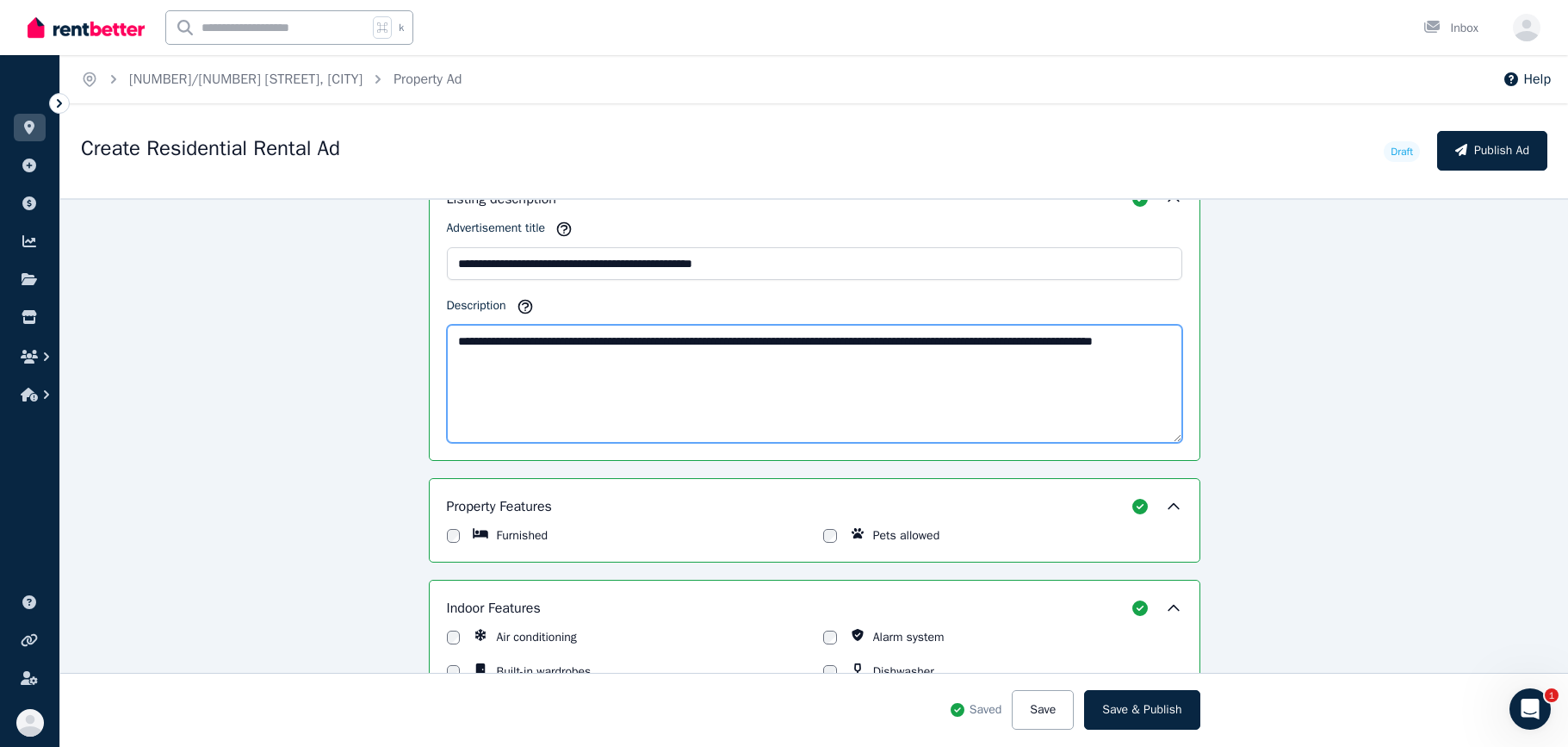 scroll, scrollTop: 1161, scrollLeft: 0, axis: vertical 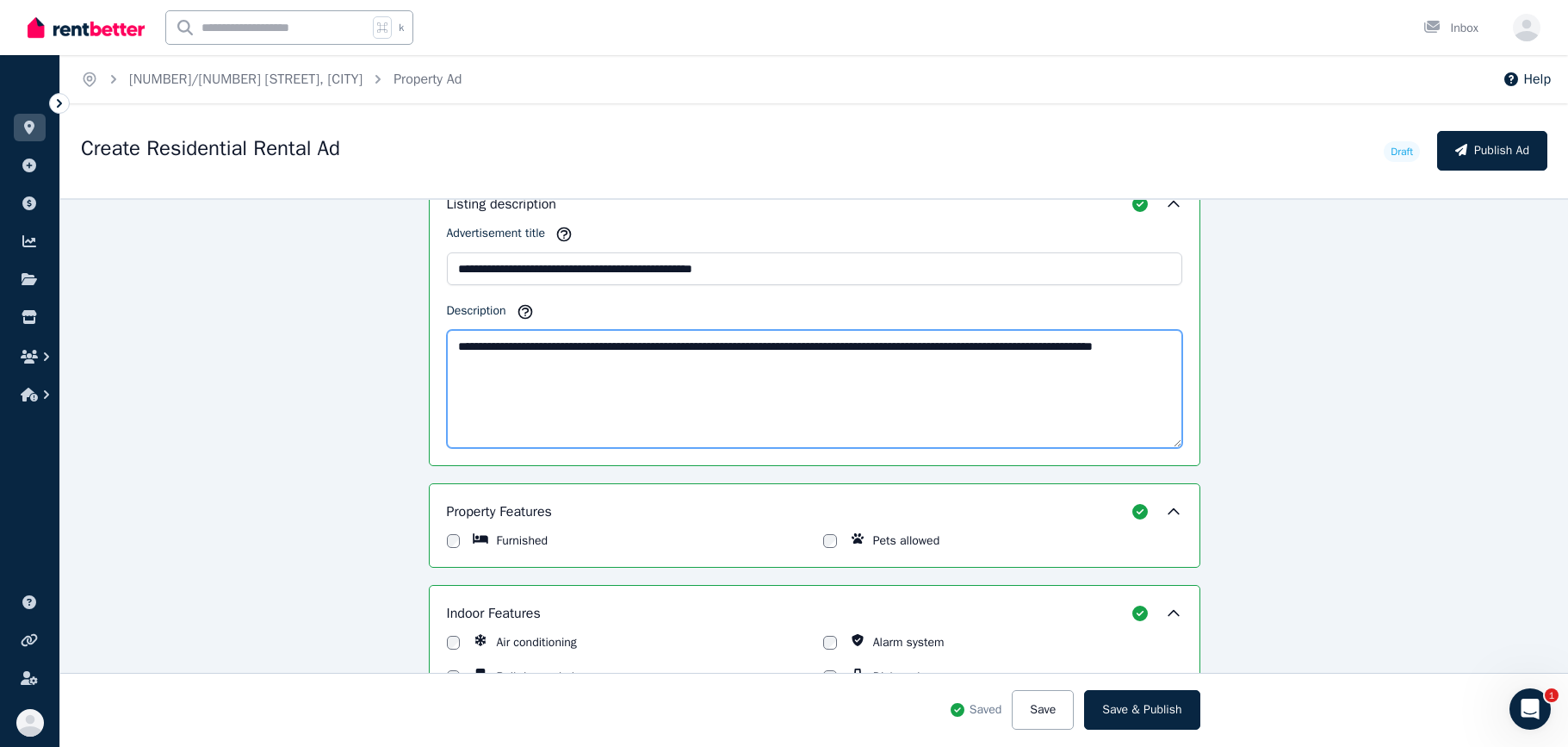 click on "**********" at bounding box center [815, 389] 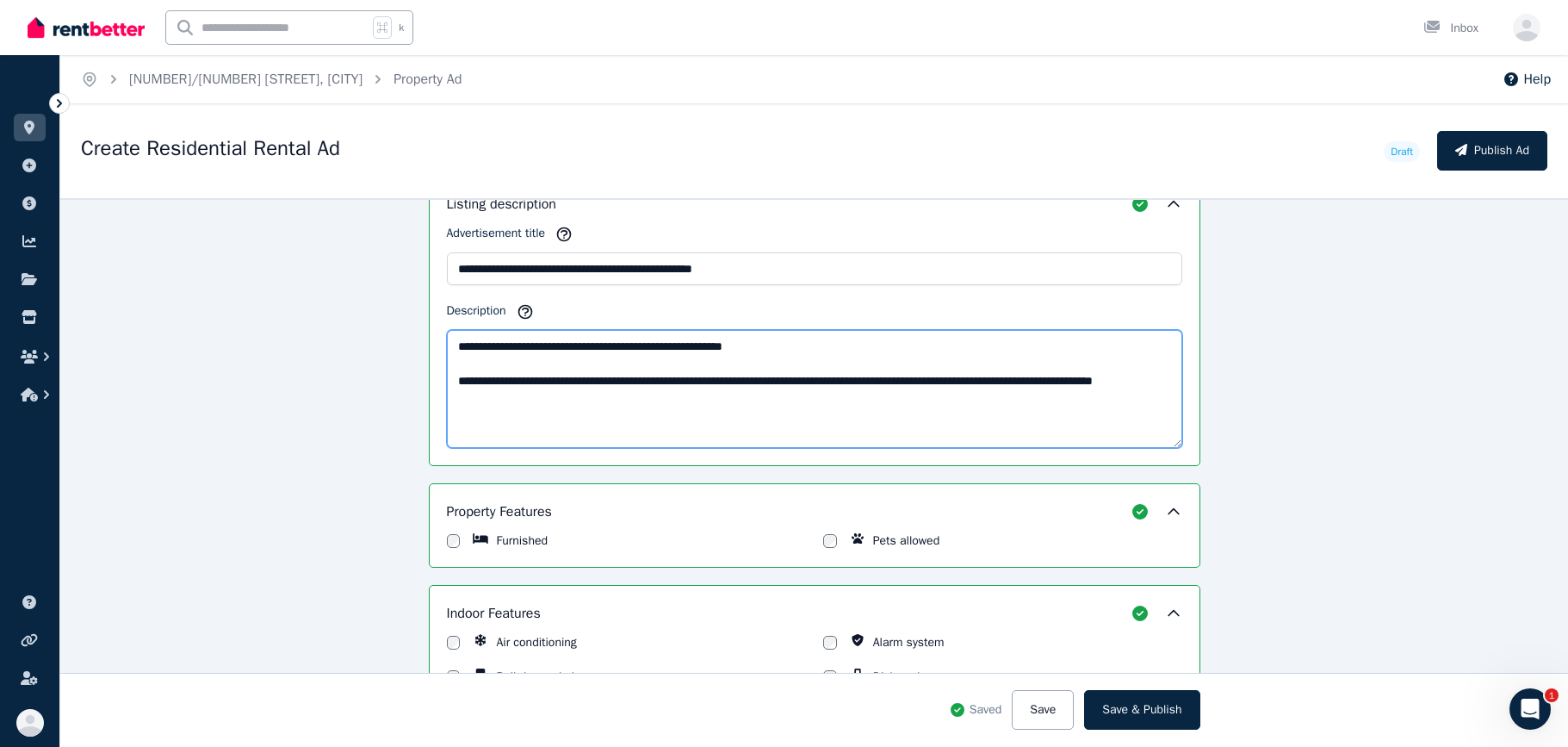 click on "**********" at bounding box center (815, 389) 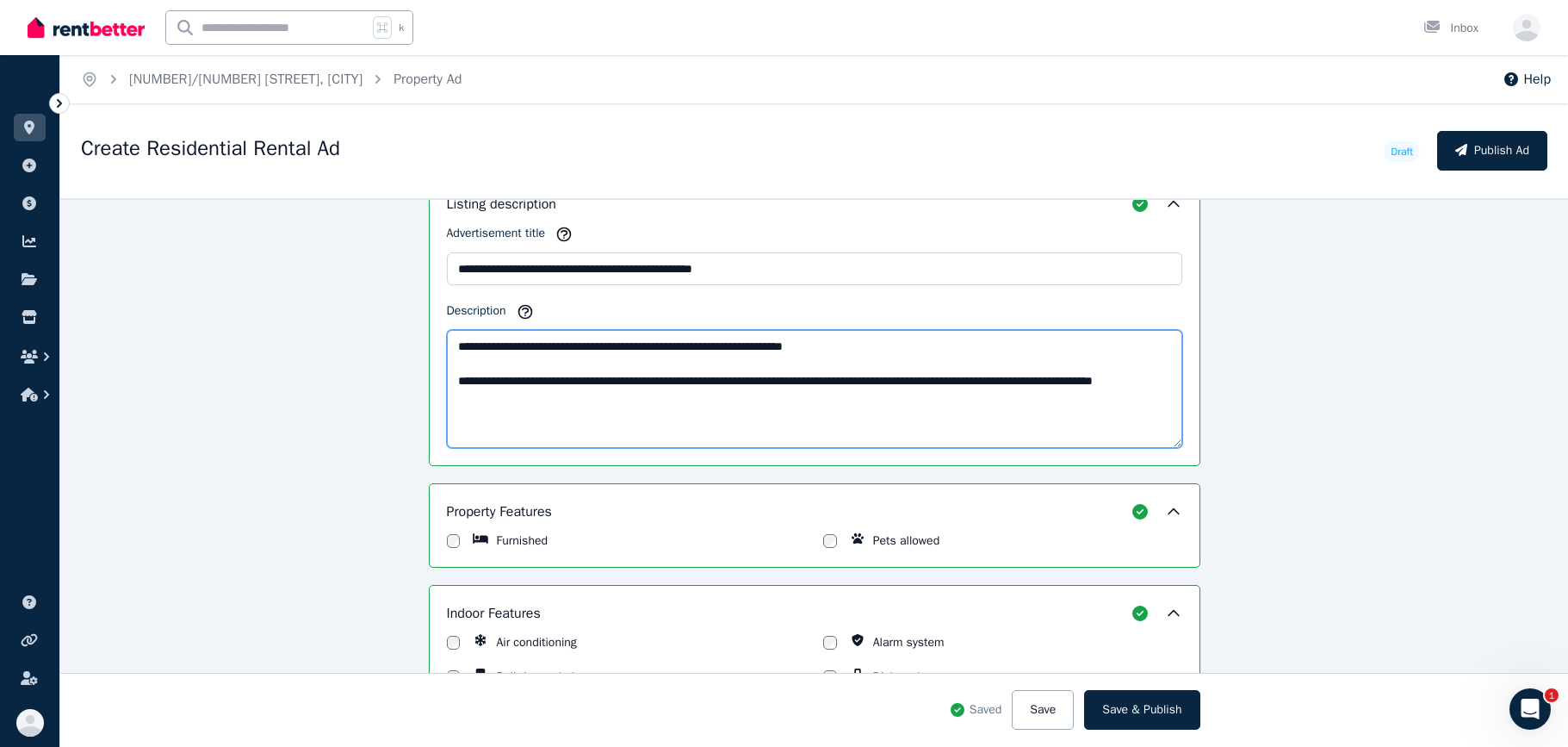 click on "**********" at bounding box center [815, 389] 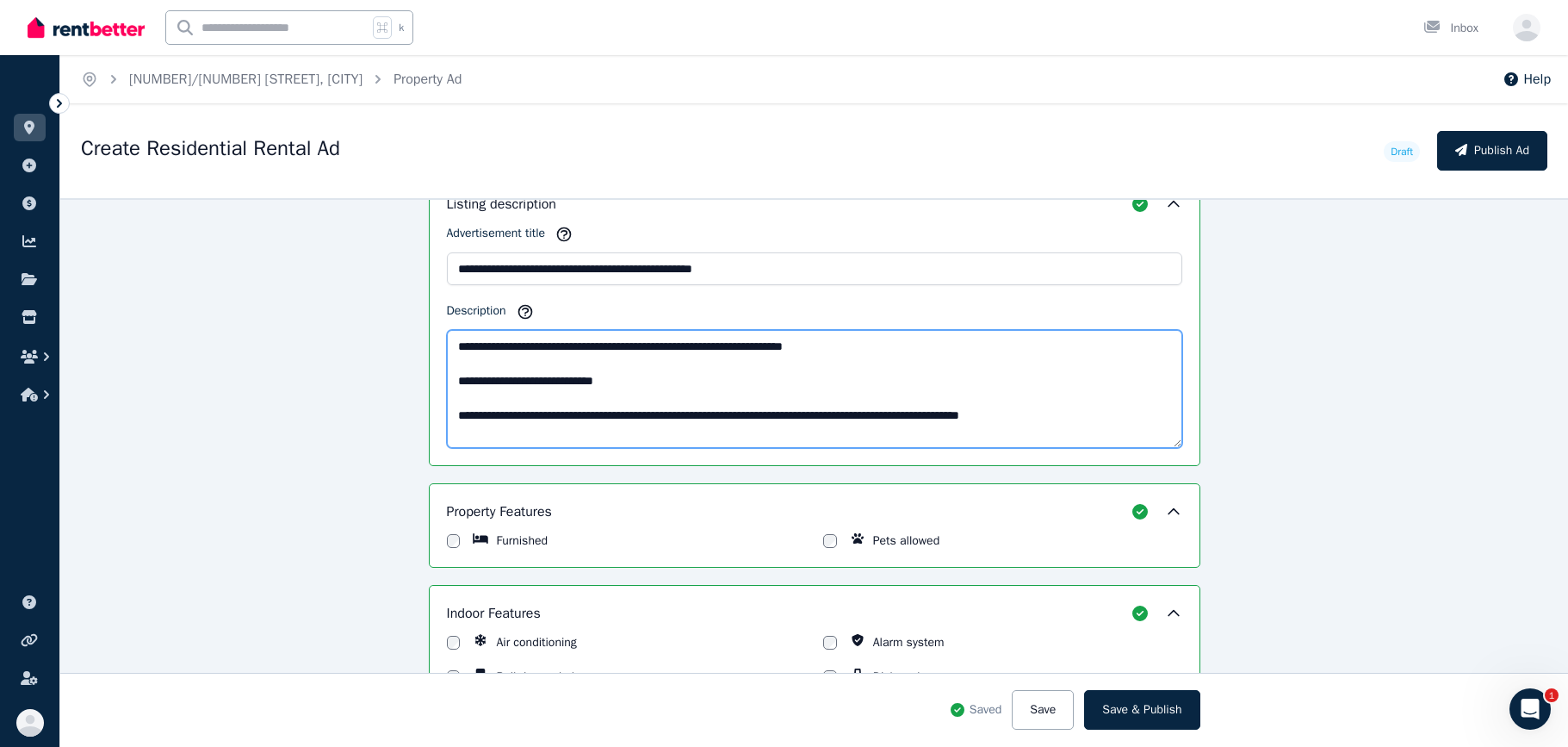click on "**********" at bounding box center [815, 389] 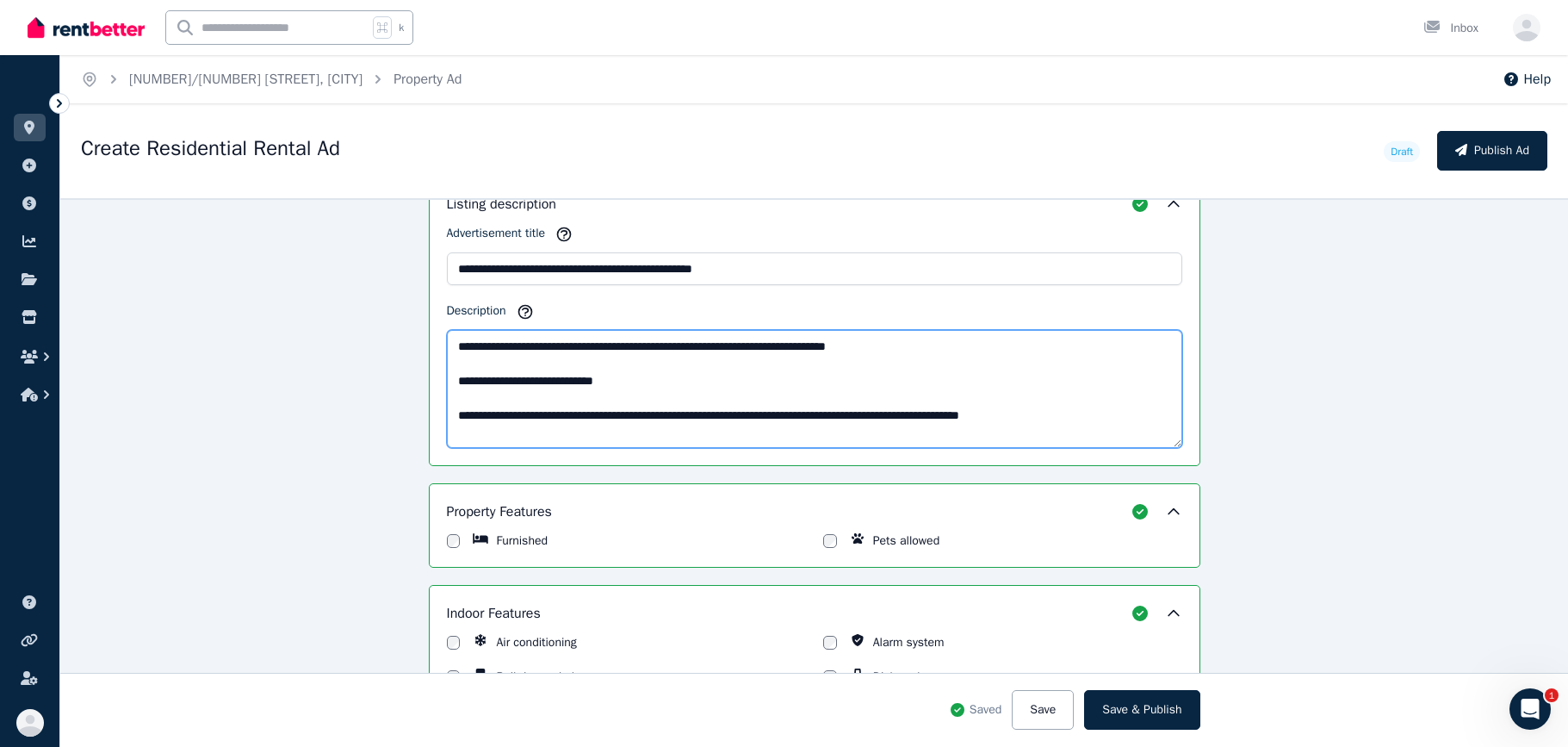 click on "**********" at bounding box center (815, 389) 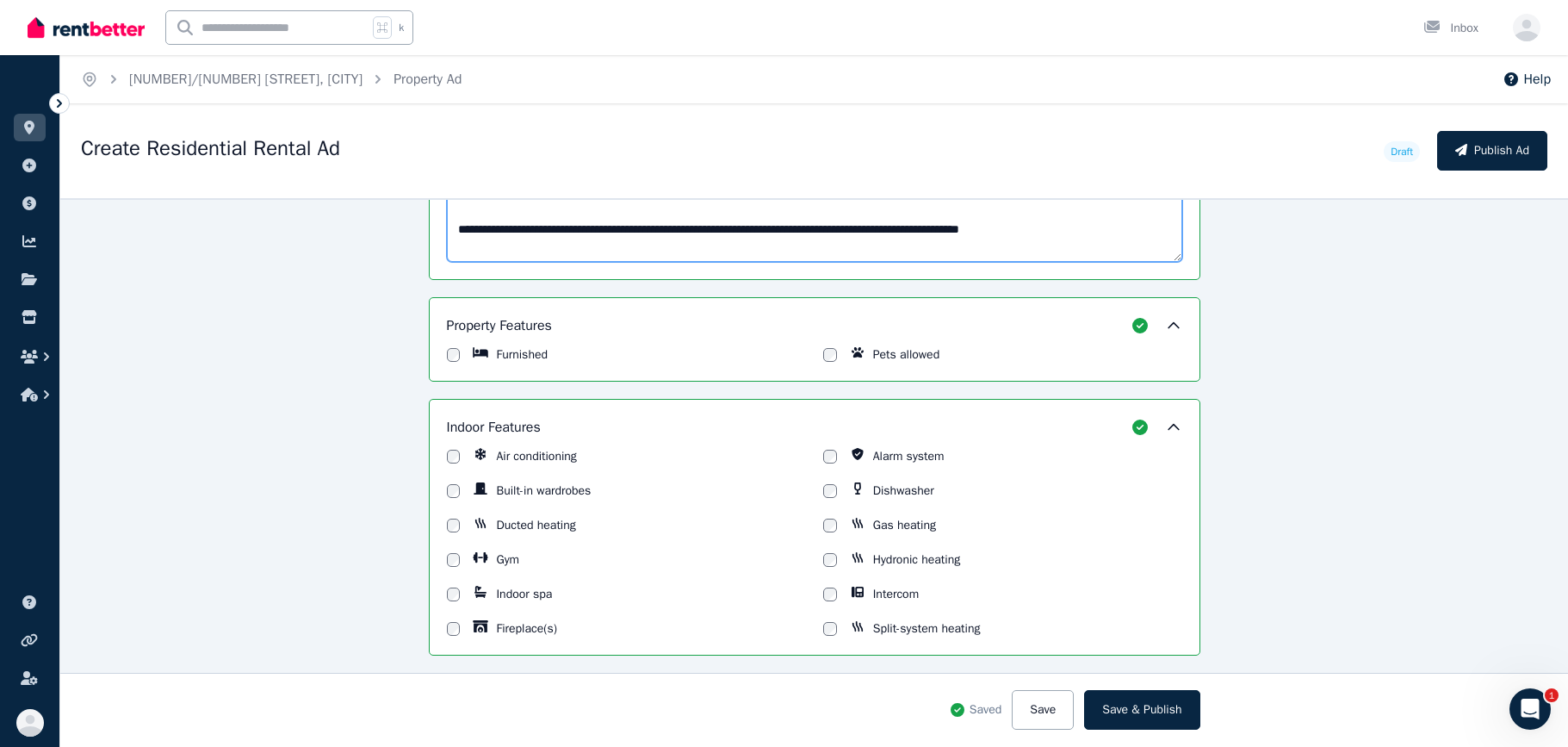 scroll, scrollTop: 1441, scrollLeft: 0, axis: vertical 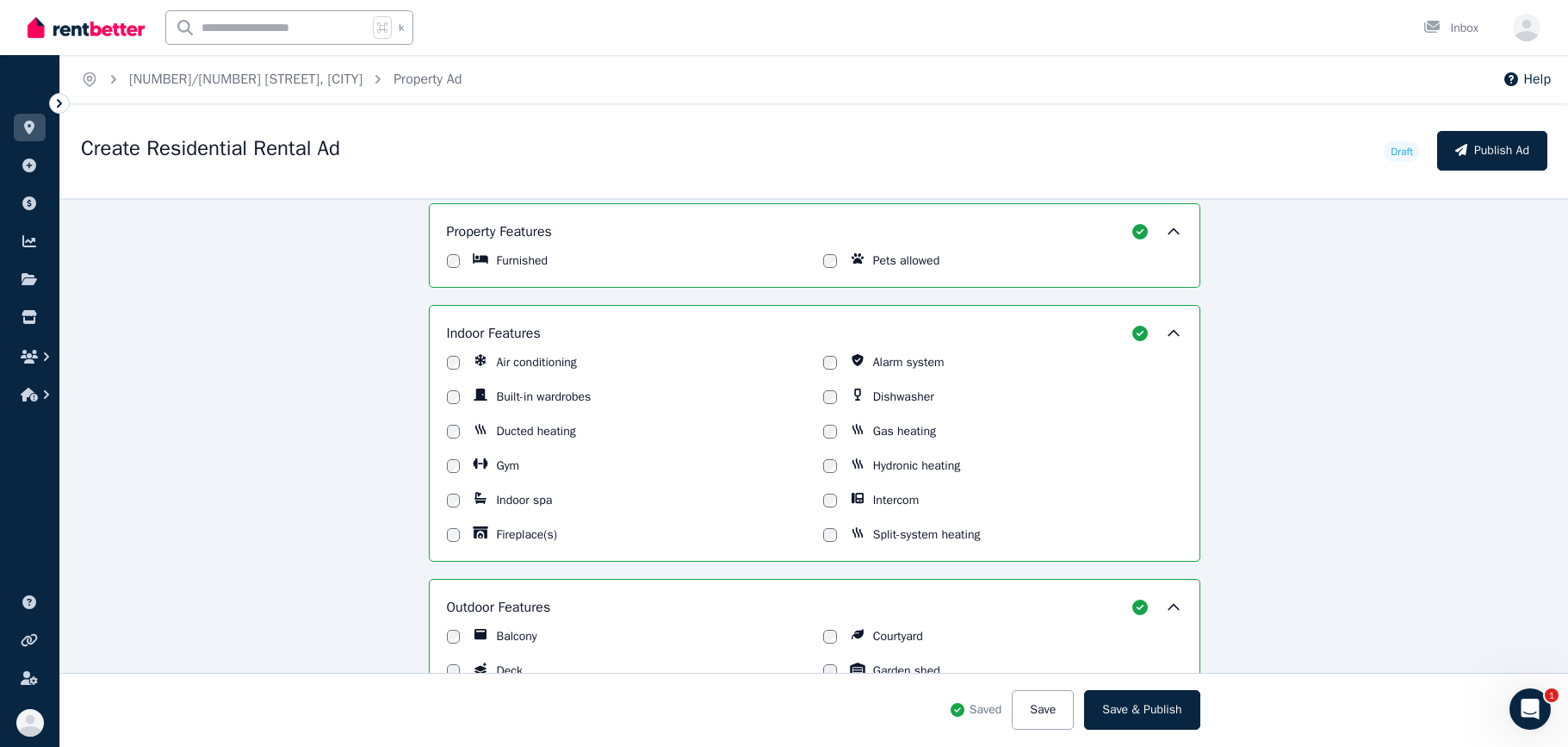 type on "**********" 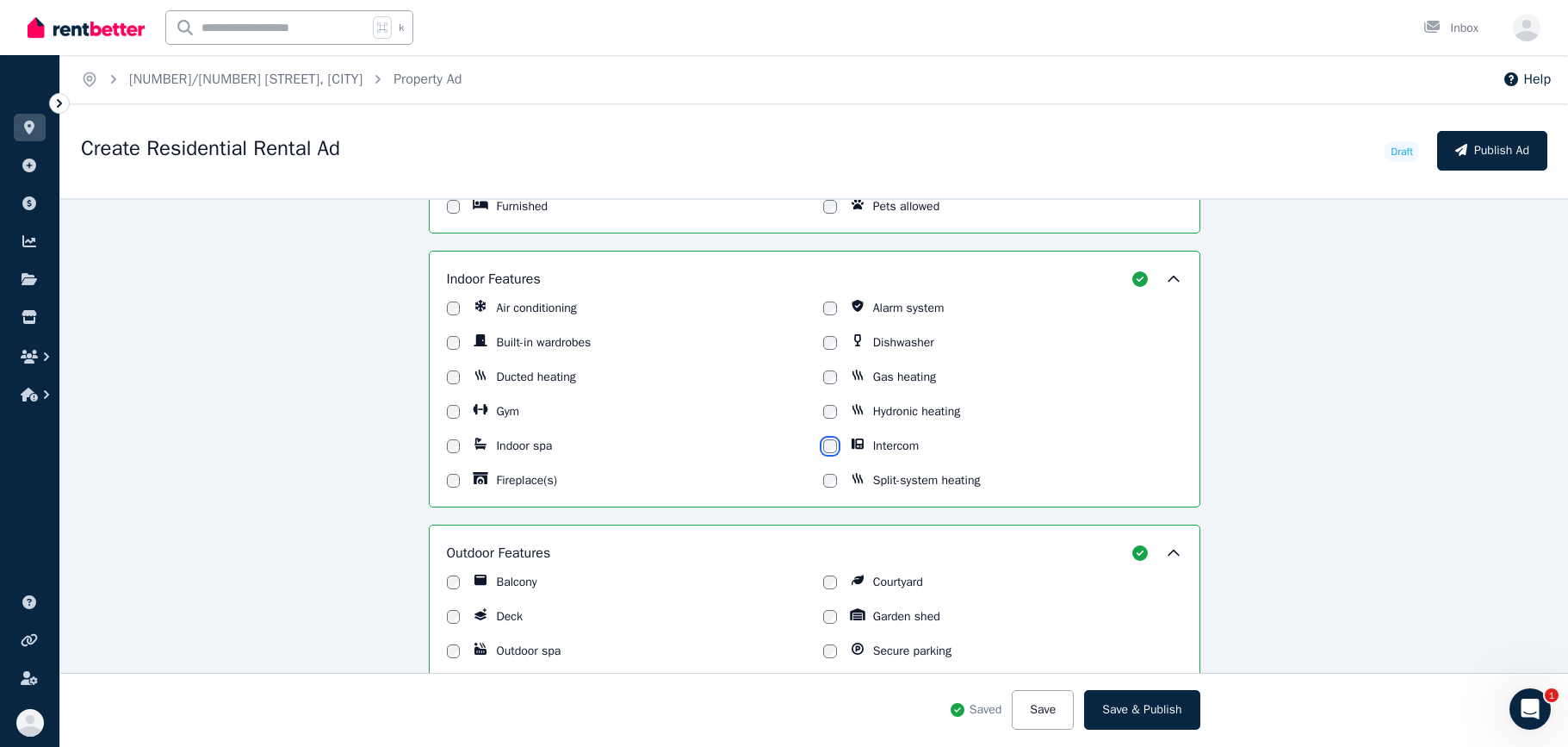 scroll, scrollTop: 1494, scrollLeft: 0, axis: vertical 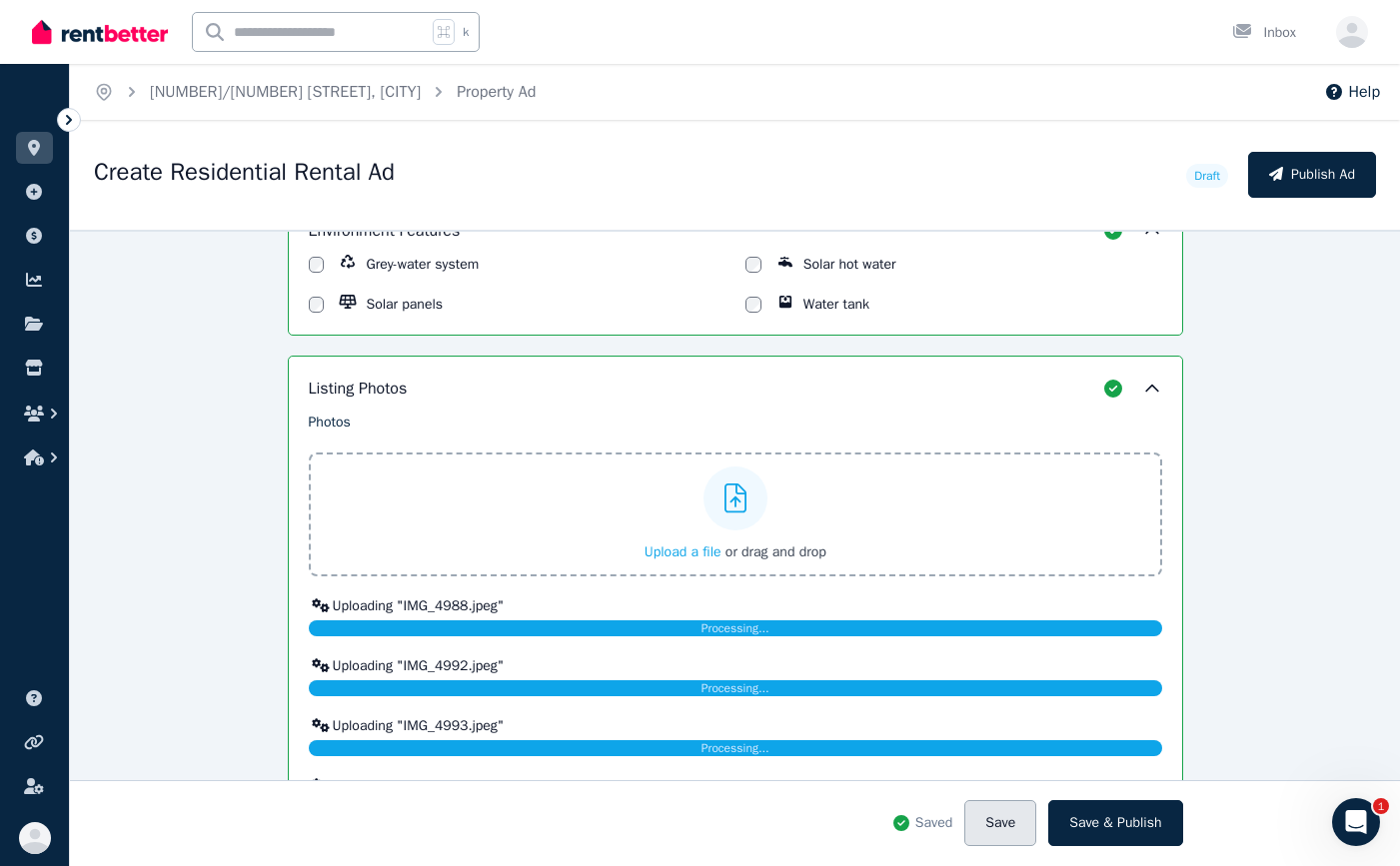 click on "Save" at bounding box center [1000, 823] 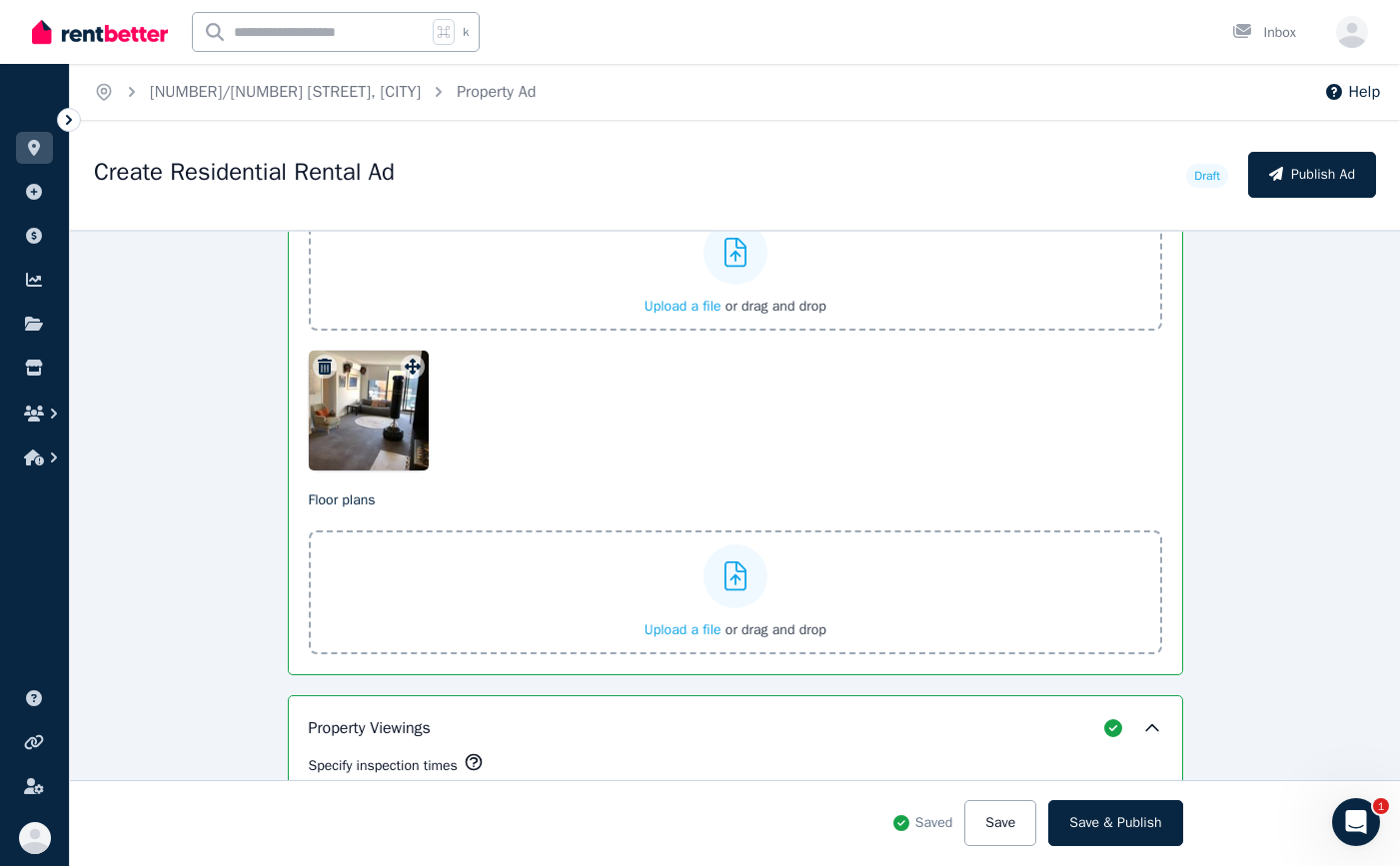 scroll, scrollTop: 2607, scrollLeft: 0, axis: vertical 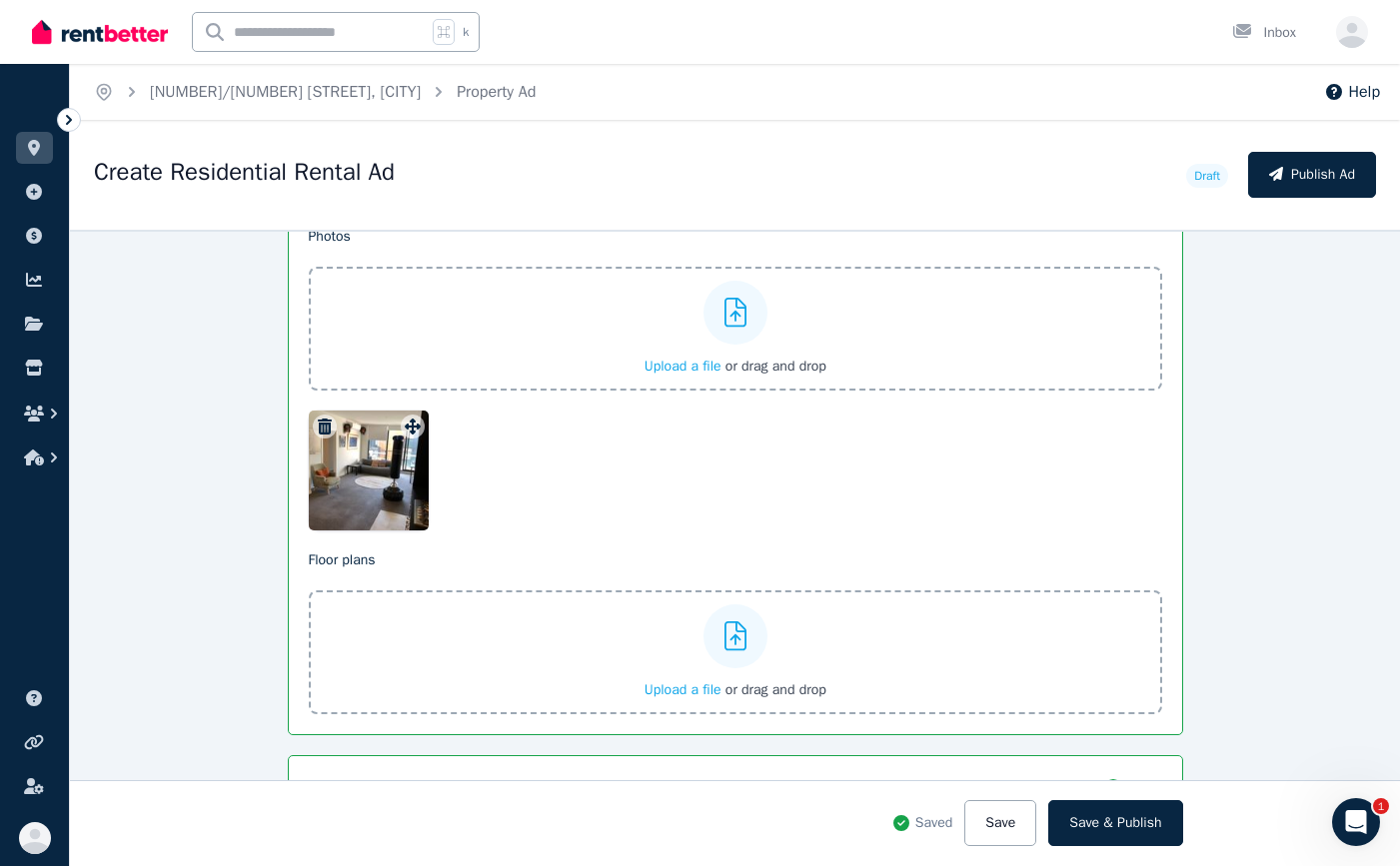 click at bounding box center (369, 470) 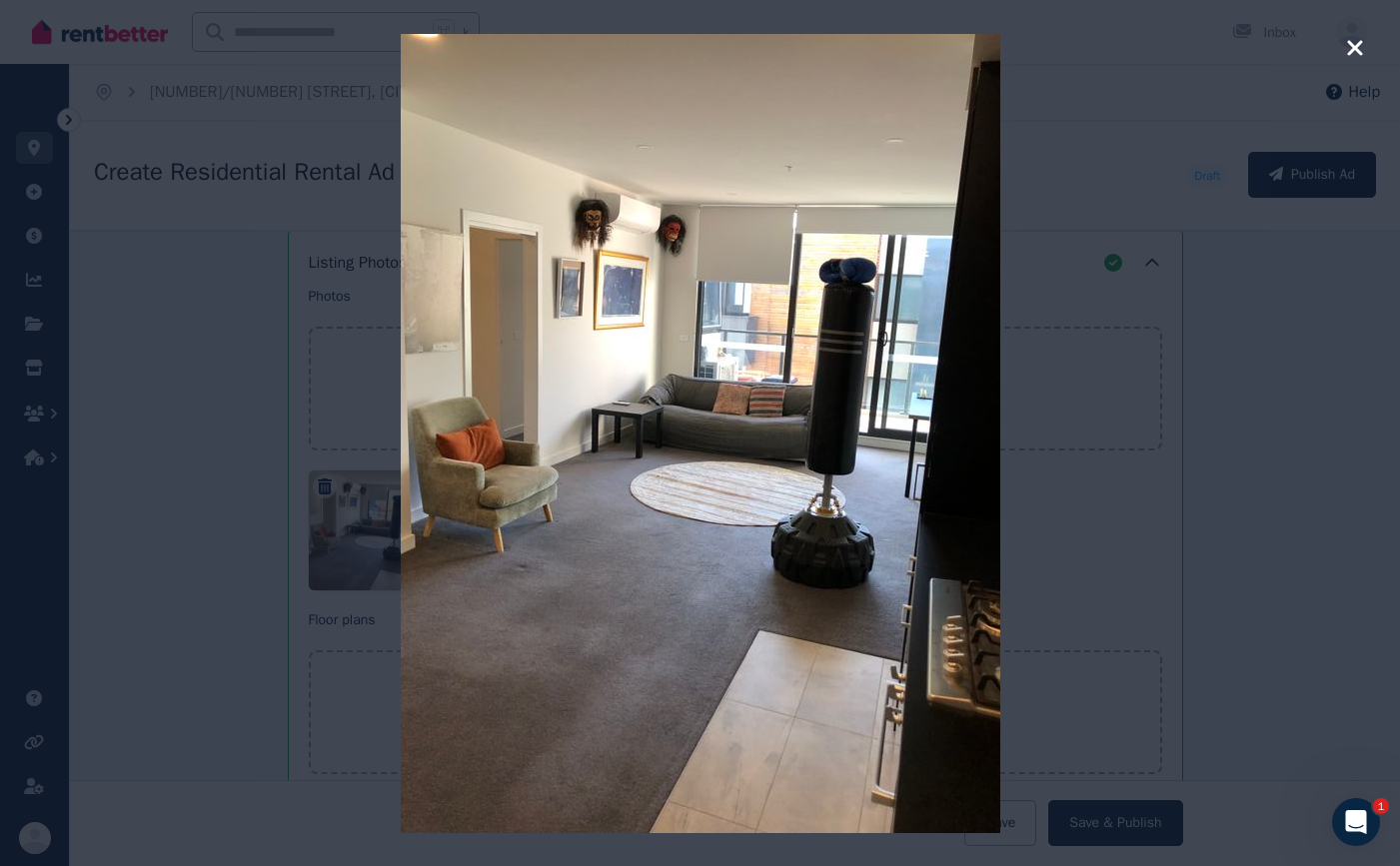 scroll, scrollTop: 2607, scrollLeft: 0, axis: vertical 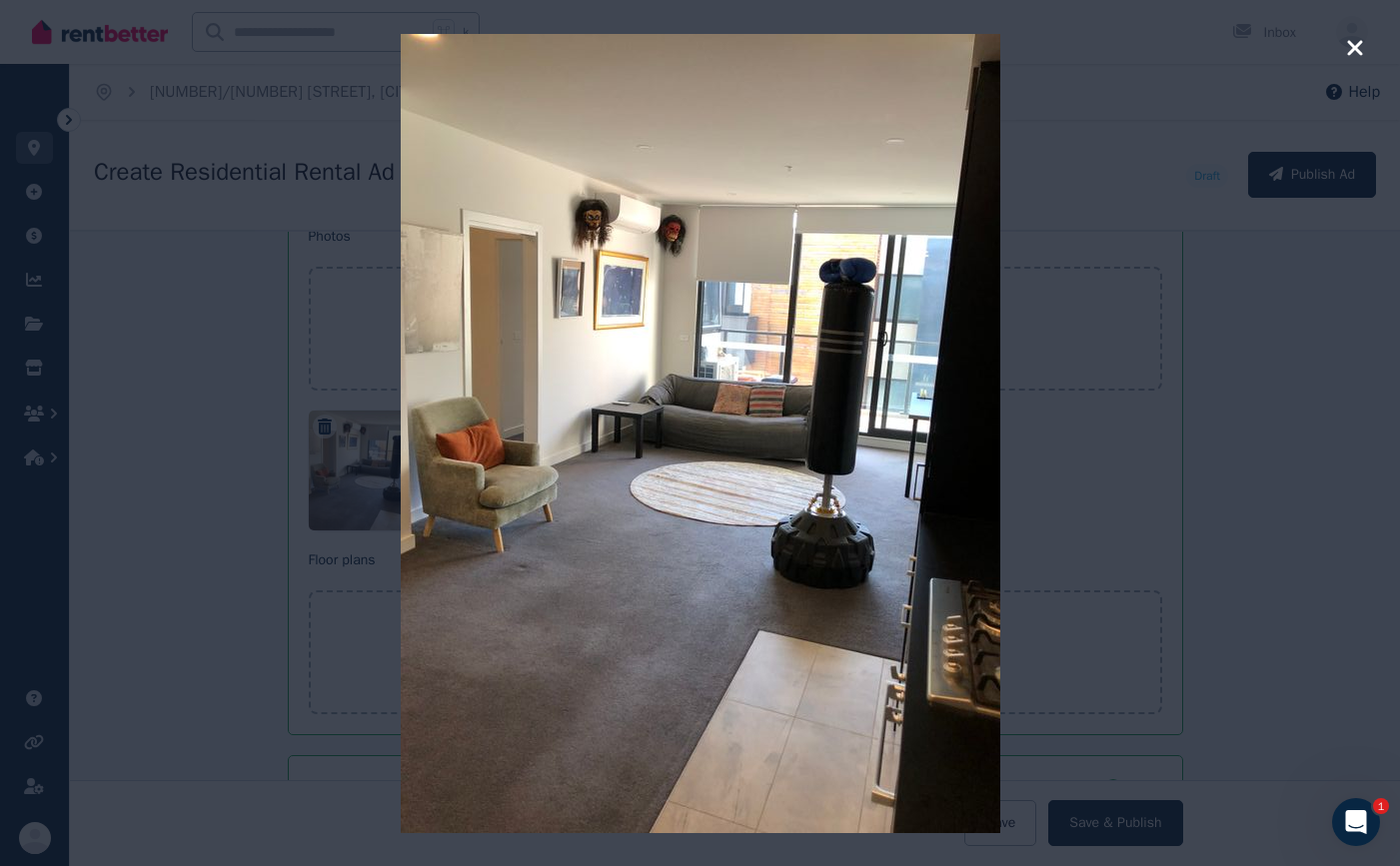 click 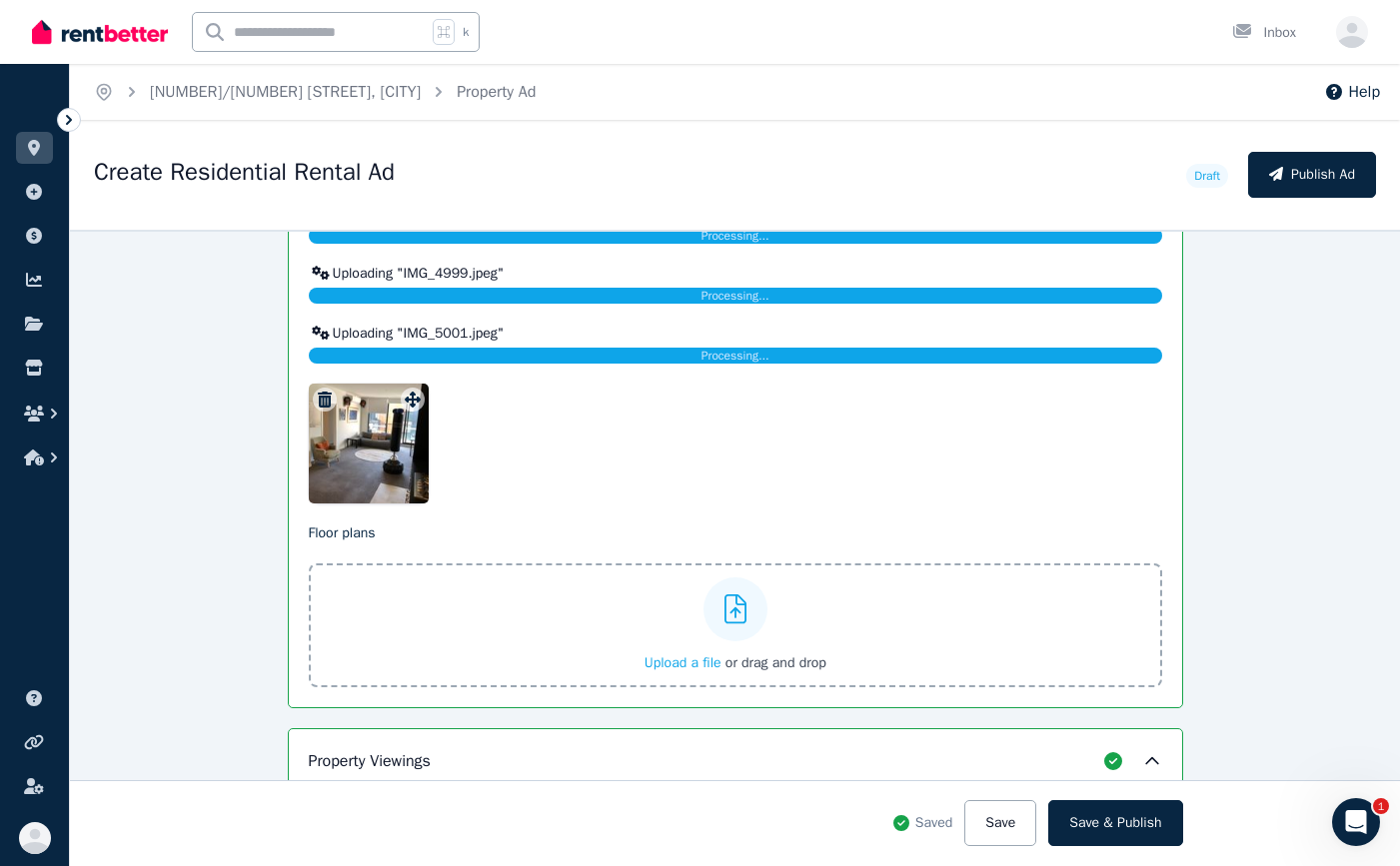 scroll, scrollTop: 2935, scrollLeft: 0, axis: vertical 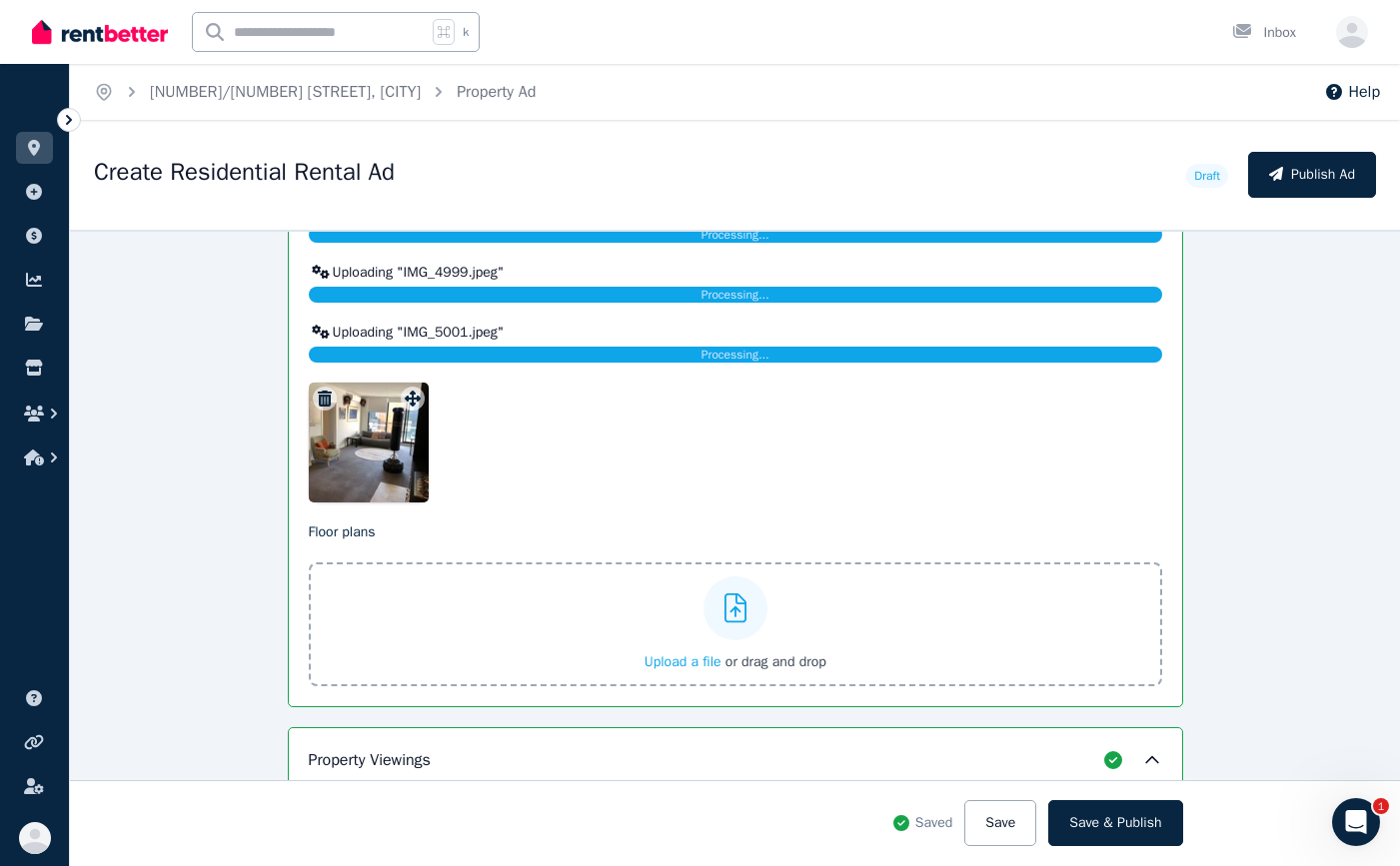 click on "Upload a file" at bounding box center [683, 661] 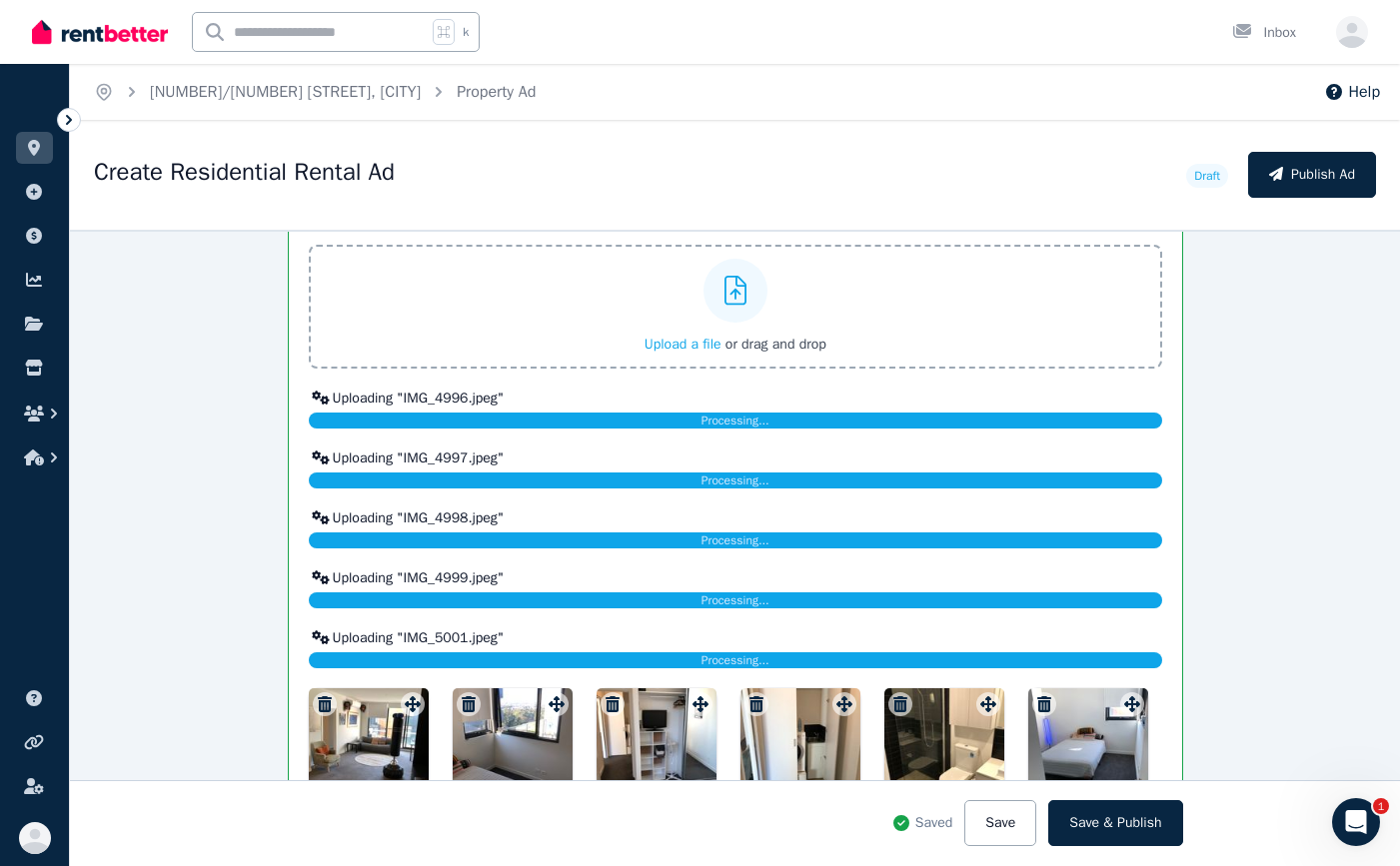 scroll, scrollTop: 2659, scrollLeft: 0, axis: vertical 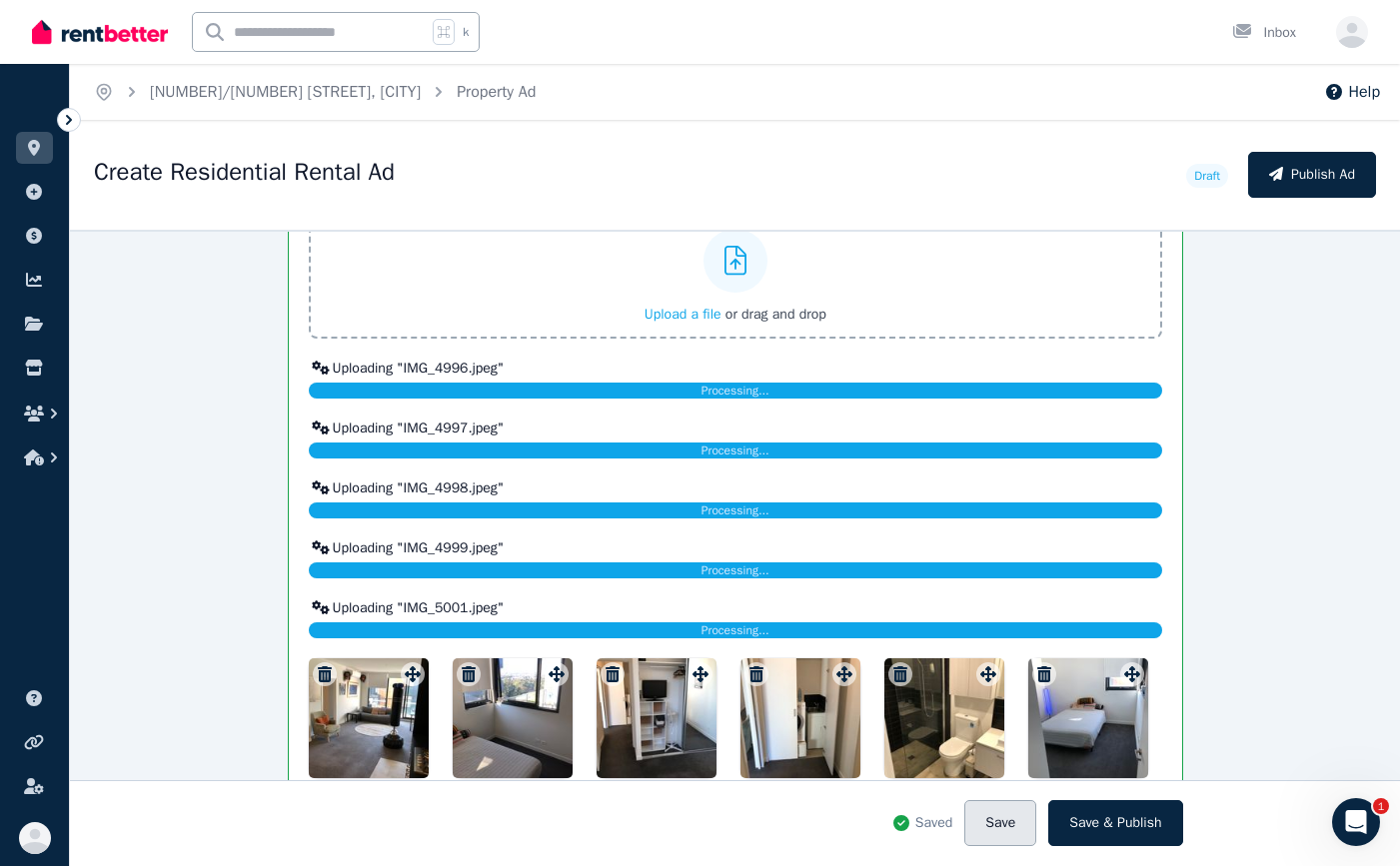 click on "Save" at bounding box center [1000, 823] 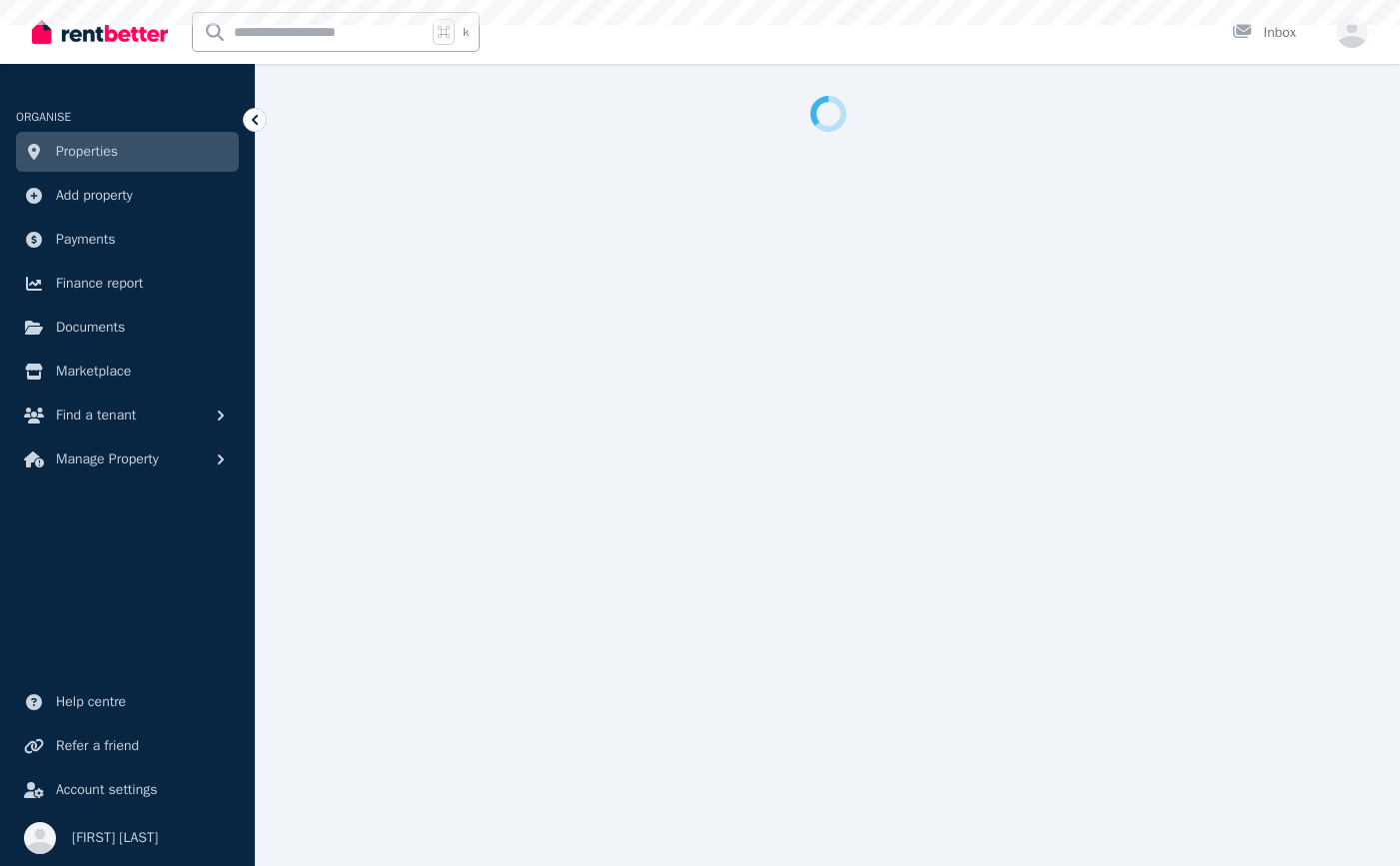 scroll, scrollTop: 0, scrollLeft: 0, axis: both 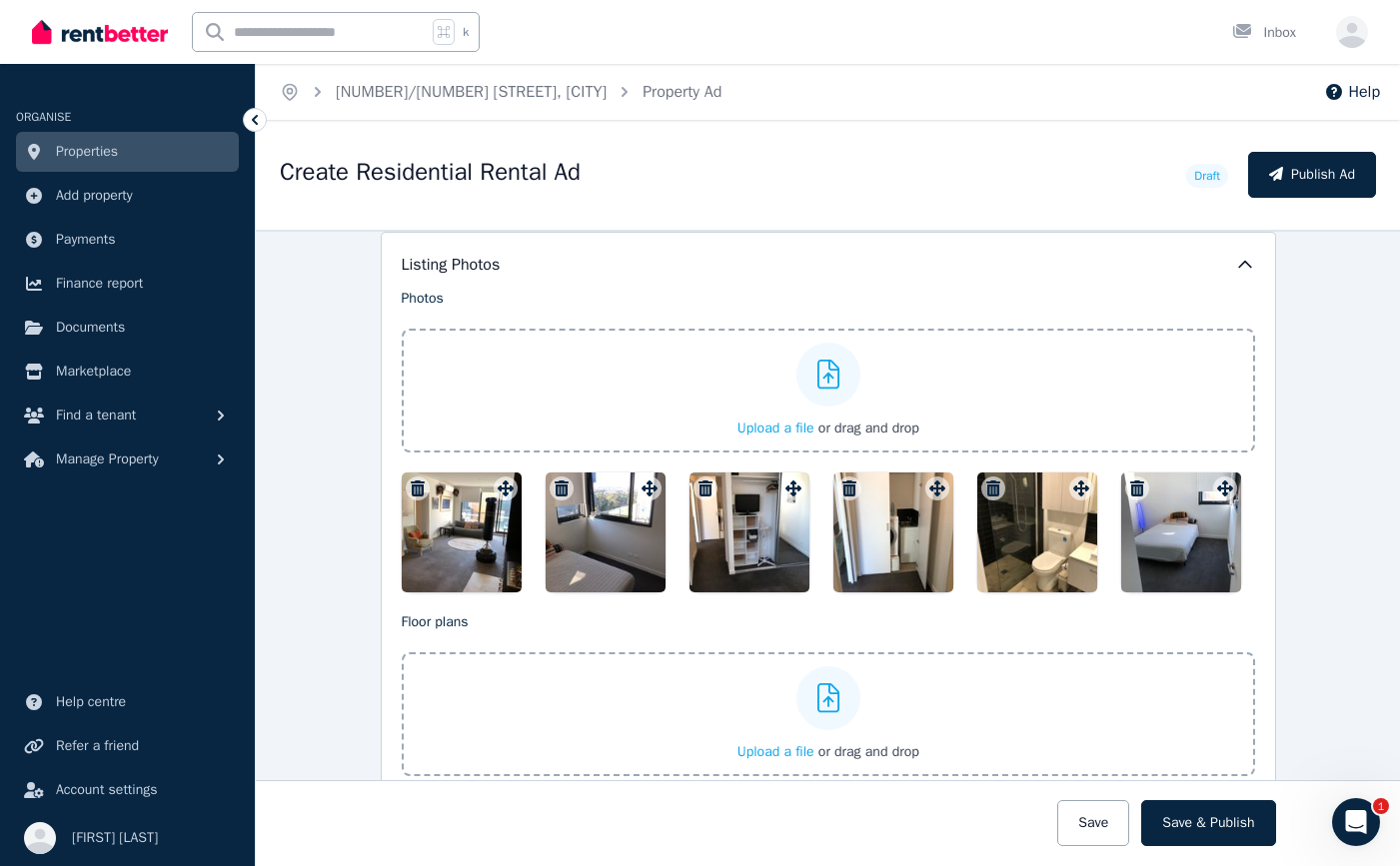 click on "Upload a file" at bounding box center [775, 428] 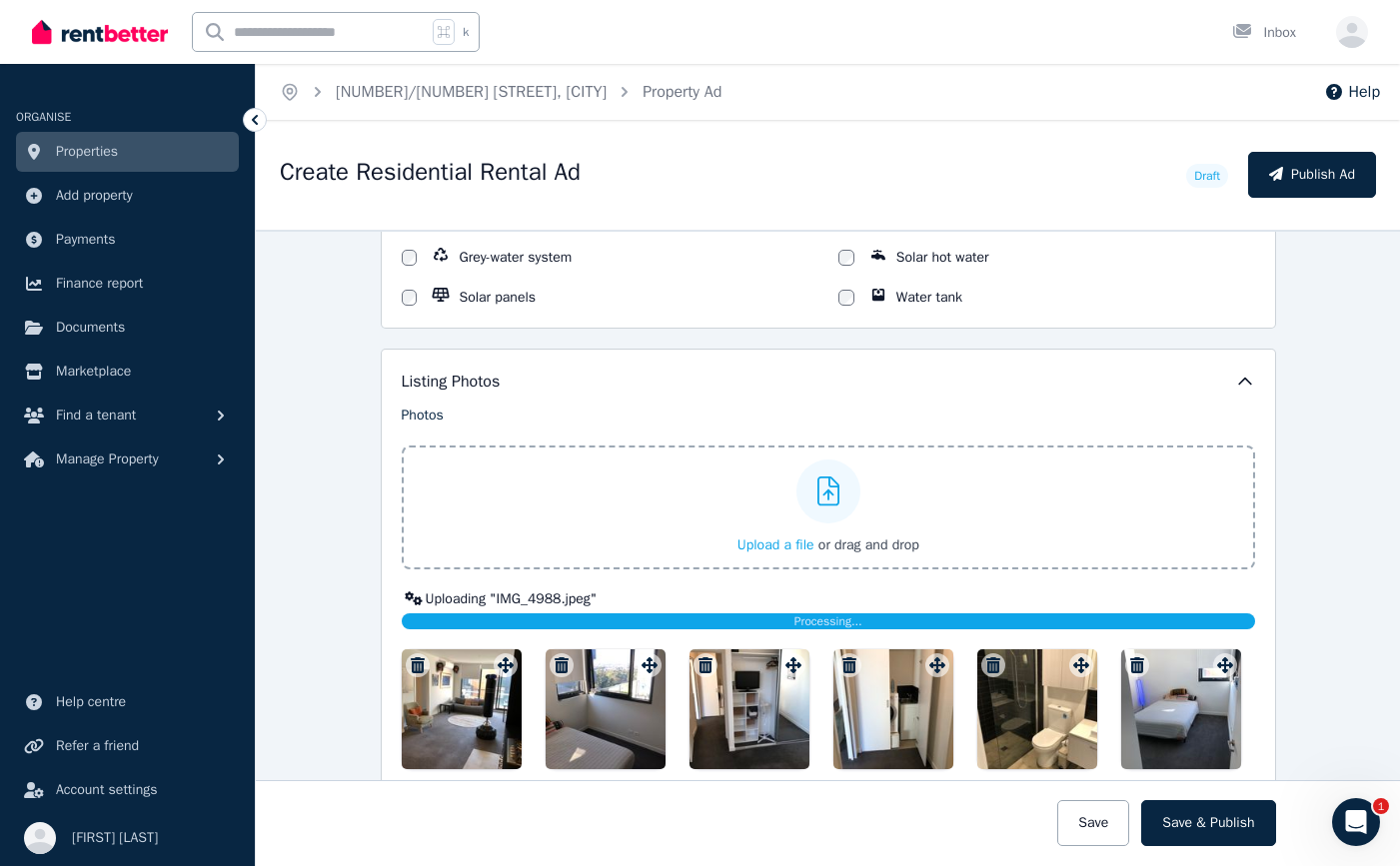 scroll, scrollTop: 2260, scrollLeft: 0, axis: vertical 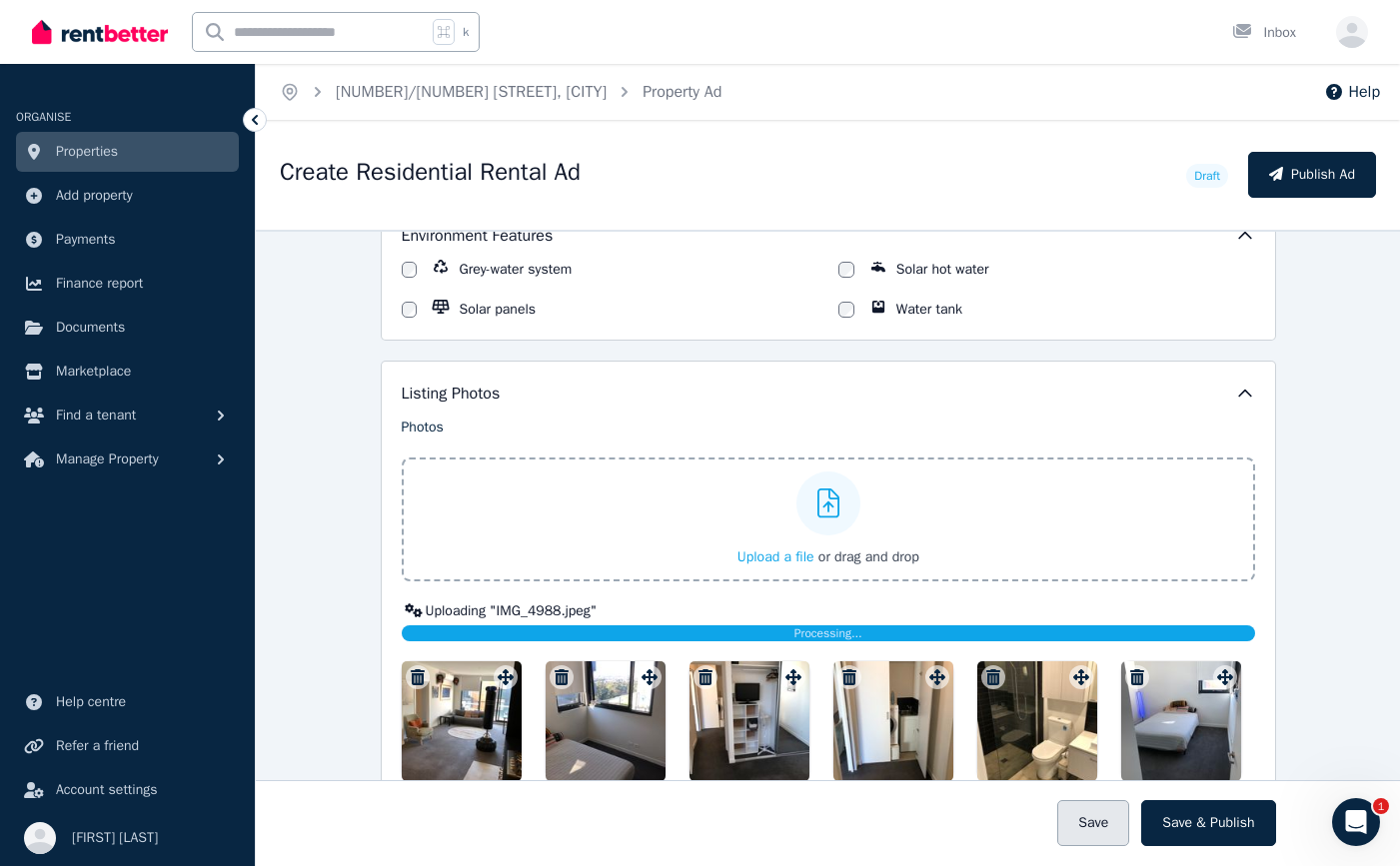 click on "Save" at bounding box center [1093, 823] 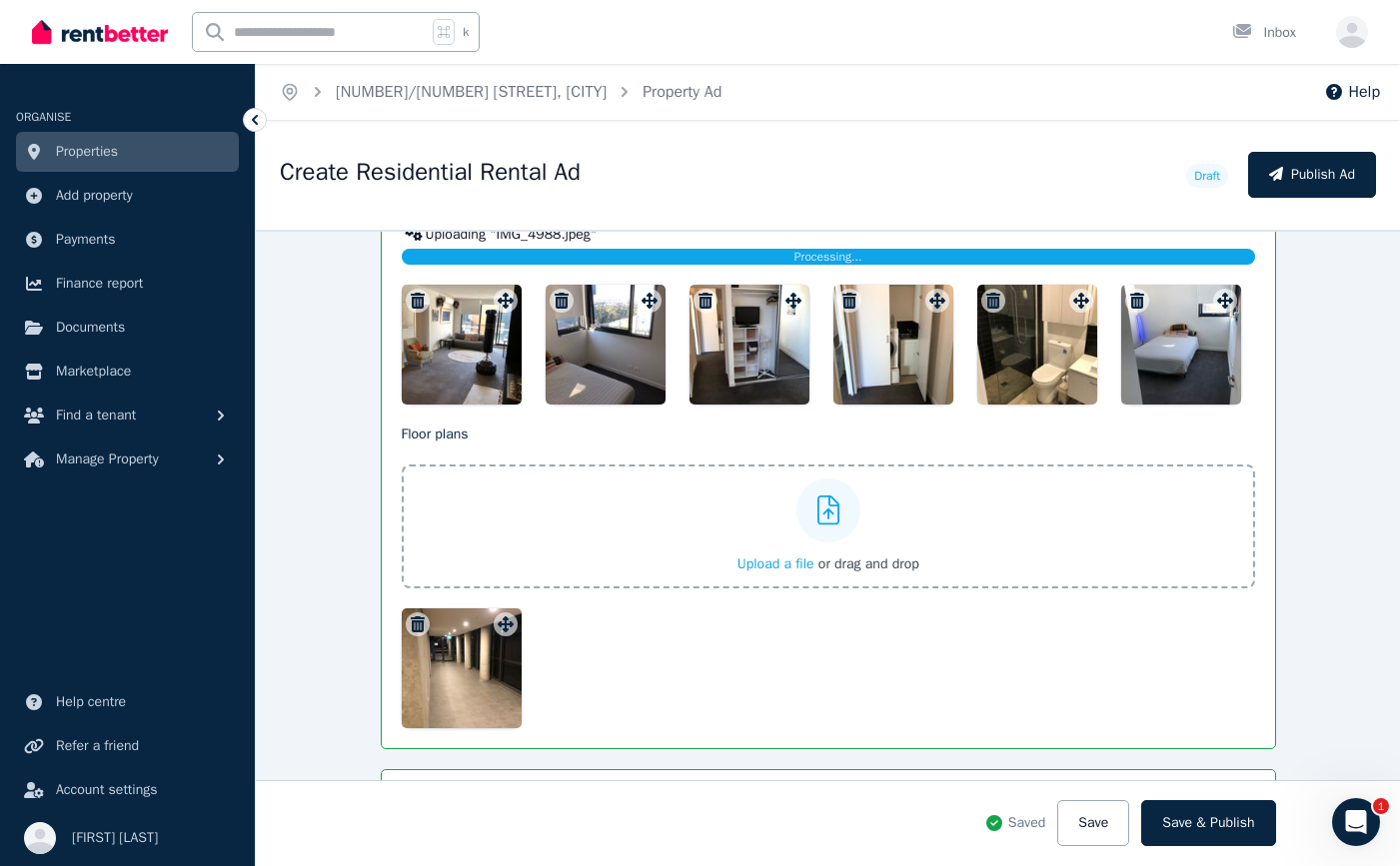 scroll, scrollTop: 2782, scrollLeft: 0, axis: vertical 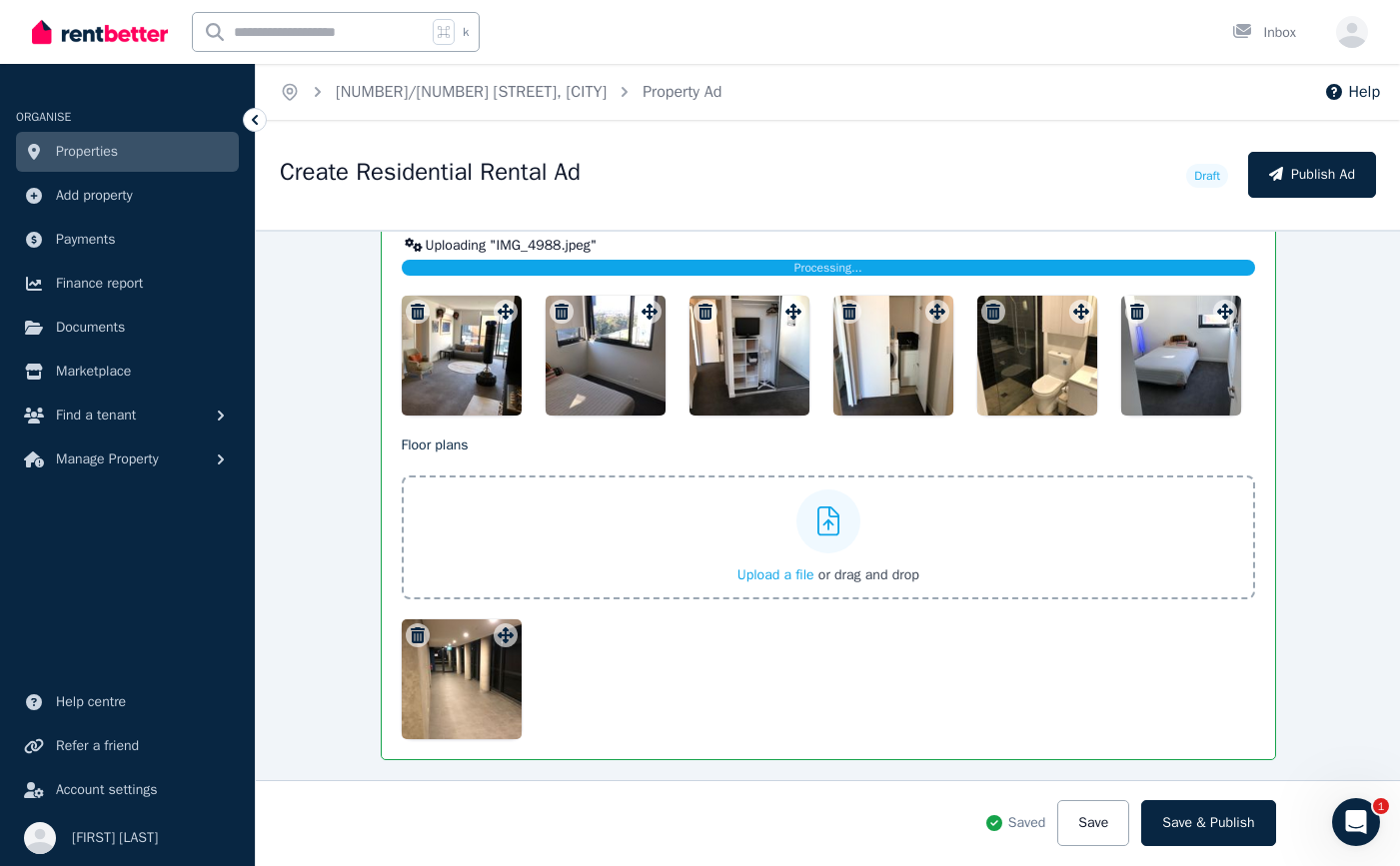 click on "Upload a file" at bounding box center [775, 574] 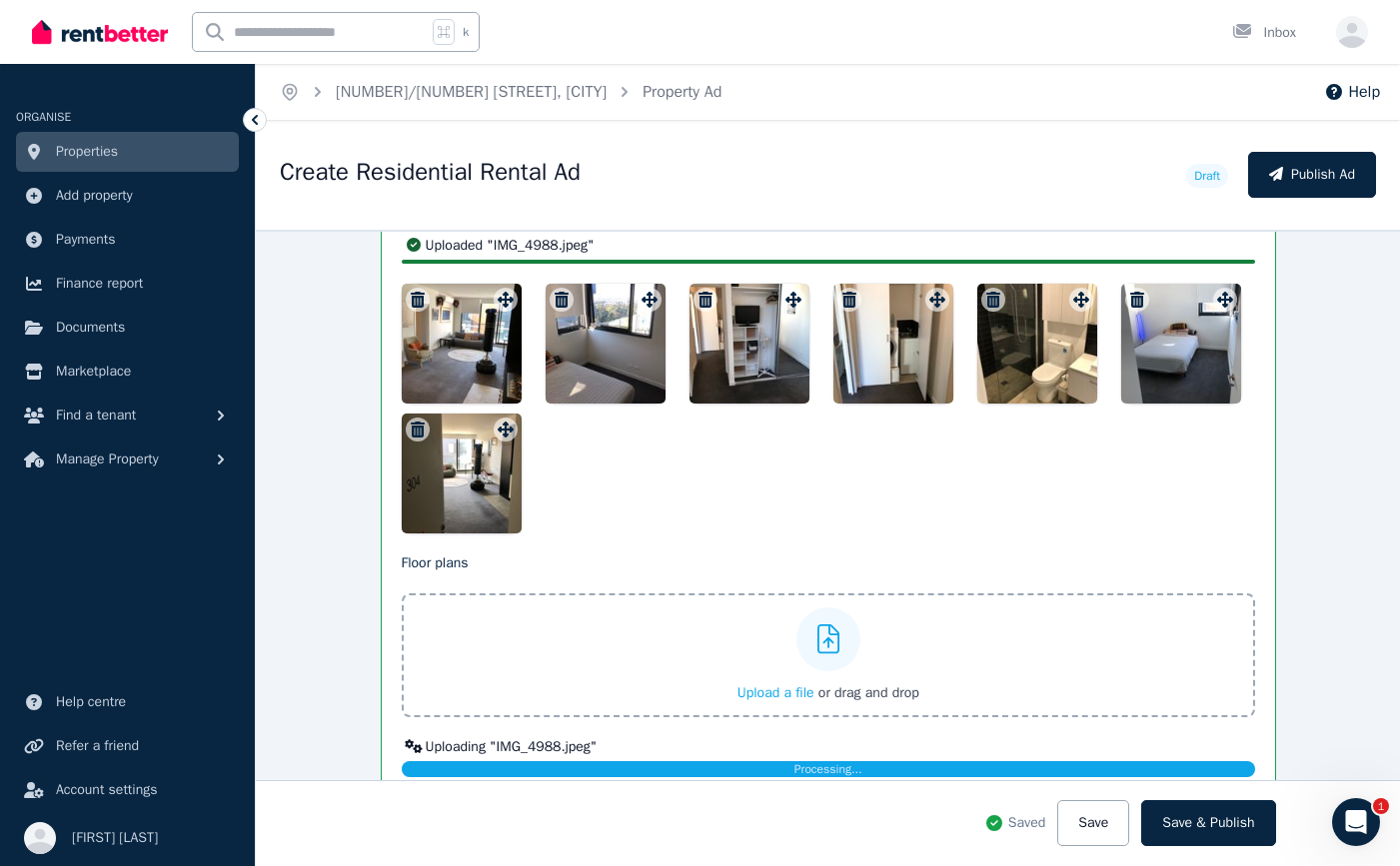 scroll, scrollTop: 2734, scrollLeft: 0, axis: vertical 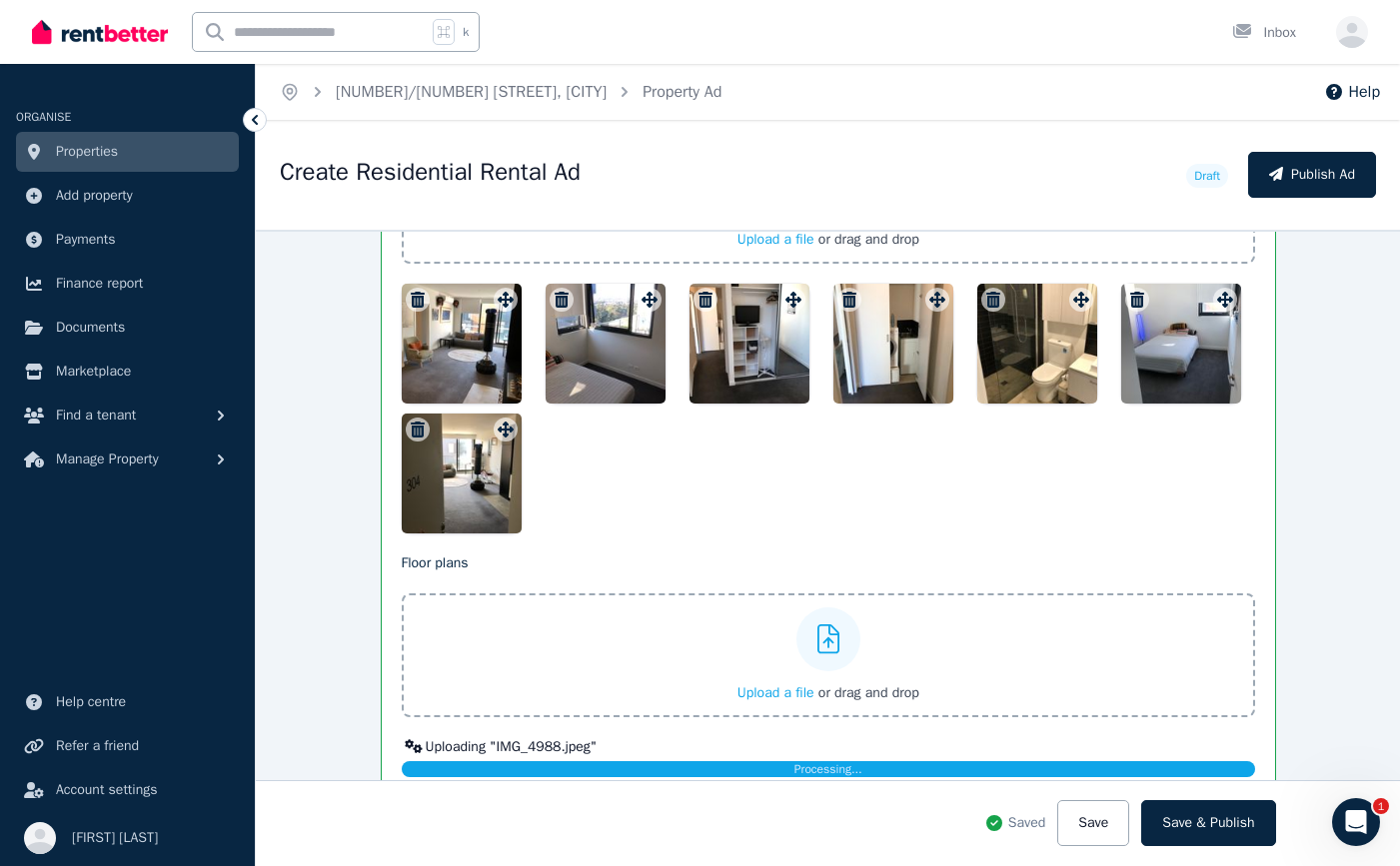 click on "Upload a file" at bounding box center [775, 692] 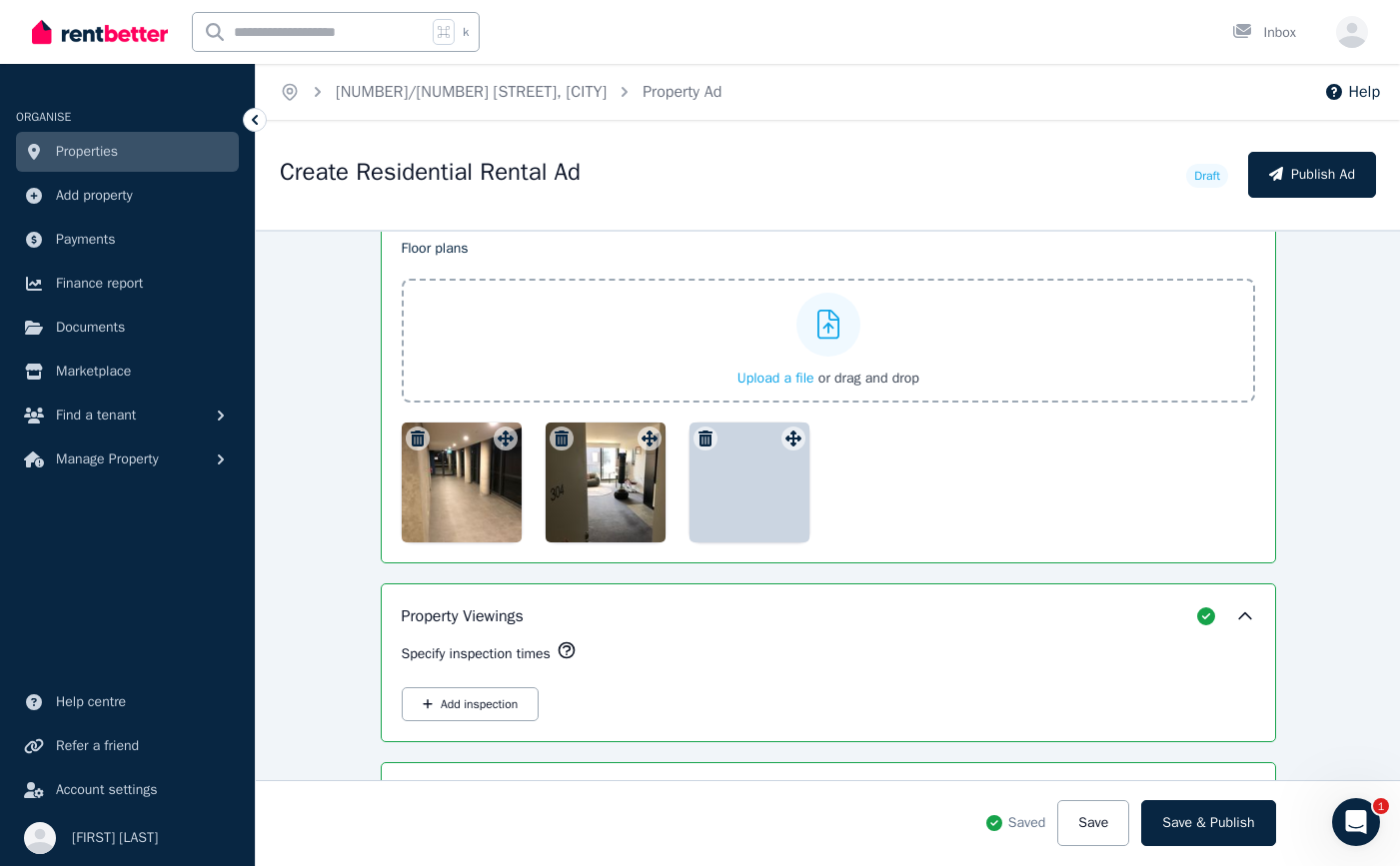 scroll, scrollTop: 3053, scrollLeft: 0, axis: vertical 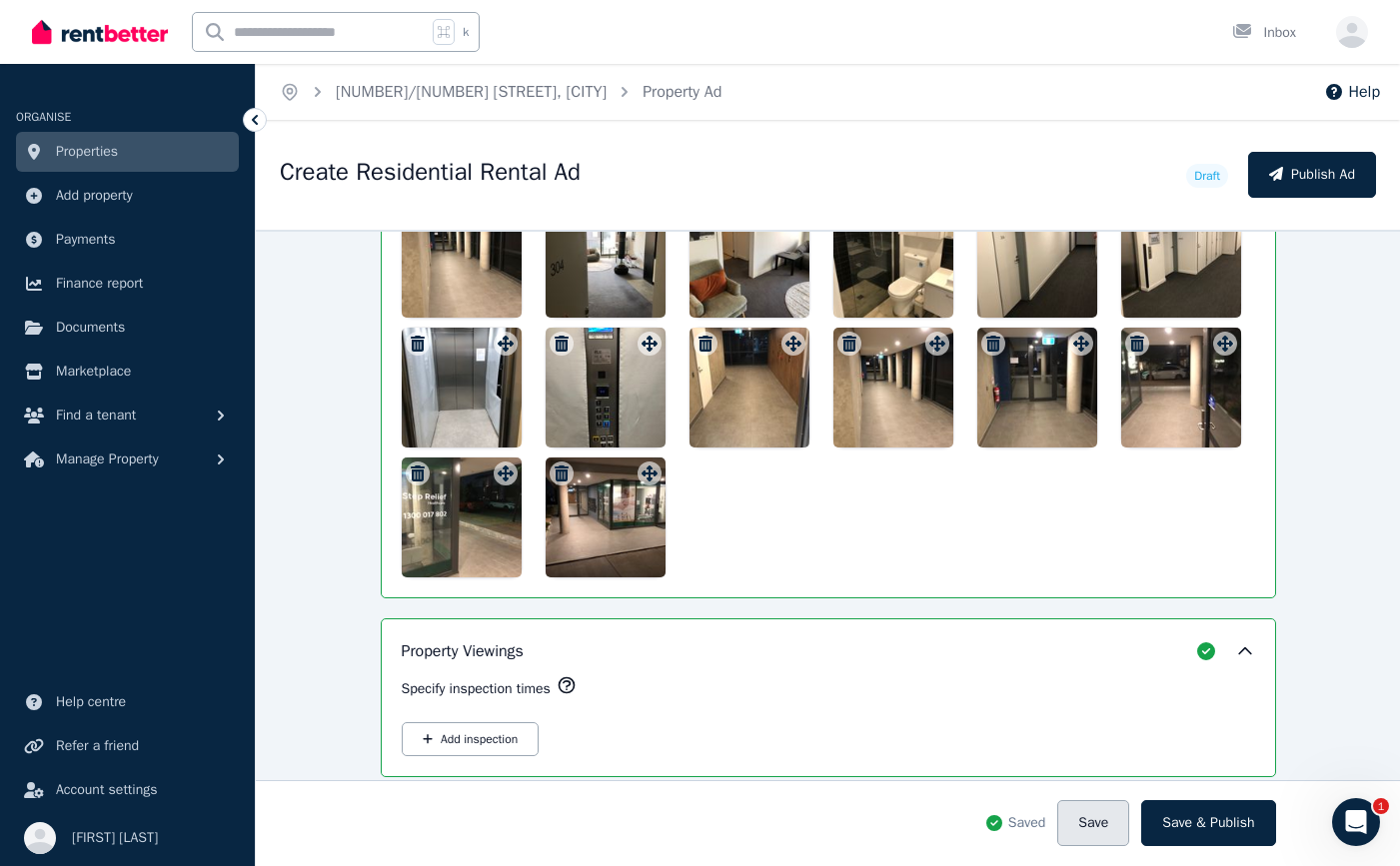 click on "Save" at bounding box center (1093, 823) 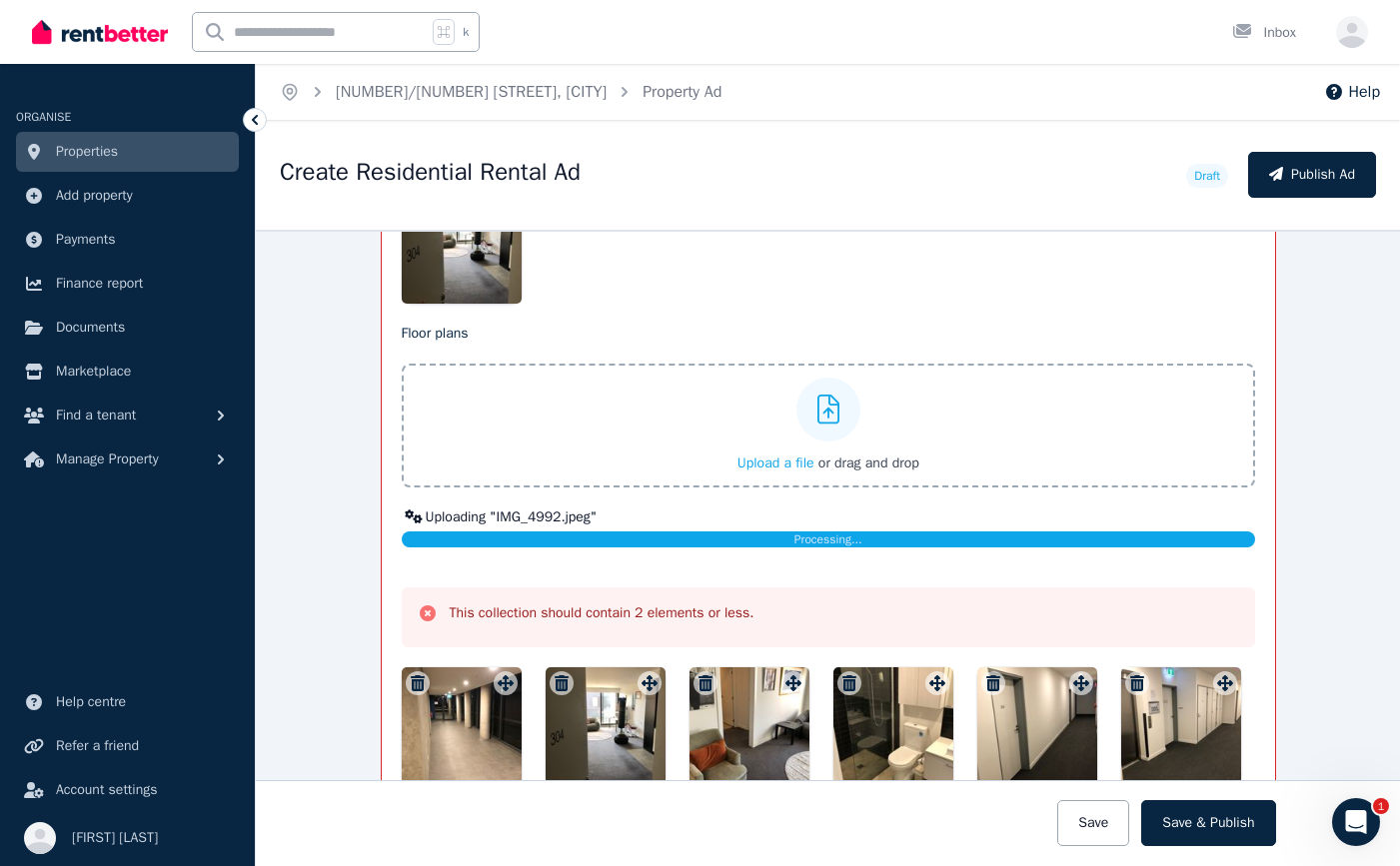 scroll, scrollTop: 2991, scrollLeft: 0, axis: vertical 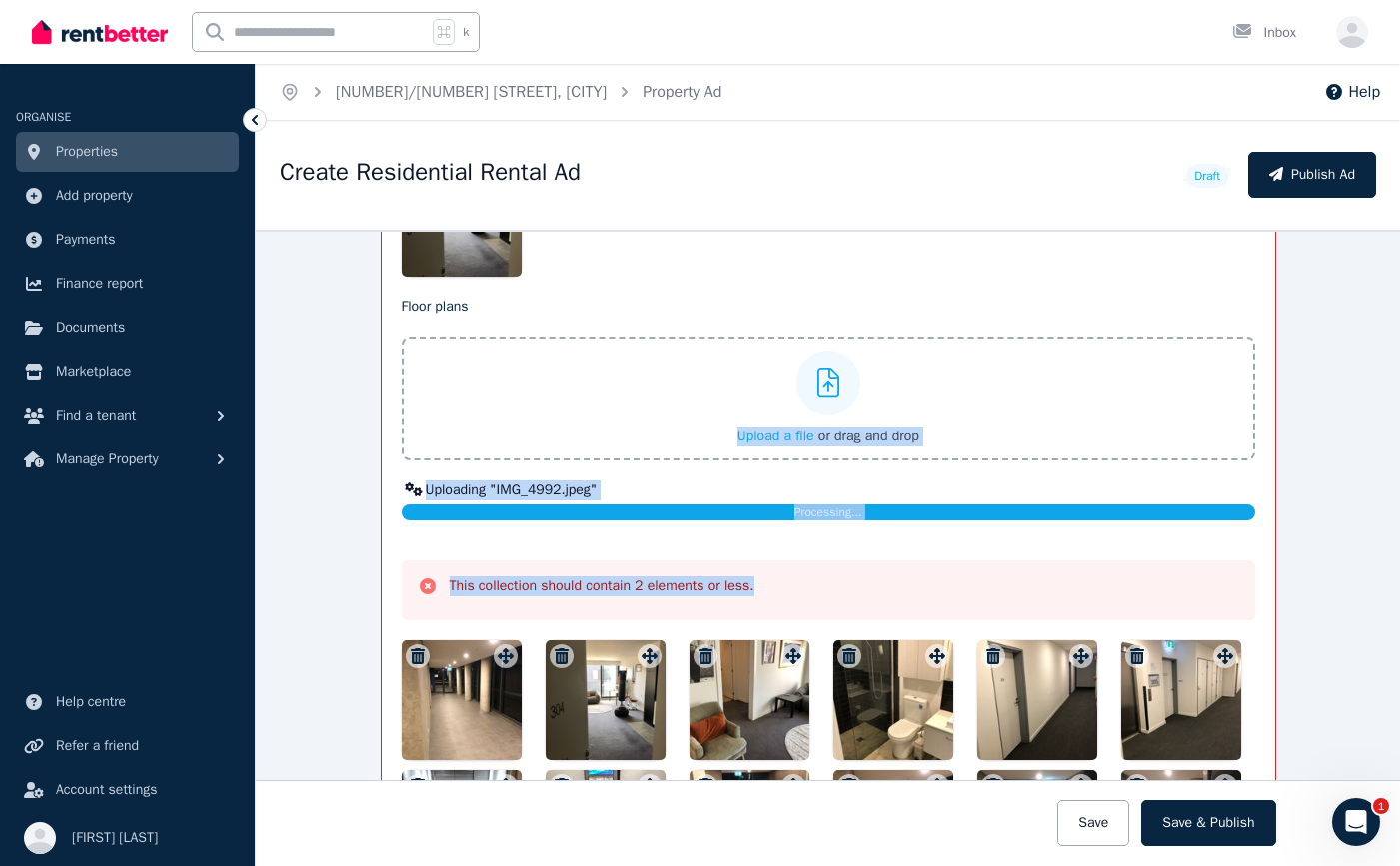 drag, startPoint x: 431, startPoint y: 693, endPoint x: 617, endPoint y: 501, distance: 267.32003 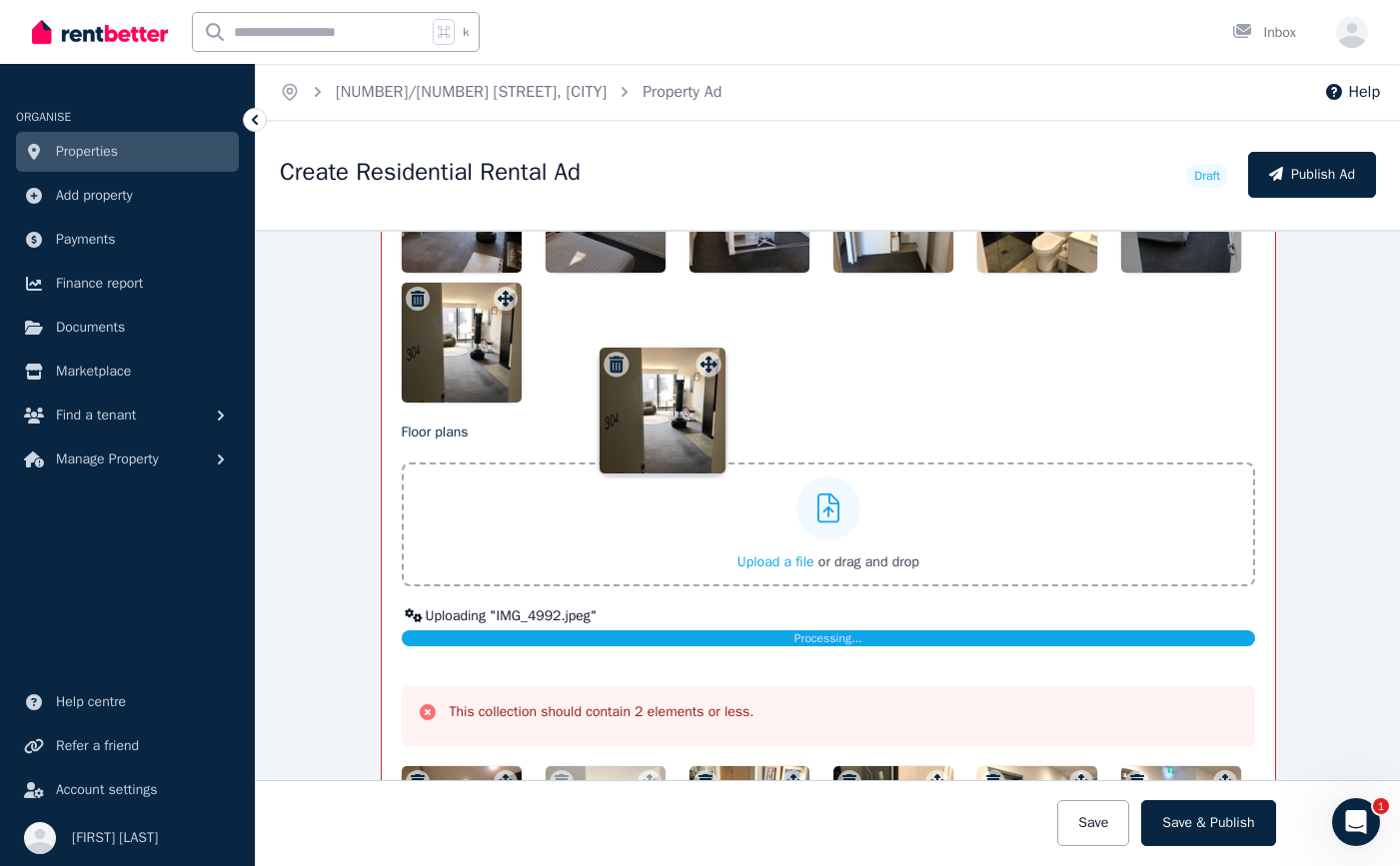 scroll, scrollTop: 2808, scrollLeft: 0, axis: vertical 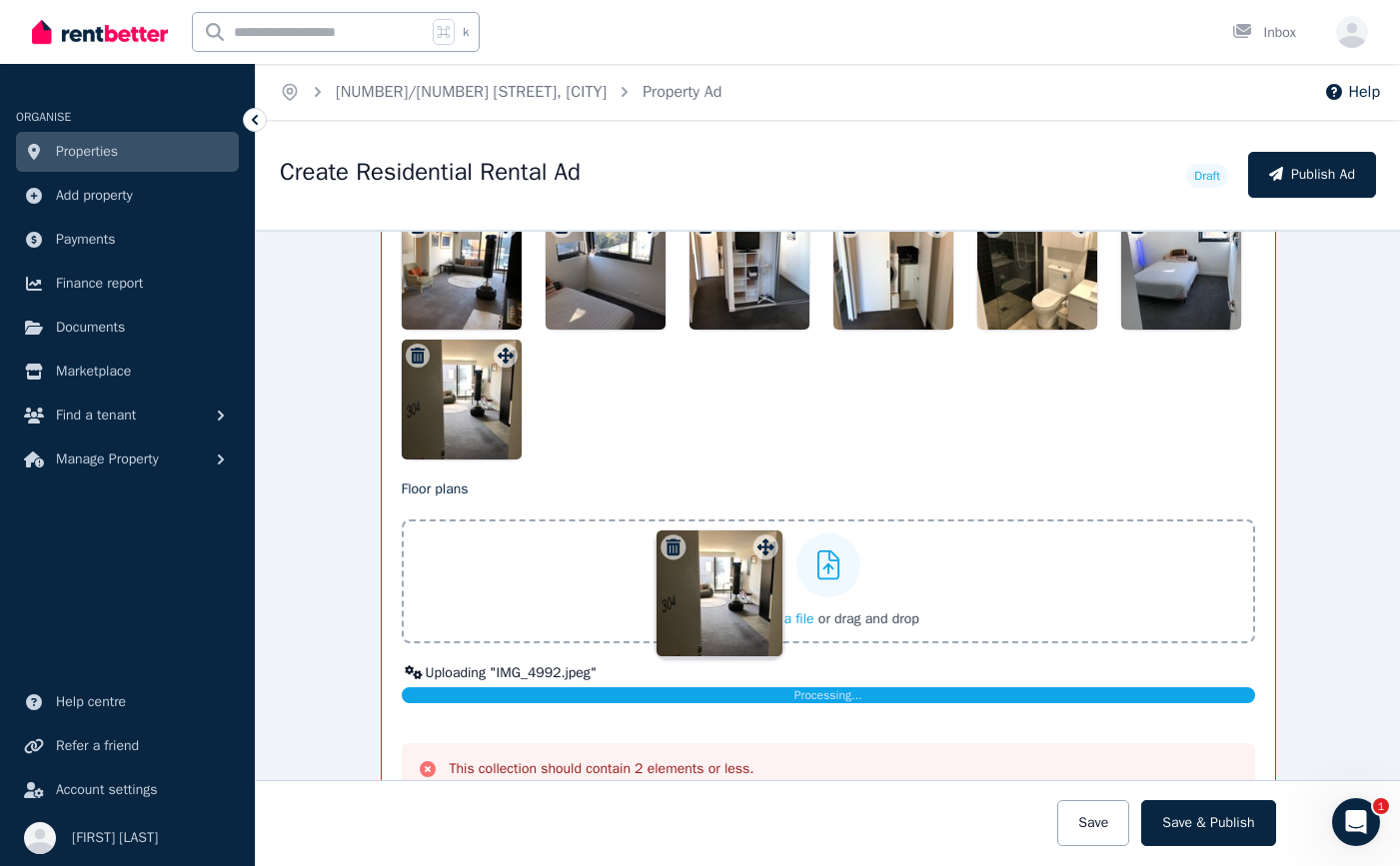 drag, startPoint x: 647, startPoint y: 645, endPoint x: 761, endPoint y: 531, distance: 161.22 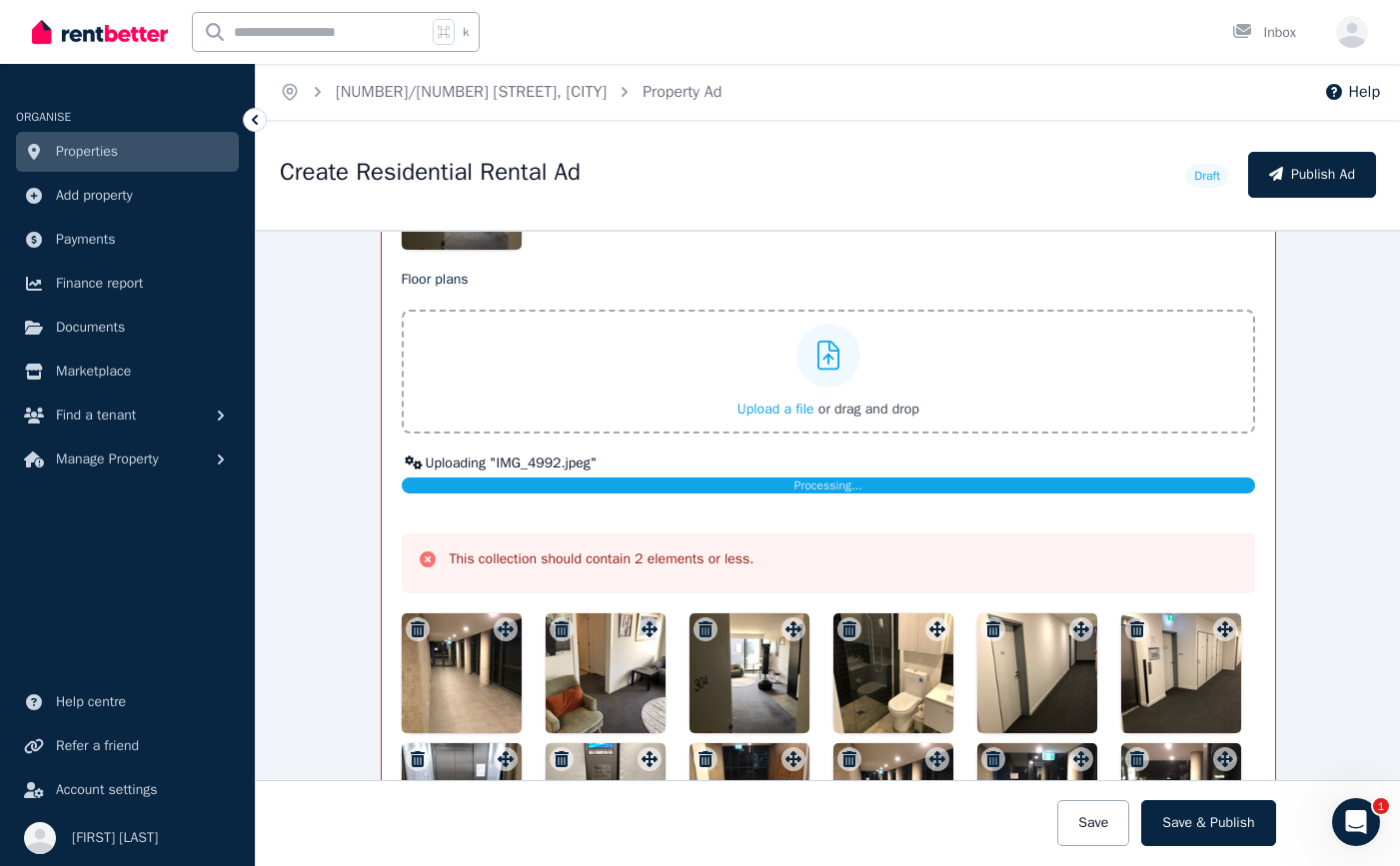 scroll, scrollTop: 3014, scrollLeft: 0, axis: vertical 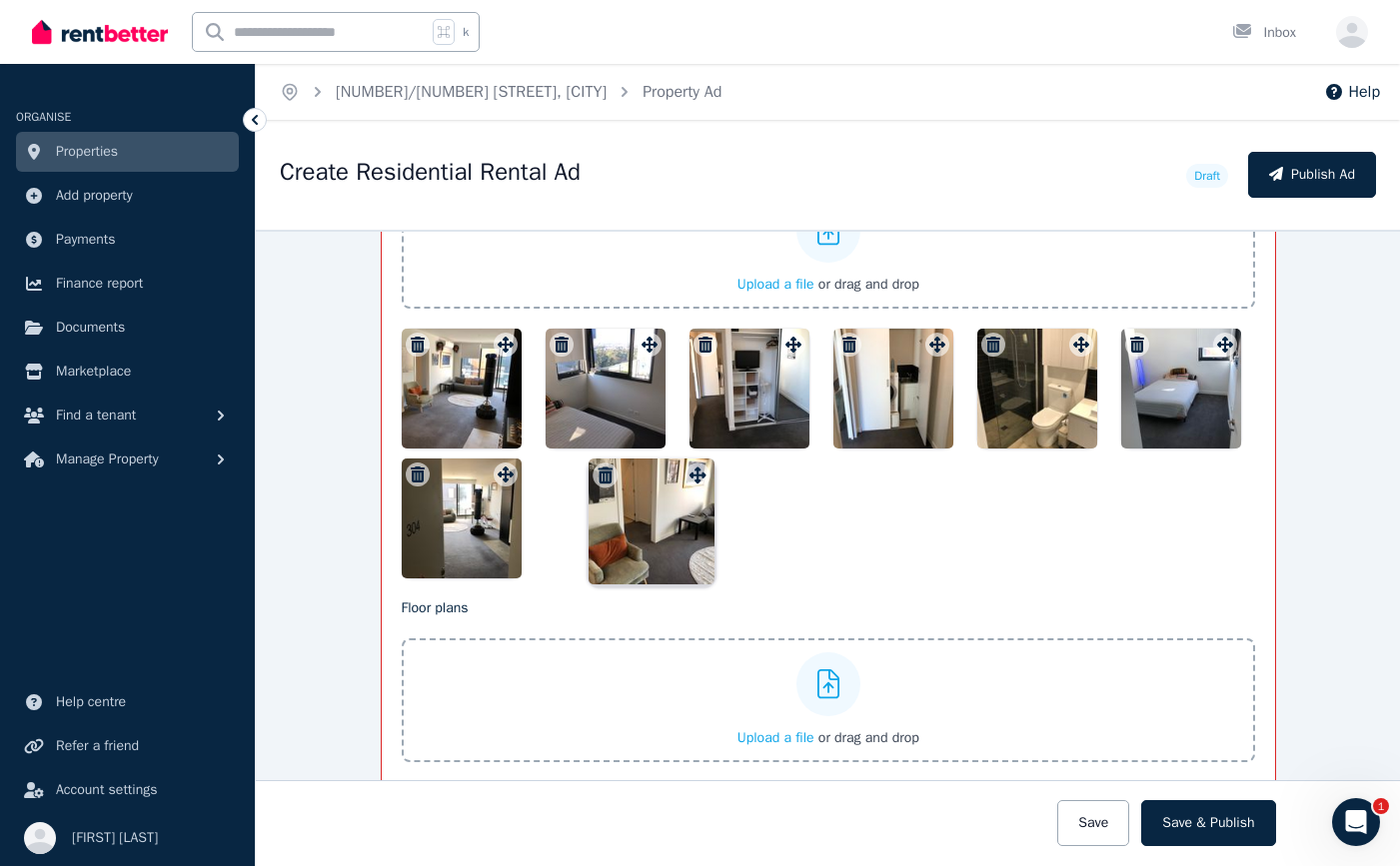 drag, startPoint x: 651, startPoint y: 617, endPoint x: 698, endPoint y: 454, distance: 169.6408 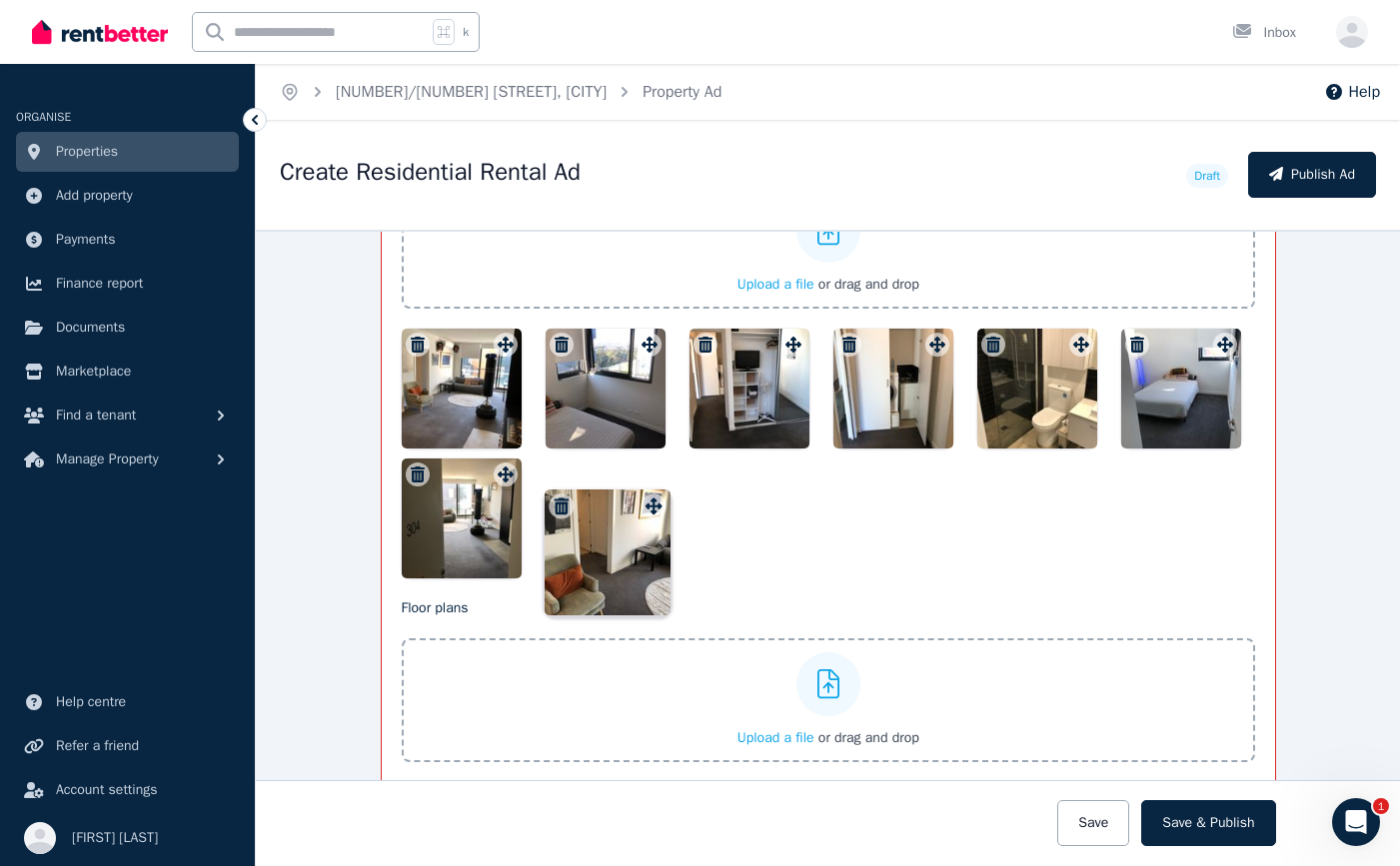 click on "Photos Upload a file   or drag and drop Uploaded   " IMG_4988.jpeg "
To pick up a draggable item, press the space bar.
While dragging, use the arrow keys to move the item.
Press space again to drop the item in its new position, or press escape to cancel.
Floor plans Upload a file   or drag and drop Uploaded   " IMG_4988.jpeg " Uploaded   " IMG_4994.jpeg " Uploaded   " IMG_4997.jpeg " Uploaded   " IMG_5023.jpeg " Uploaded   " IMG_5024.jpeg " Uploaded   " IMG_5025.jpeg " Uploaded   " IMG_5029.jpeg " Uploaded   " IMG_5030.jpeg " Uploaded   " IMG_5033.jpeg " Uploaded   " IMG_5034.jpeg " Uploaded   " IMG_5036.jpeg " Uploaded   " IMG_5038.jpeg " Uploaded   " IMG_5039.jpeg " Uploading   " IMG_4992.jpeg " Processing... This collection should contain 2 elements or less.
To pick up a draggable item, press the space bar.
While dragging, use the arrow keys to move the item.
Press space again to drop the item in its new position, or press escape to cancel." at bounding box center (828, 733) 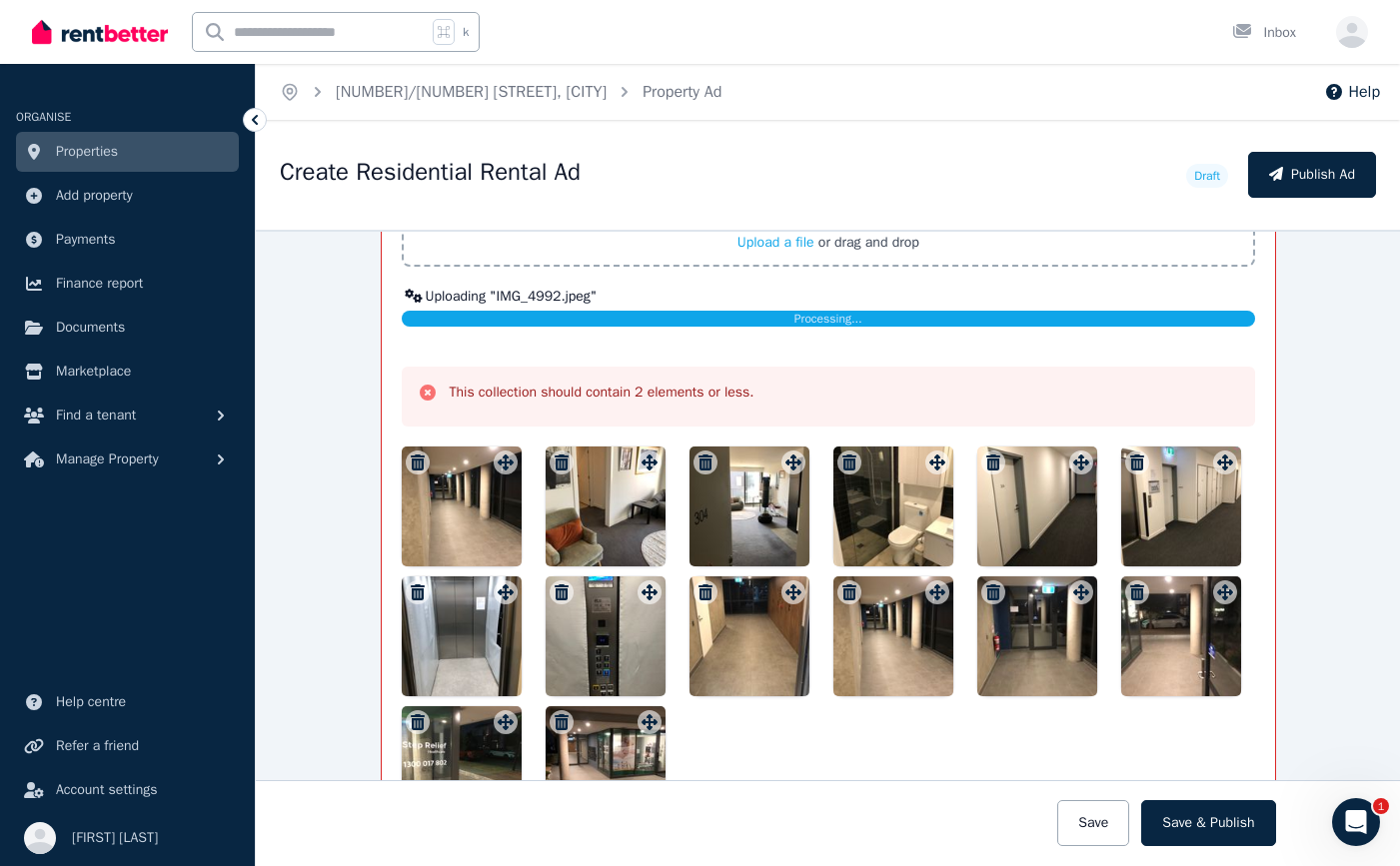 scroll, scrollTop: 3190, scrollLeft: 0, axis: vertical 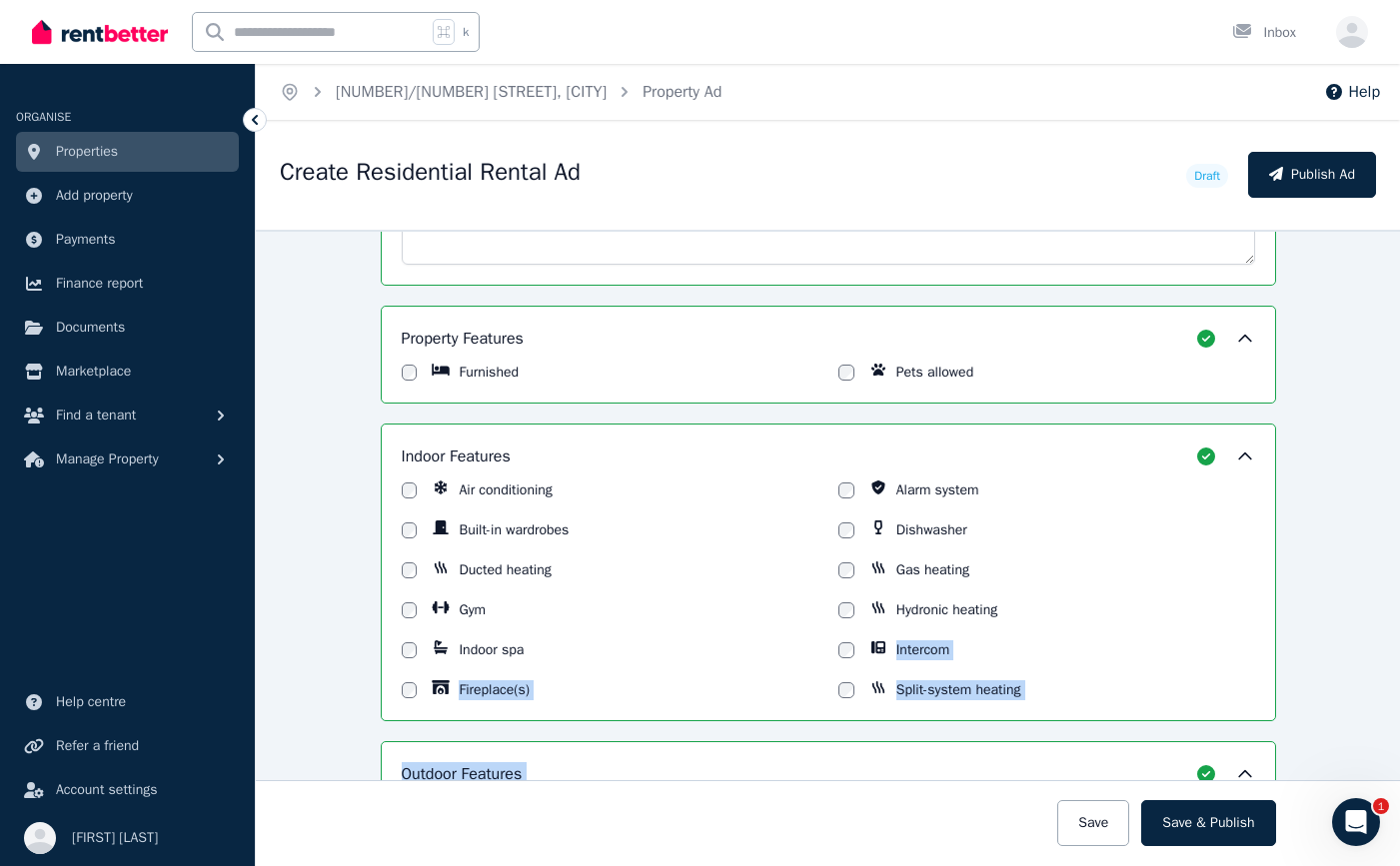 drag, startPoint x: 870, startPoint y: 492, endPoint x: 763, endPoint y: 650, distance: 190.8219 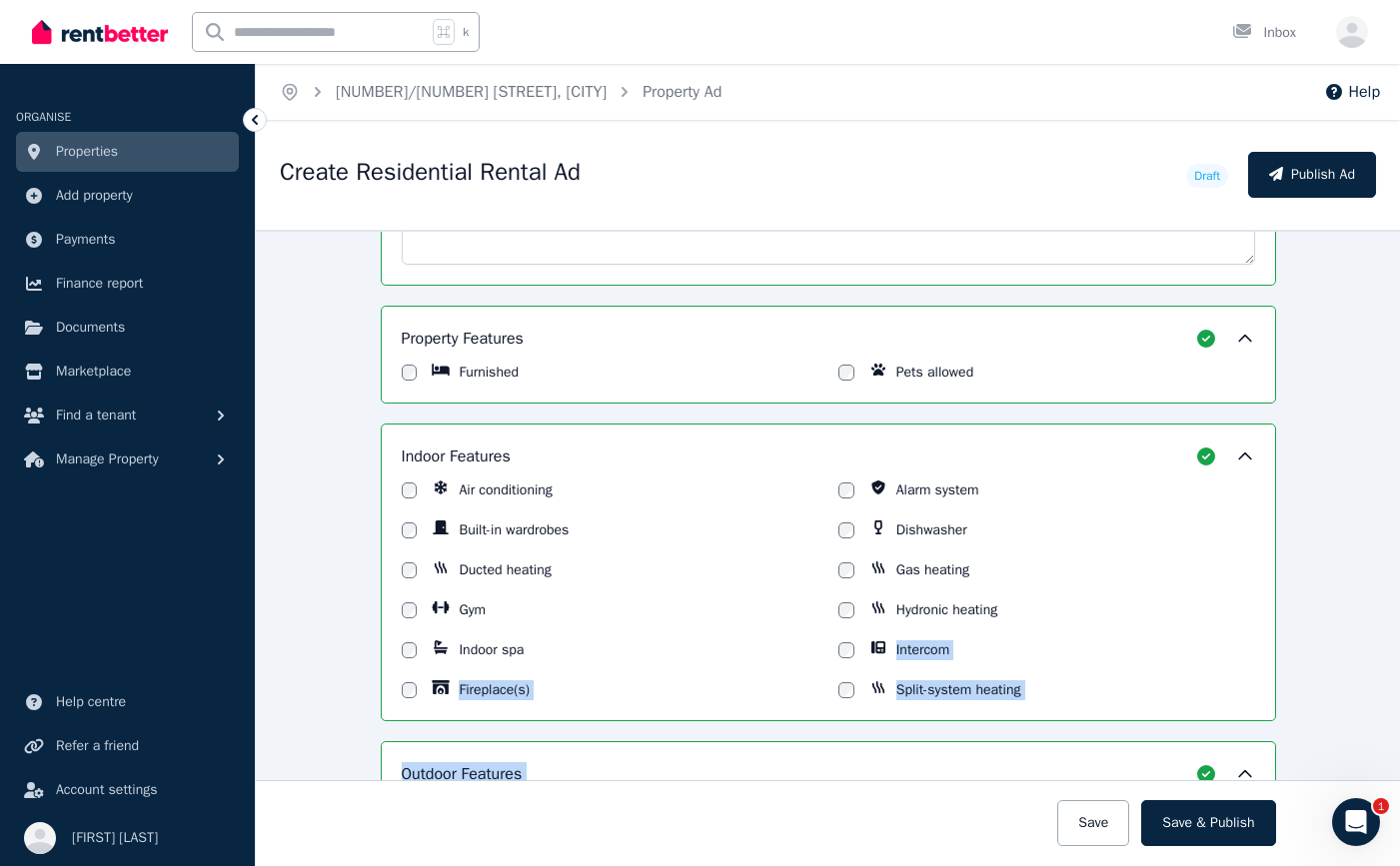 click on "**********" at bounding box center [828, 938] 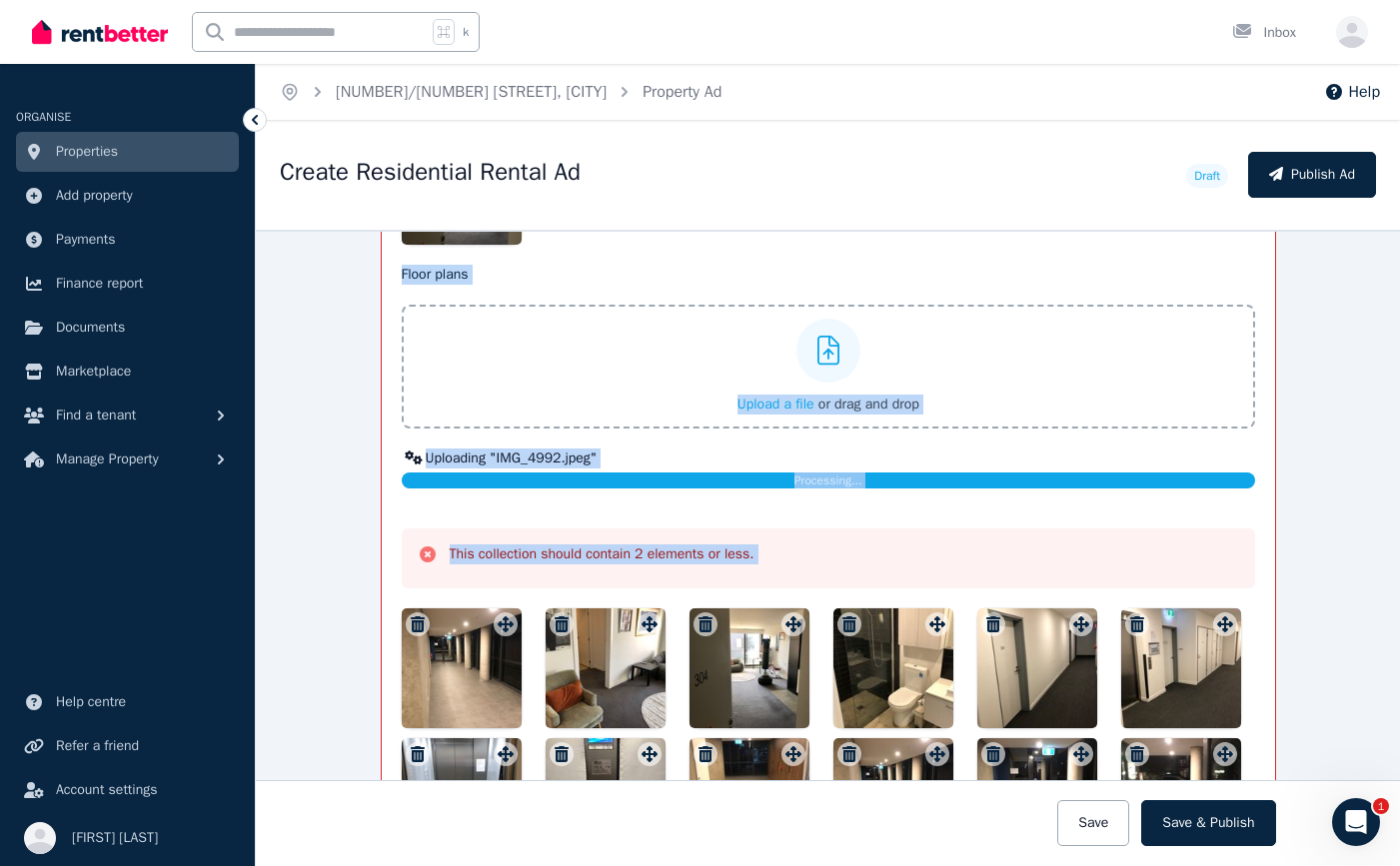scroll, scrollTop: 3274, scrollLeft: 0, axis: vertical 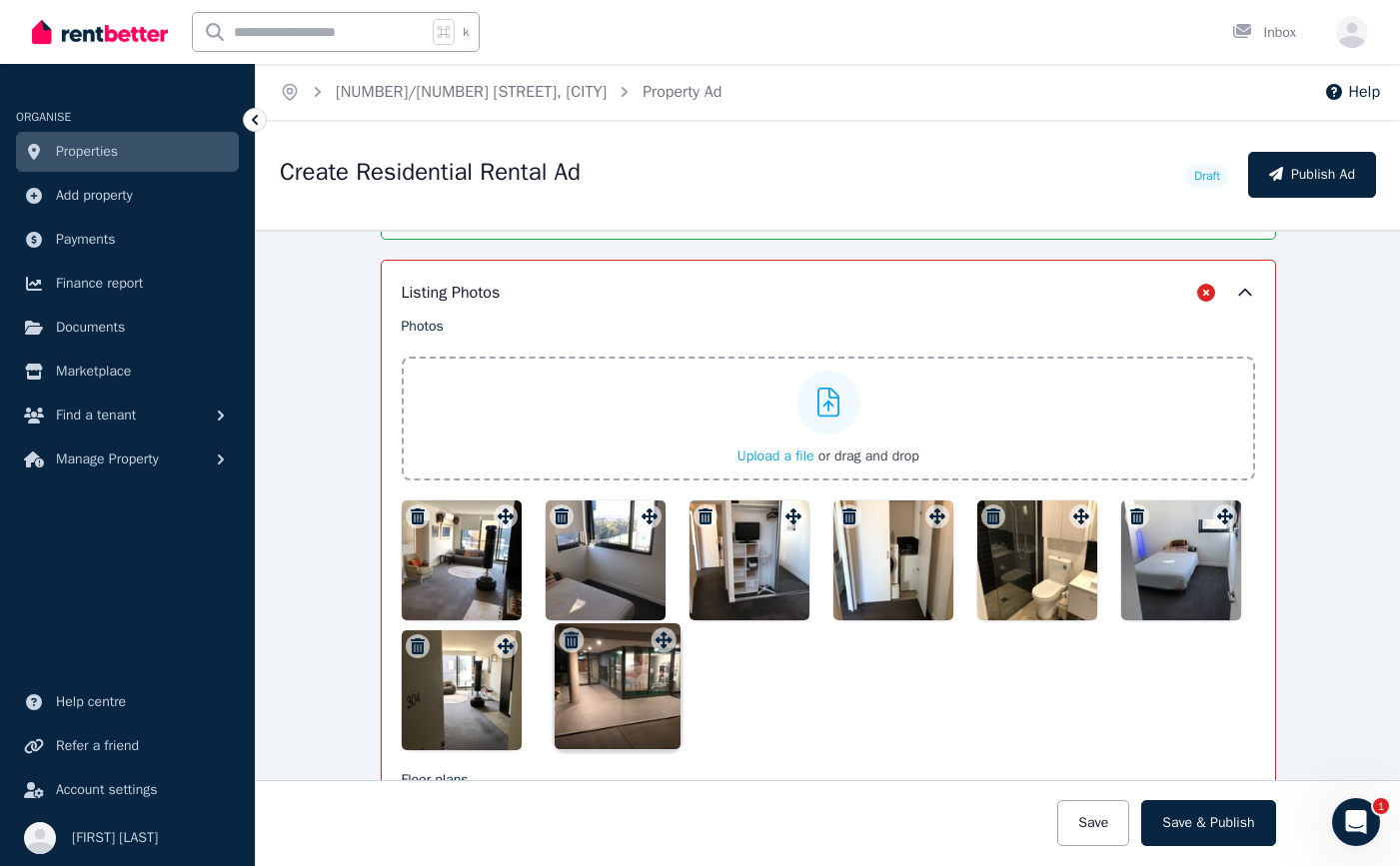 drag, startPoint x: 648, startPoint y: 629, endPoint x: 662, endPoint y: 630, distance: 14.035669 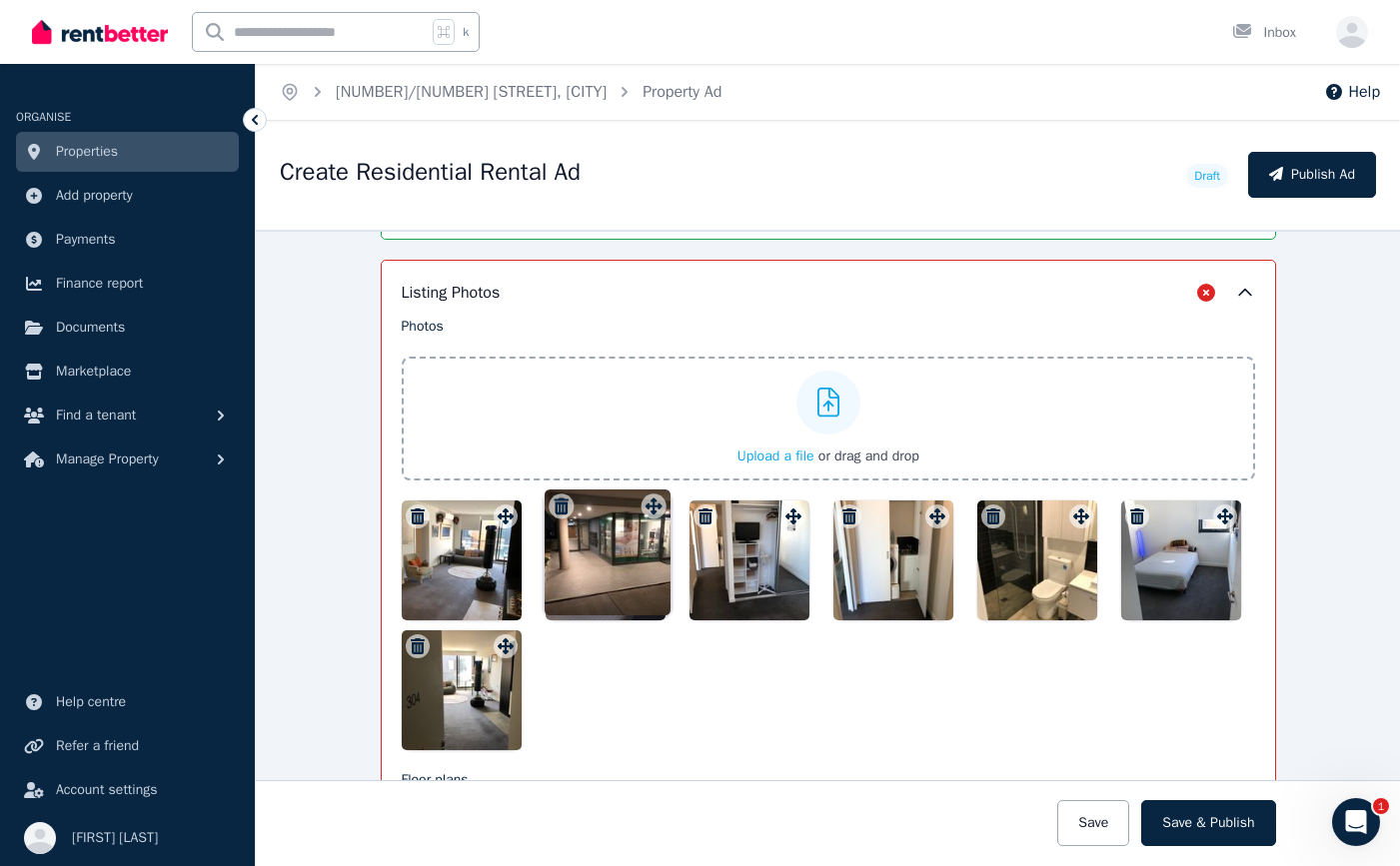 click on "Floor plans Upload a file   or drag and drop Uploaded   " IMG_4988.jpeg " Uploaded   " IMG_4994.jpeg " Uploaded   " IMG_4997.jpeg " Uploaded   " IMG_5023.jpeg " Uploaded   " IMG_5024.jpeg " Uploaded   " IMG_5025.jpeg " Uploaded   " IMG_5029.jpeg " Uploaded   " IMG_5030.jpeg " Uploaded   " IMG_5033.jpeg " Uploaded   " IMG_5034.jpeg " Uploaded   " IMG_5036.jpeg " Uploaded   " IMG_5038.jpeg " Uploaded   " IMG_5039.jpeg " Uploading   " IMG_4992.jpeg " Processing... This collection should contain 2 elements or less.
To pick up a draggable item, press the space bar.
While dragging, use the arrow keys to move the item.
Press space again to drop the item in its new position, or press escape to cancel.
Draggable item 00c4642b-313f-43fb-88fa-ae6e30e4b134 was moved over droppable area bd2fb48a-222d-47f9-b6ff-a629dd3cbff7." at bounding box center [828, 1132] 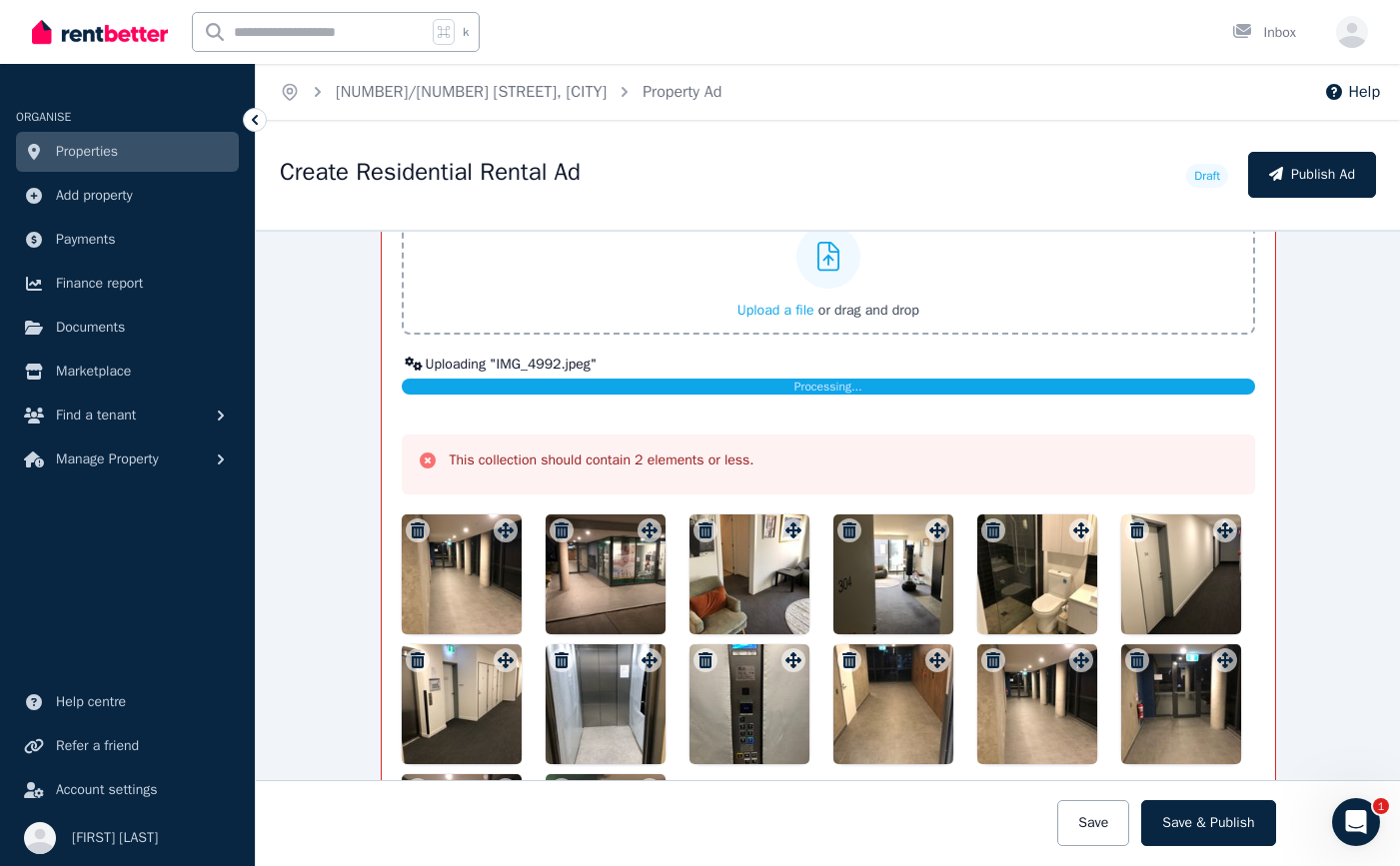 scroll, scrollTop: 3262, scrollLeft: 0, axis: vertical 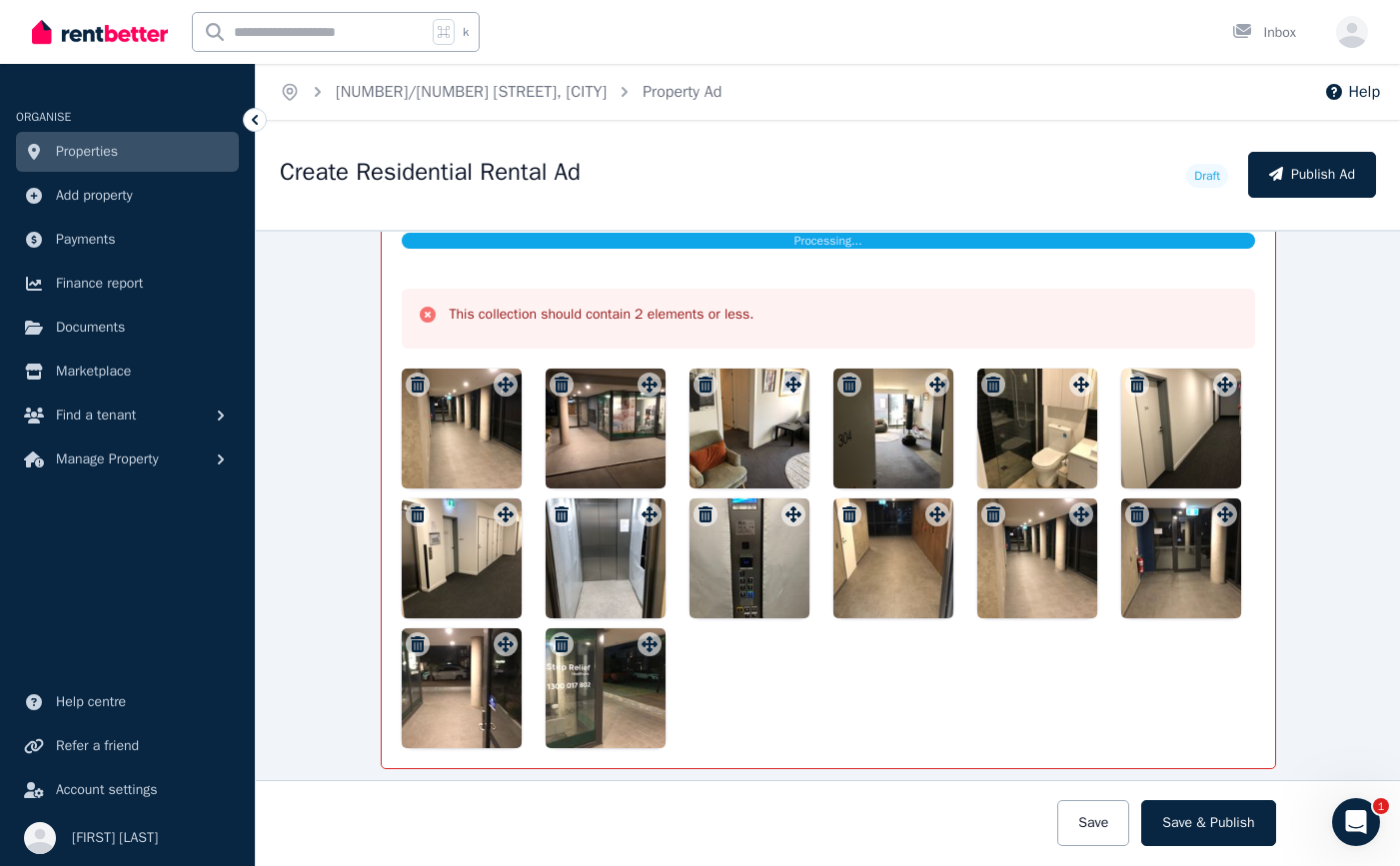 click 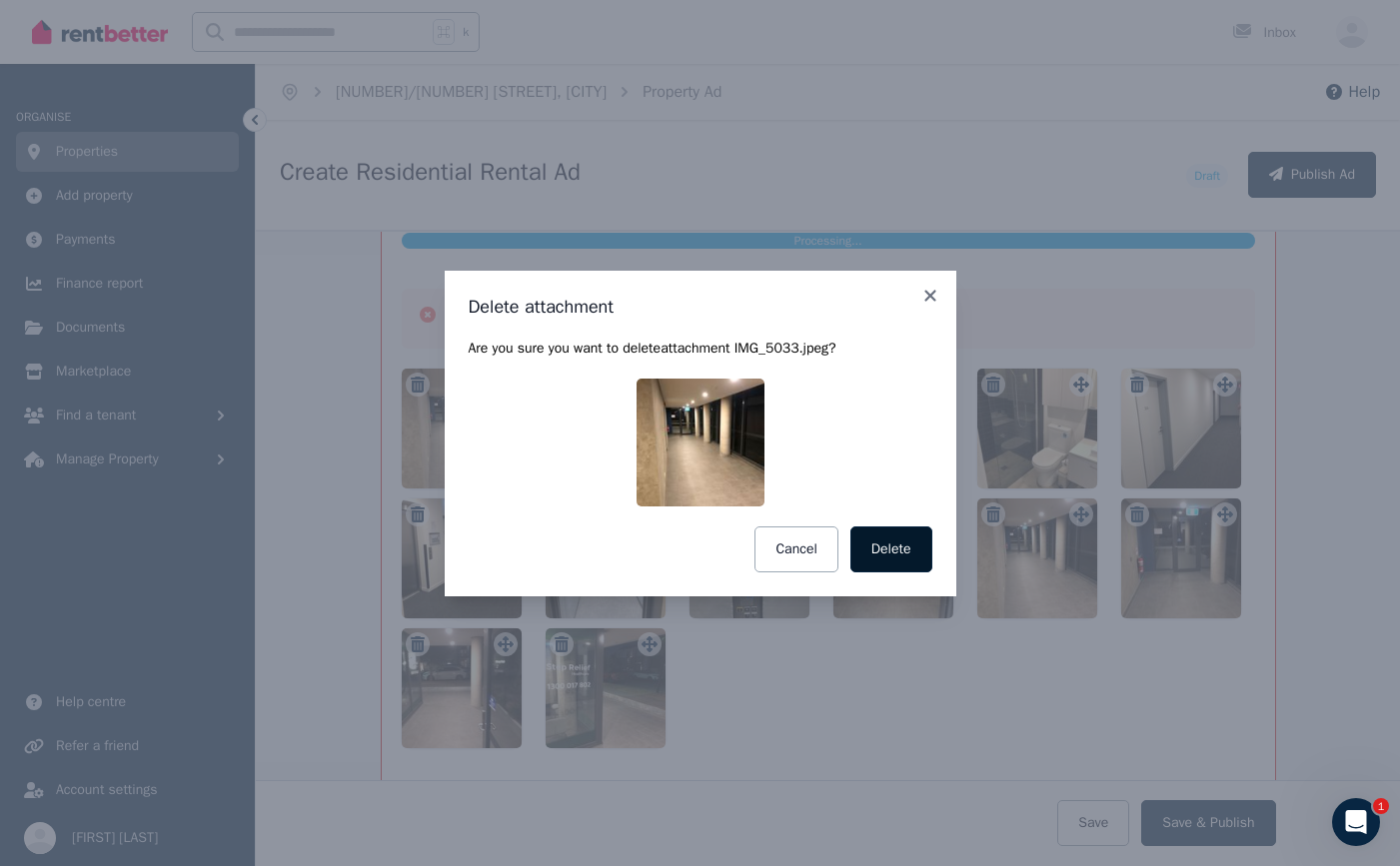 click on "Delete" at bounding box center [891, 549] 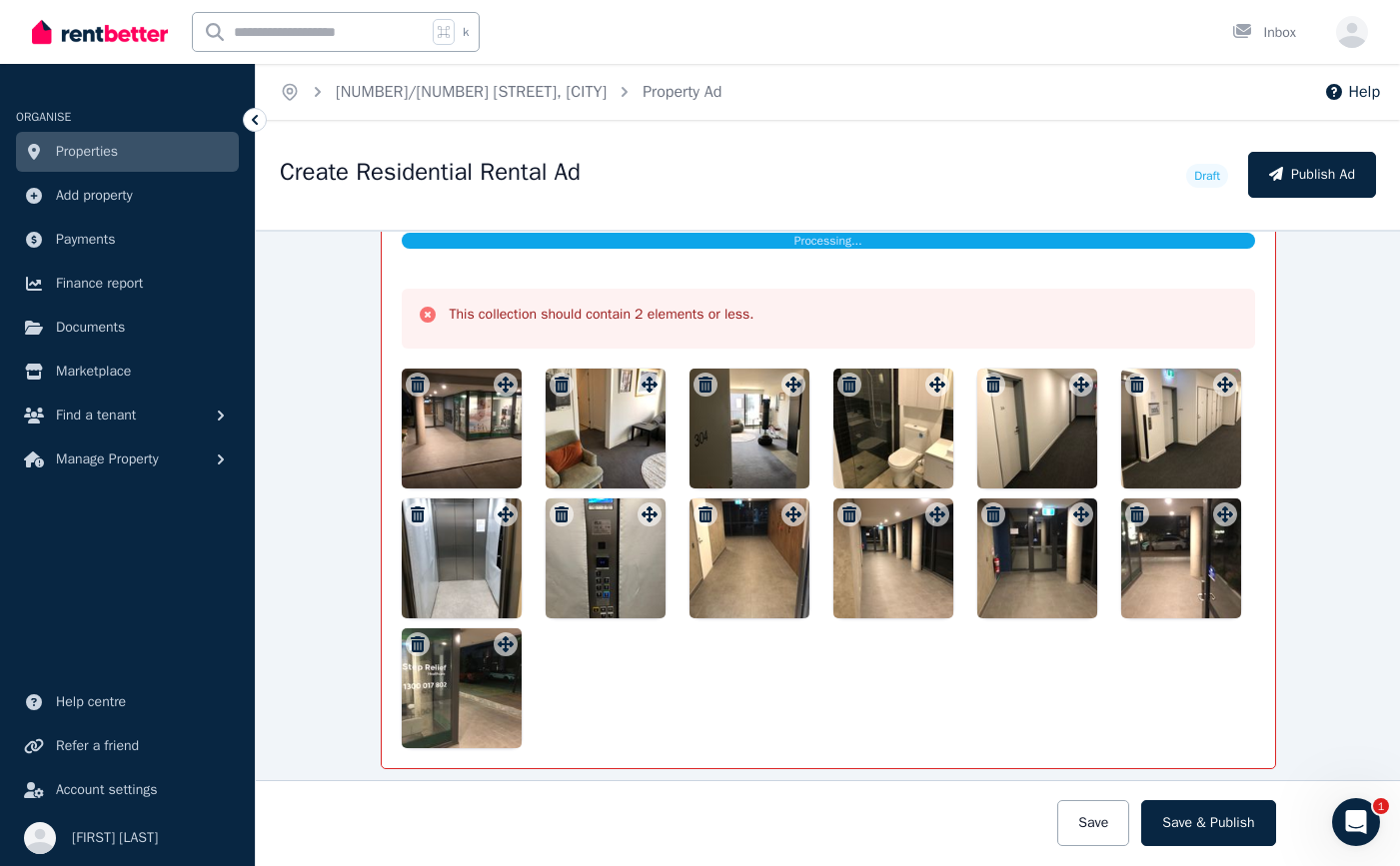 click 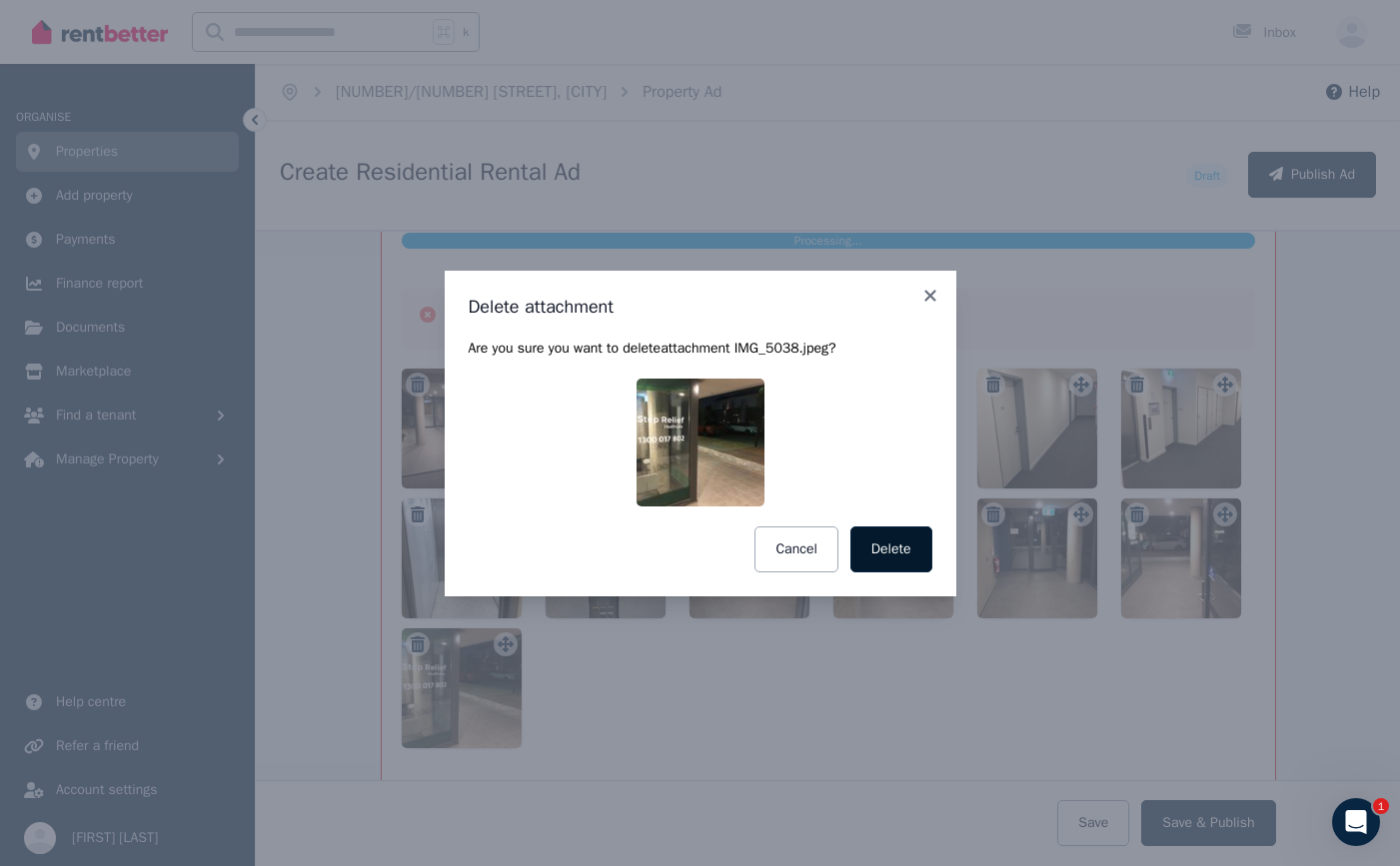 click on "Delete" at bounding box center [891, 549] 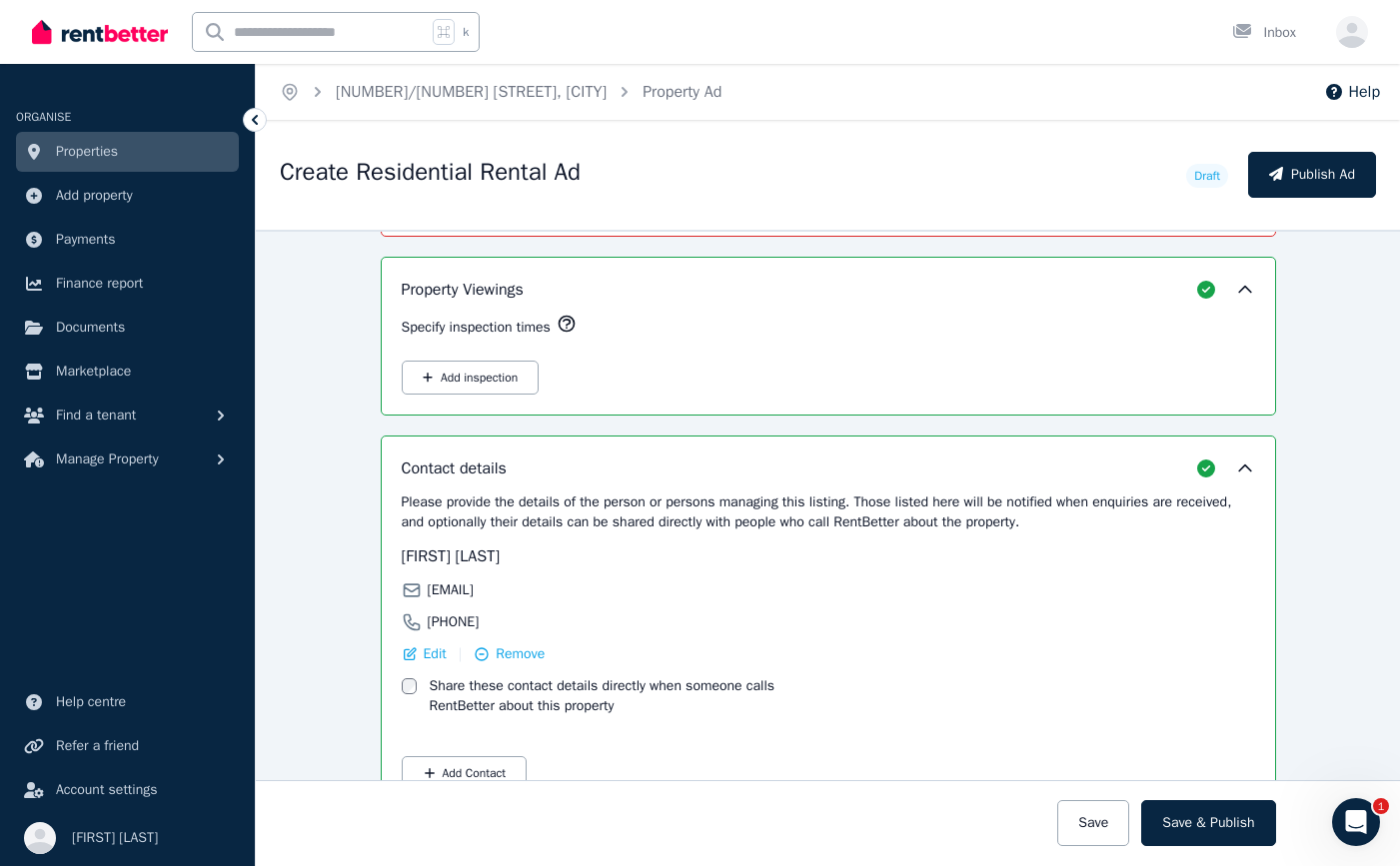 scroll, scrollTop: 3699, scrollLeft: 0, axis: vertical 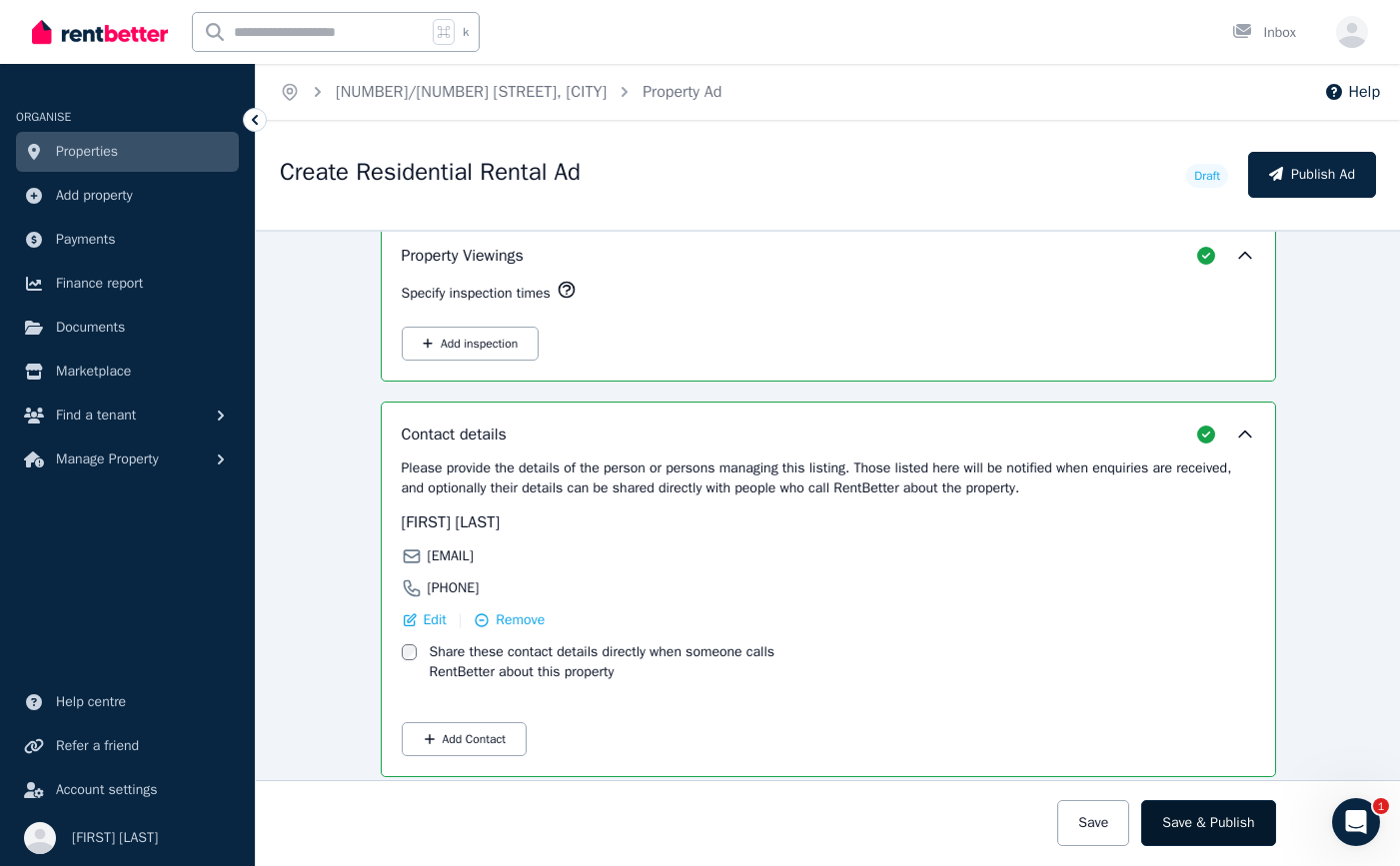 click on "Save & Publish" at bounding box center (1208, 823) 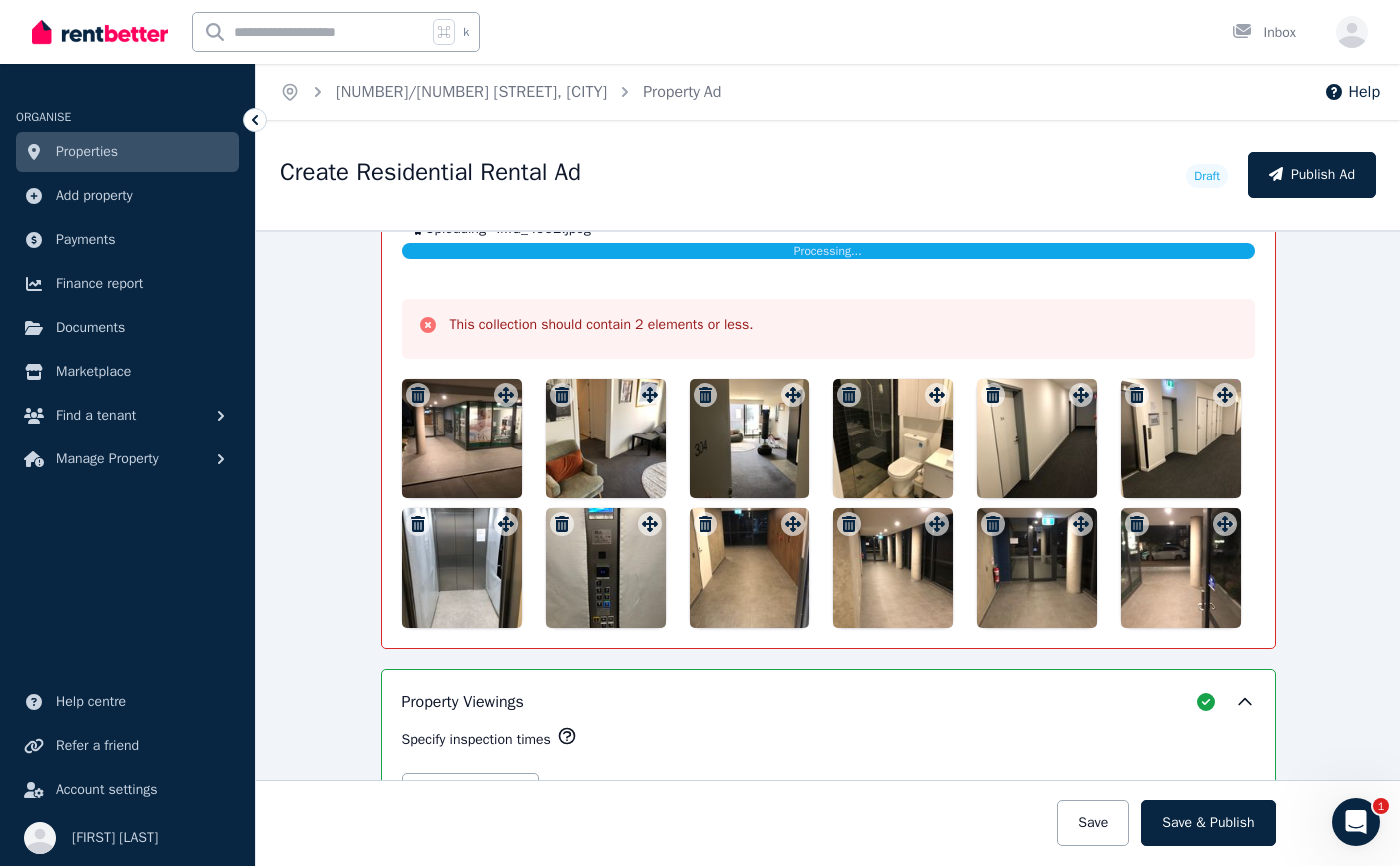 scroll, scrollTop: 3245, scrollLeft: 0, axis: vertical 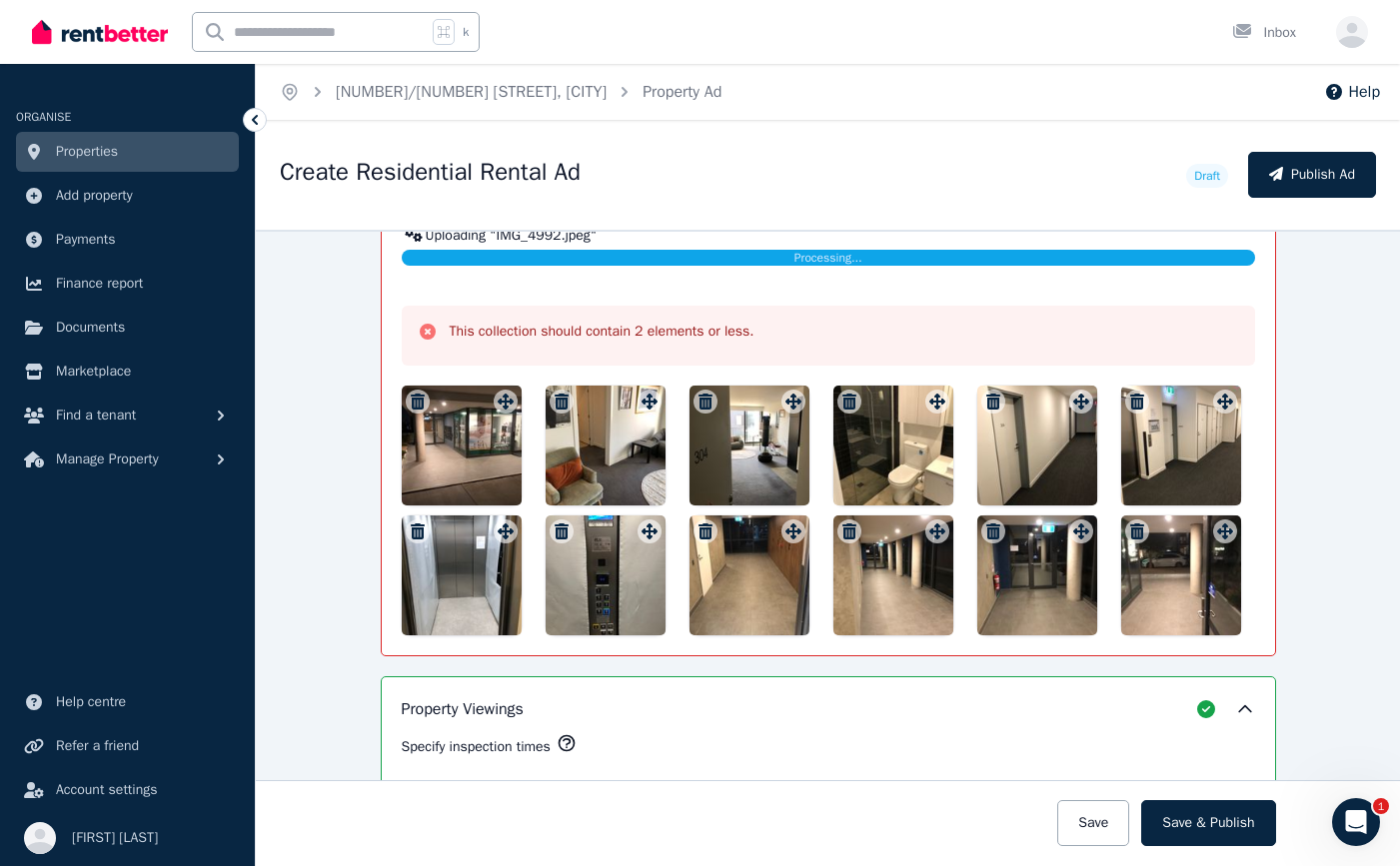 click 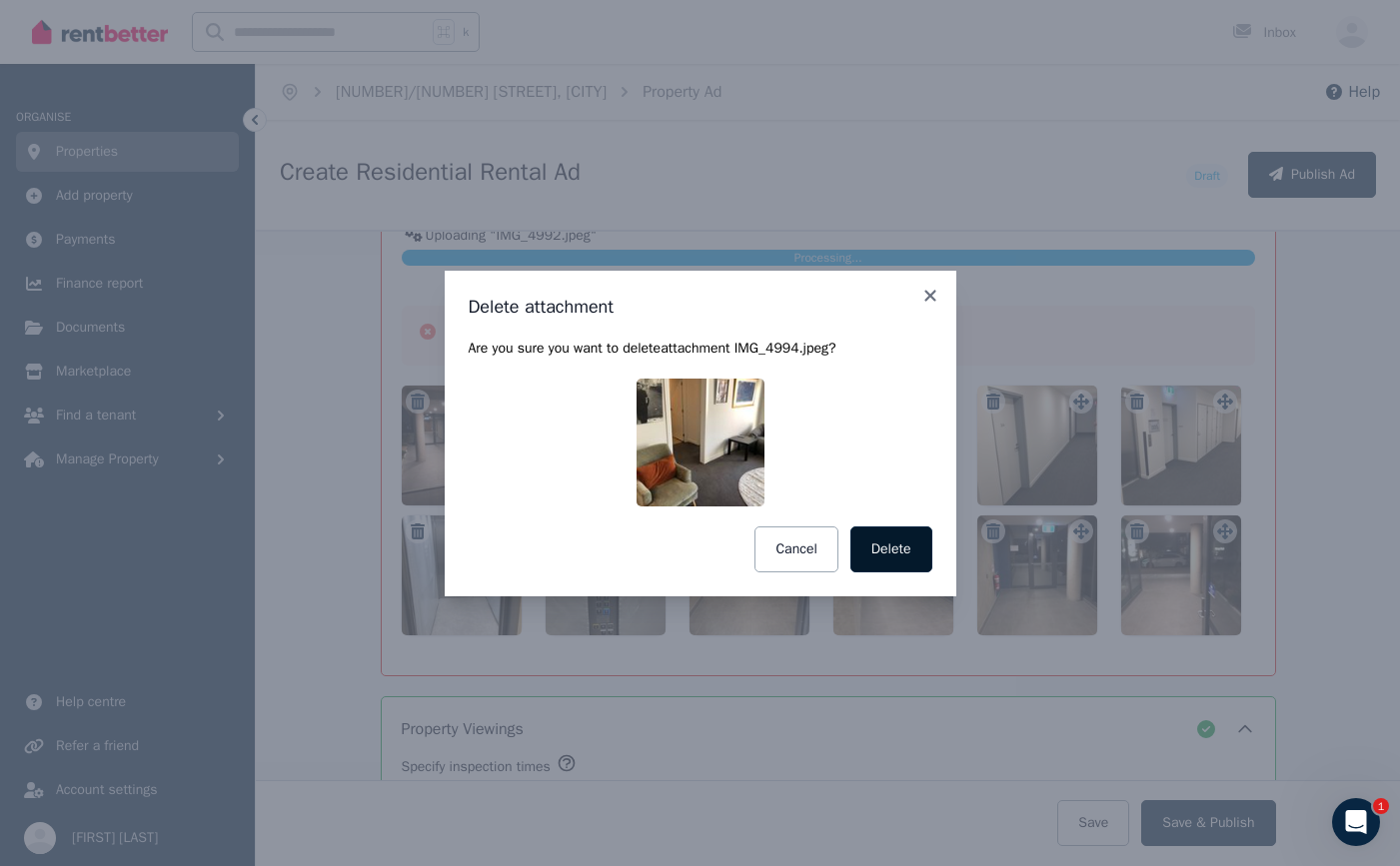 click on "Delete" at bounding box center [891, 549] 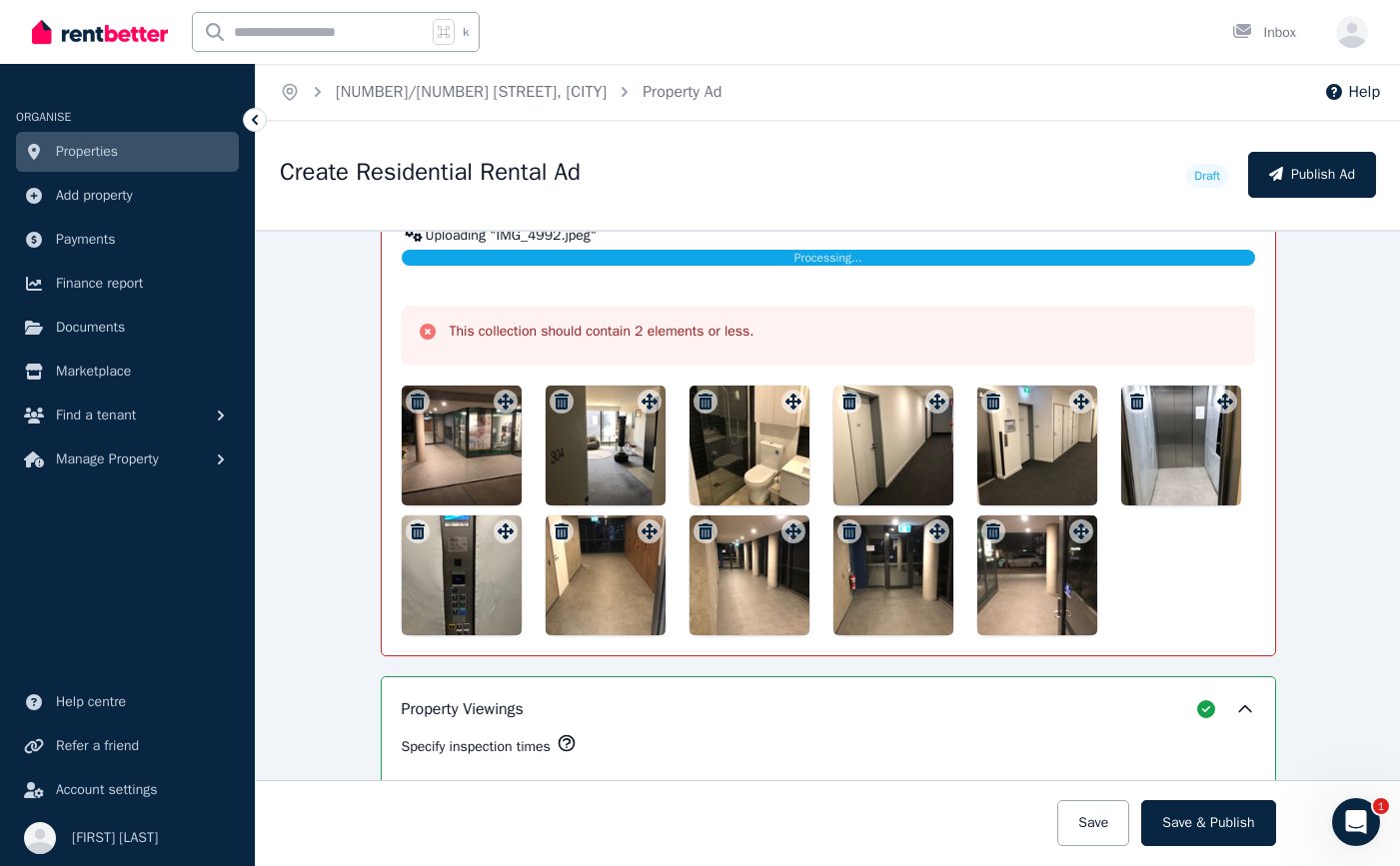 click 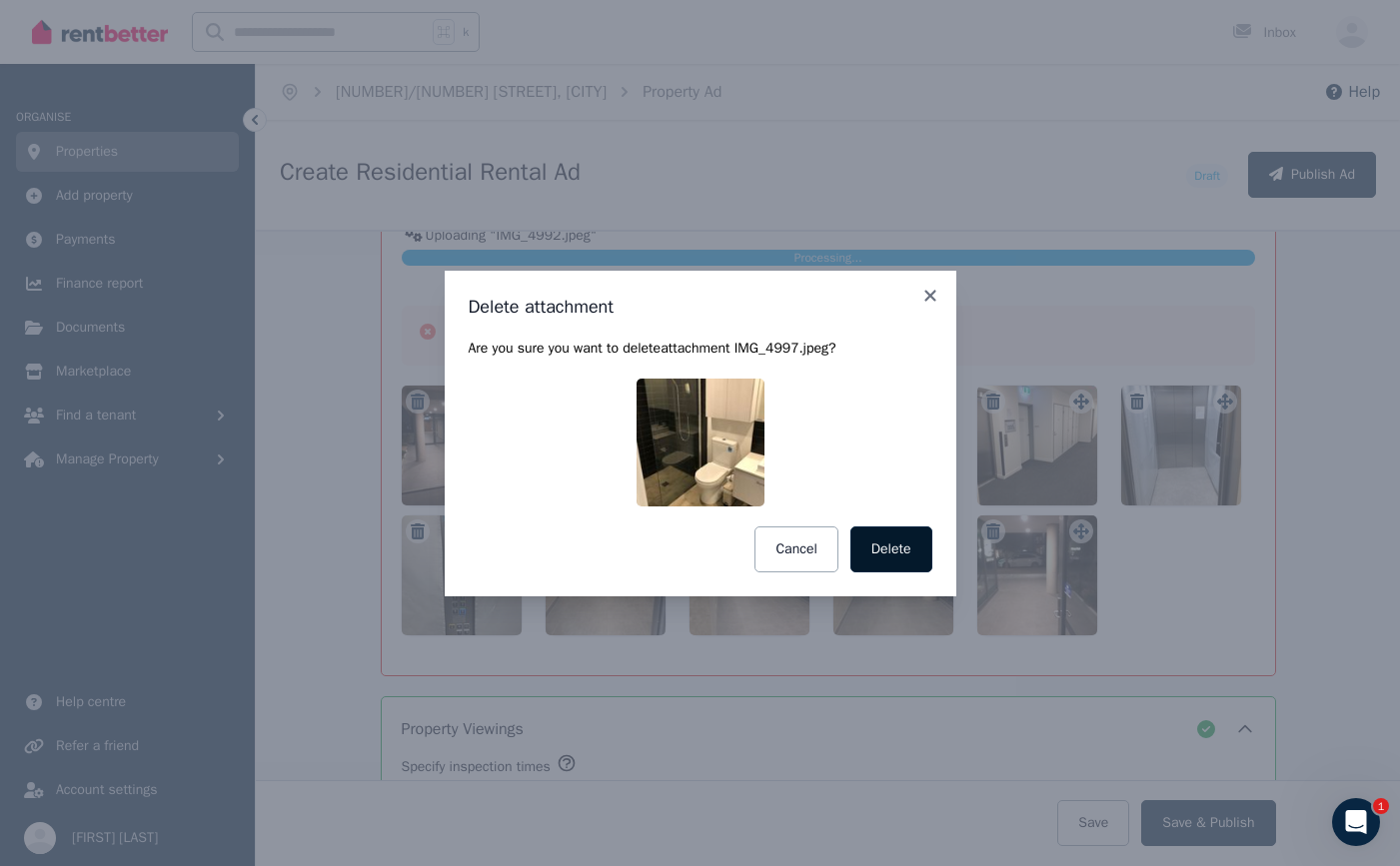 click on "Delete" at bounding box center [891, 549] 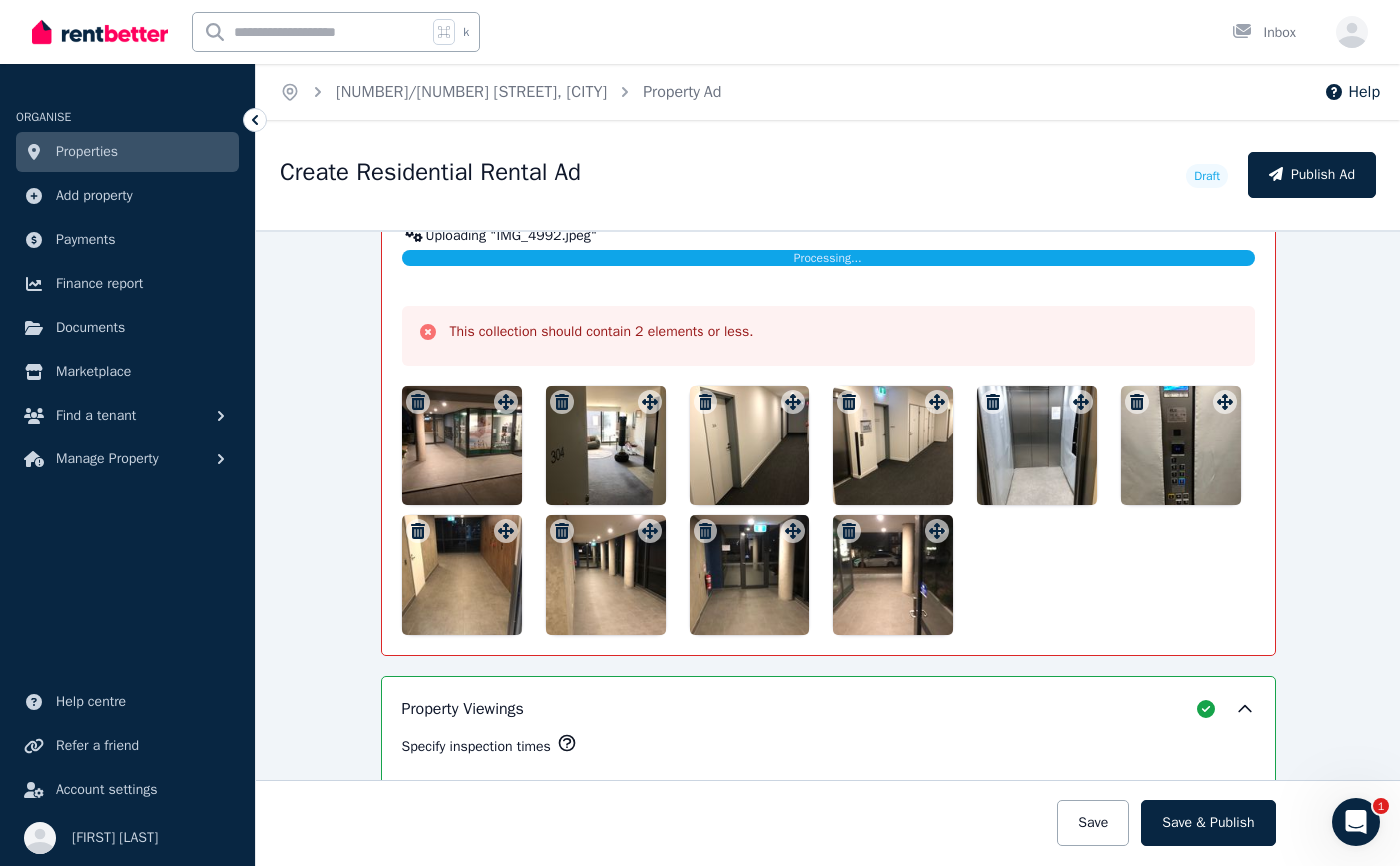click 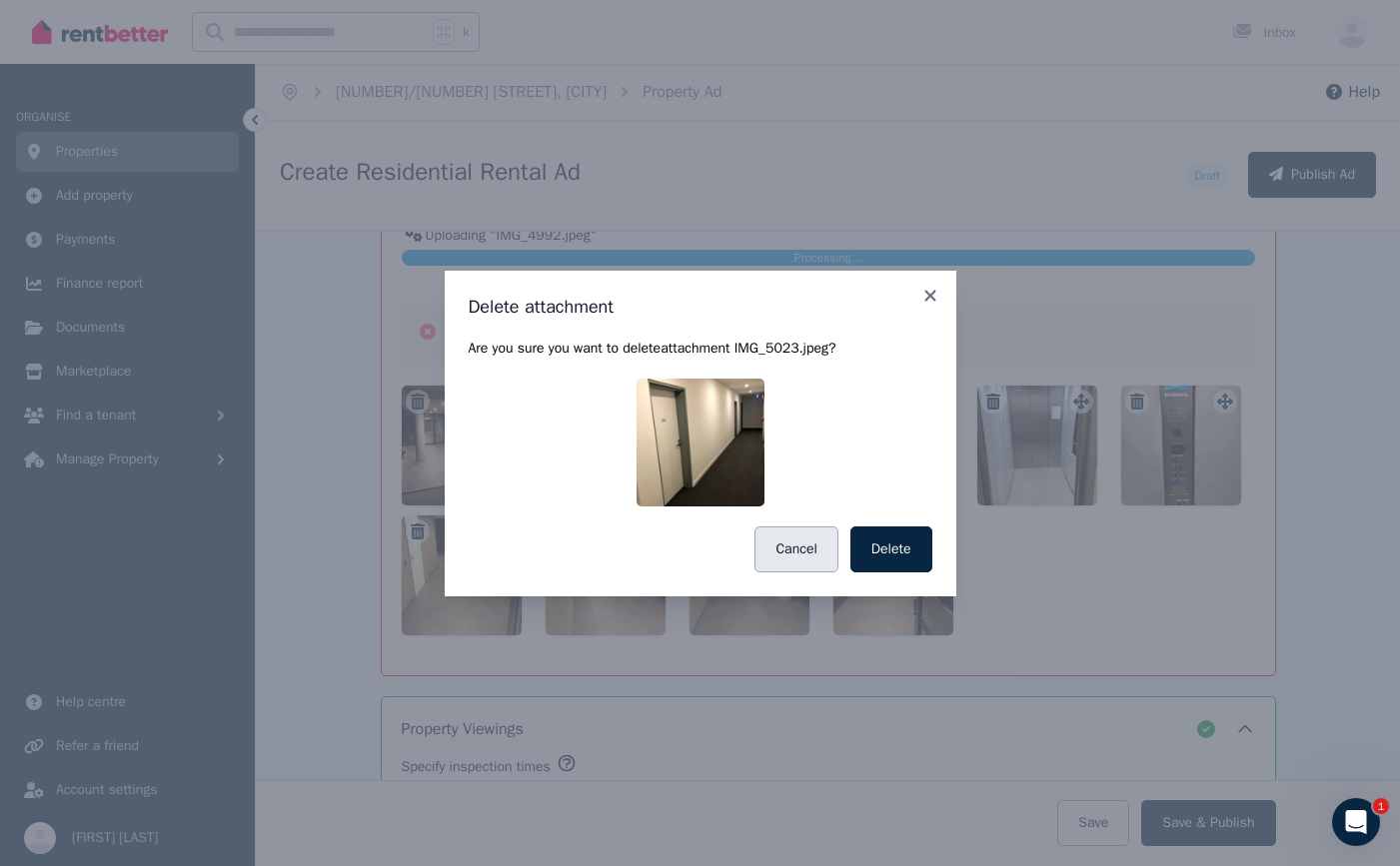 click on "Cancel" at bounding box center [795, 549] 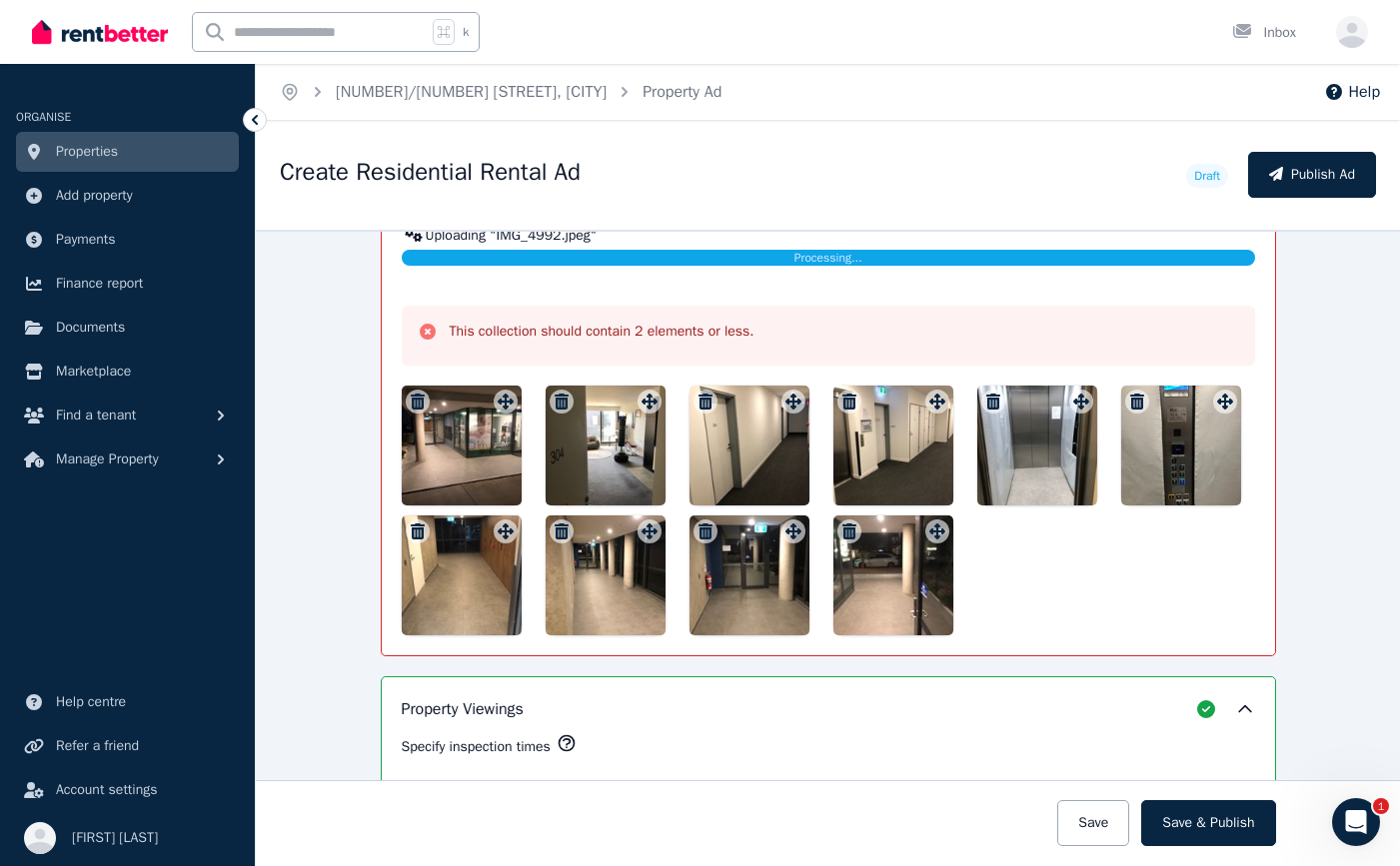 click 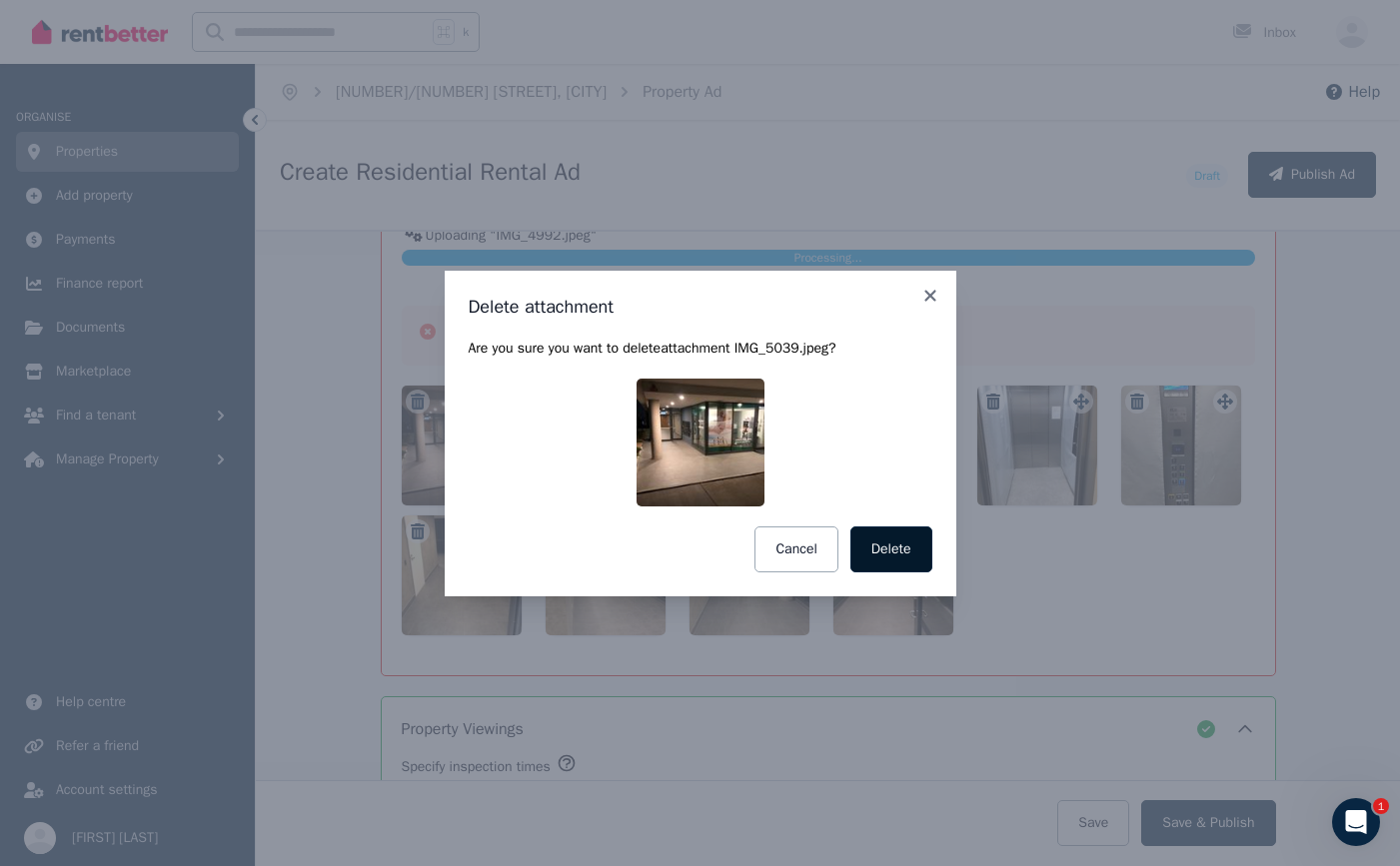 click on "Delete" at bounding box center [891, 549] 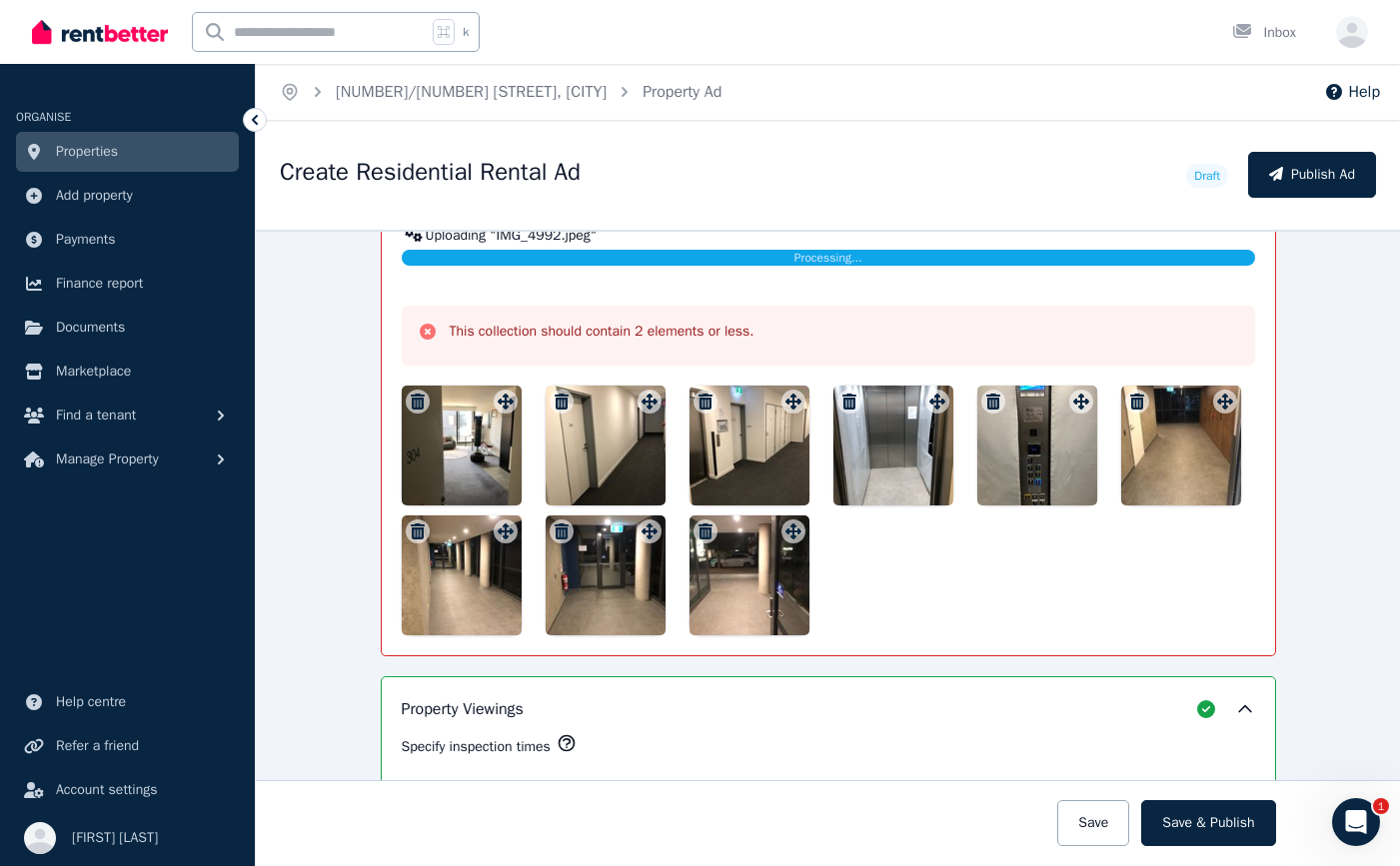 click 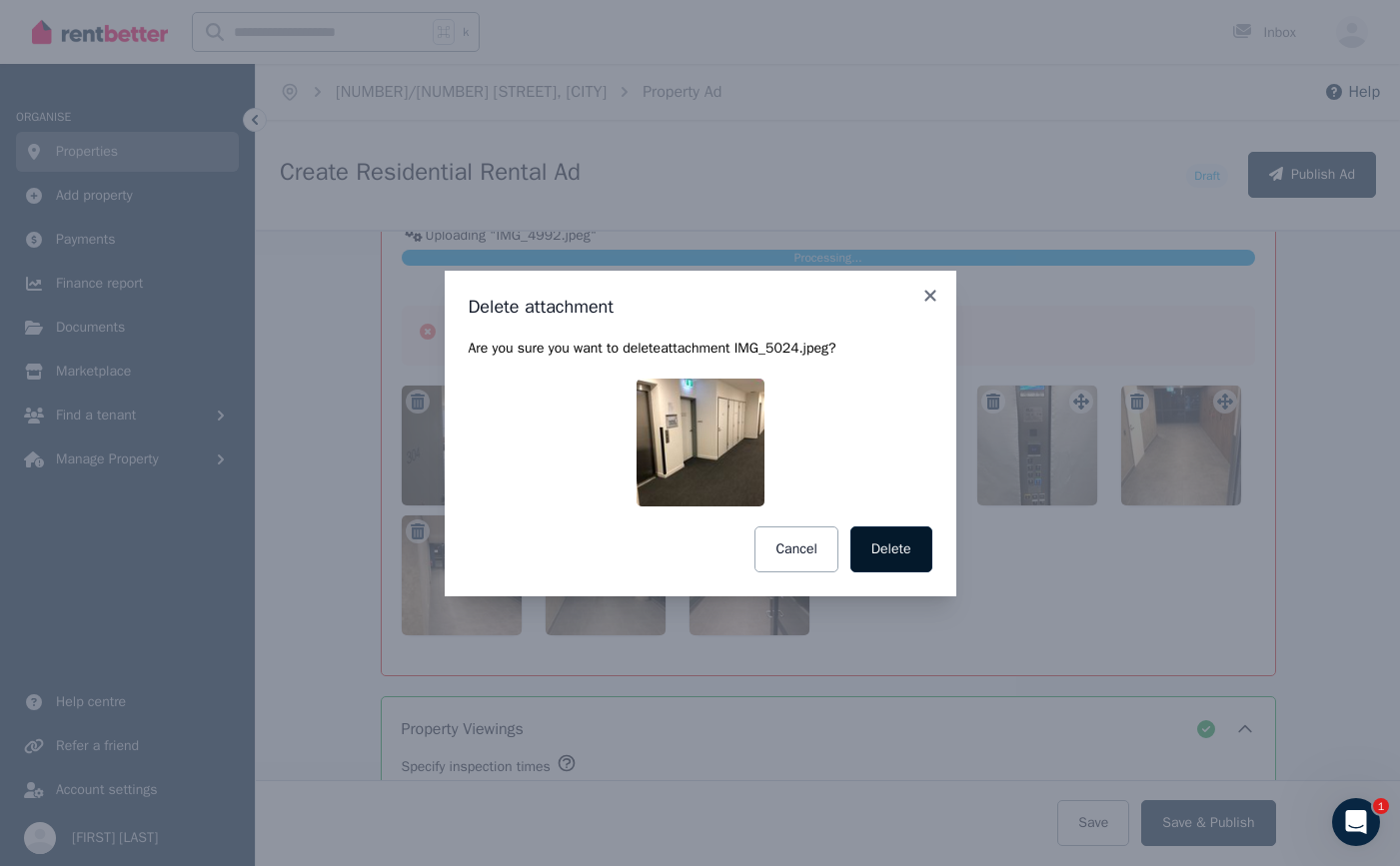 click on "Delete" at bounding box center (891, 549) 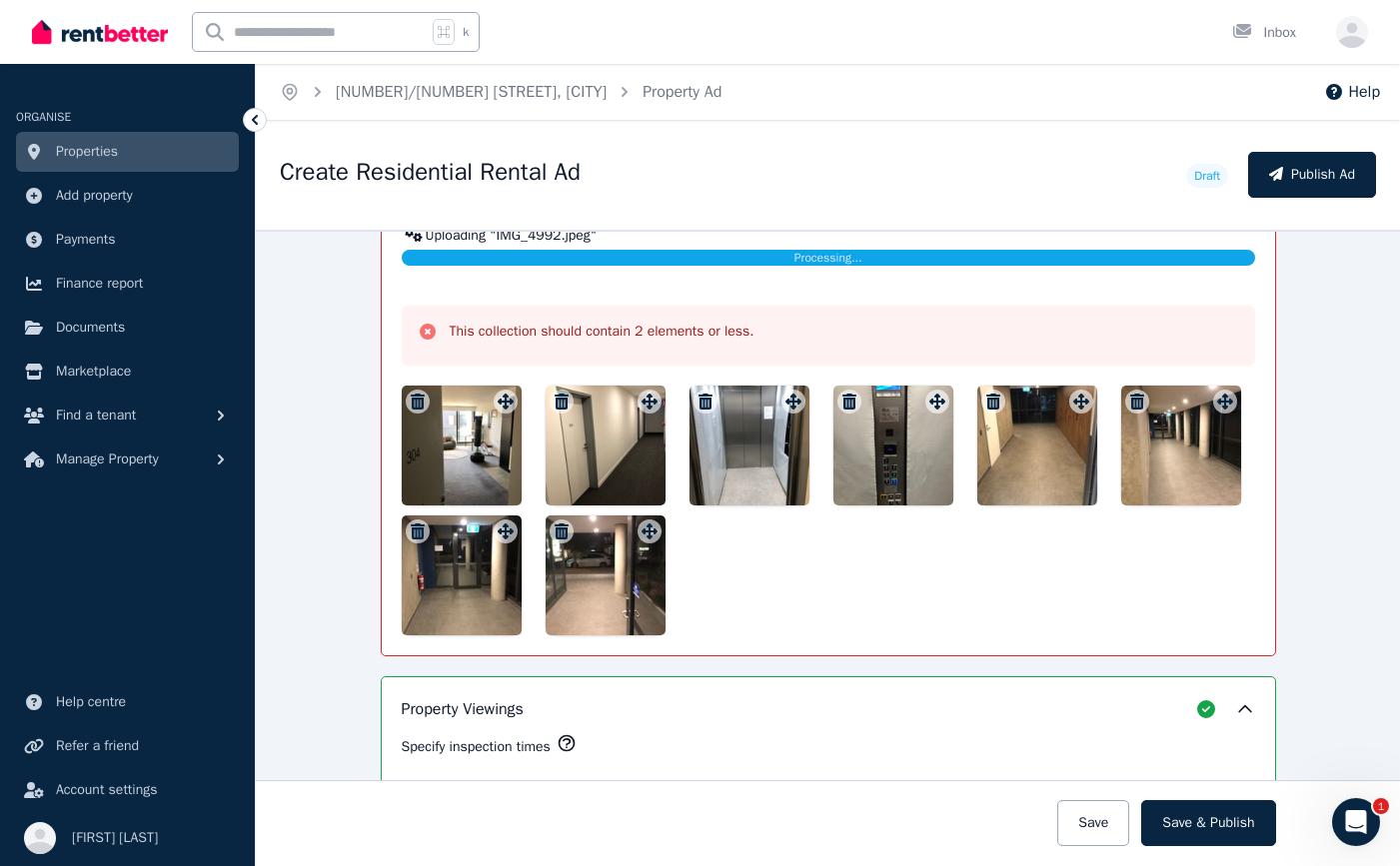 click 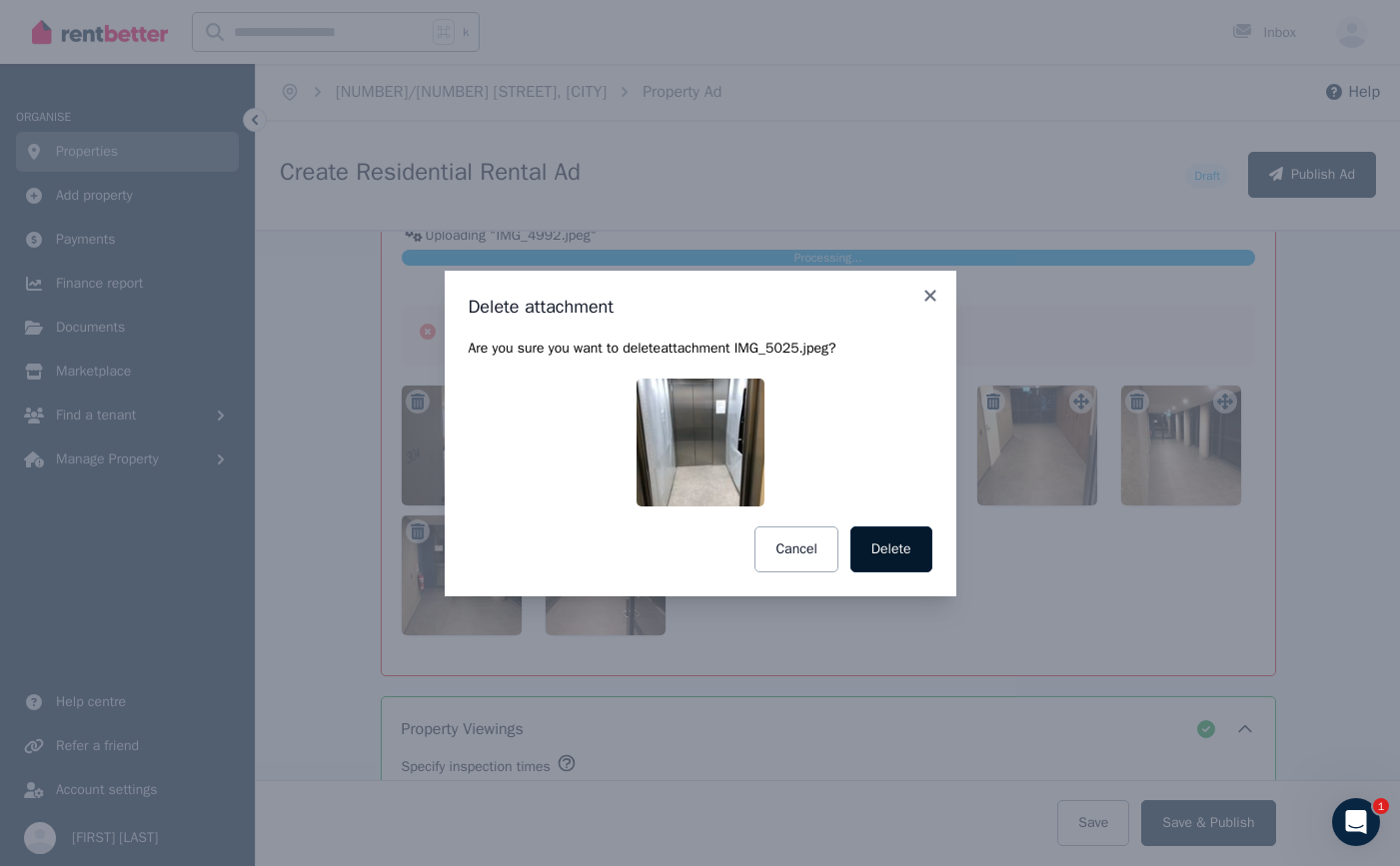 click on "Delete" at bounding box center (891, 549) 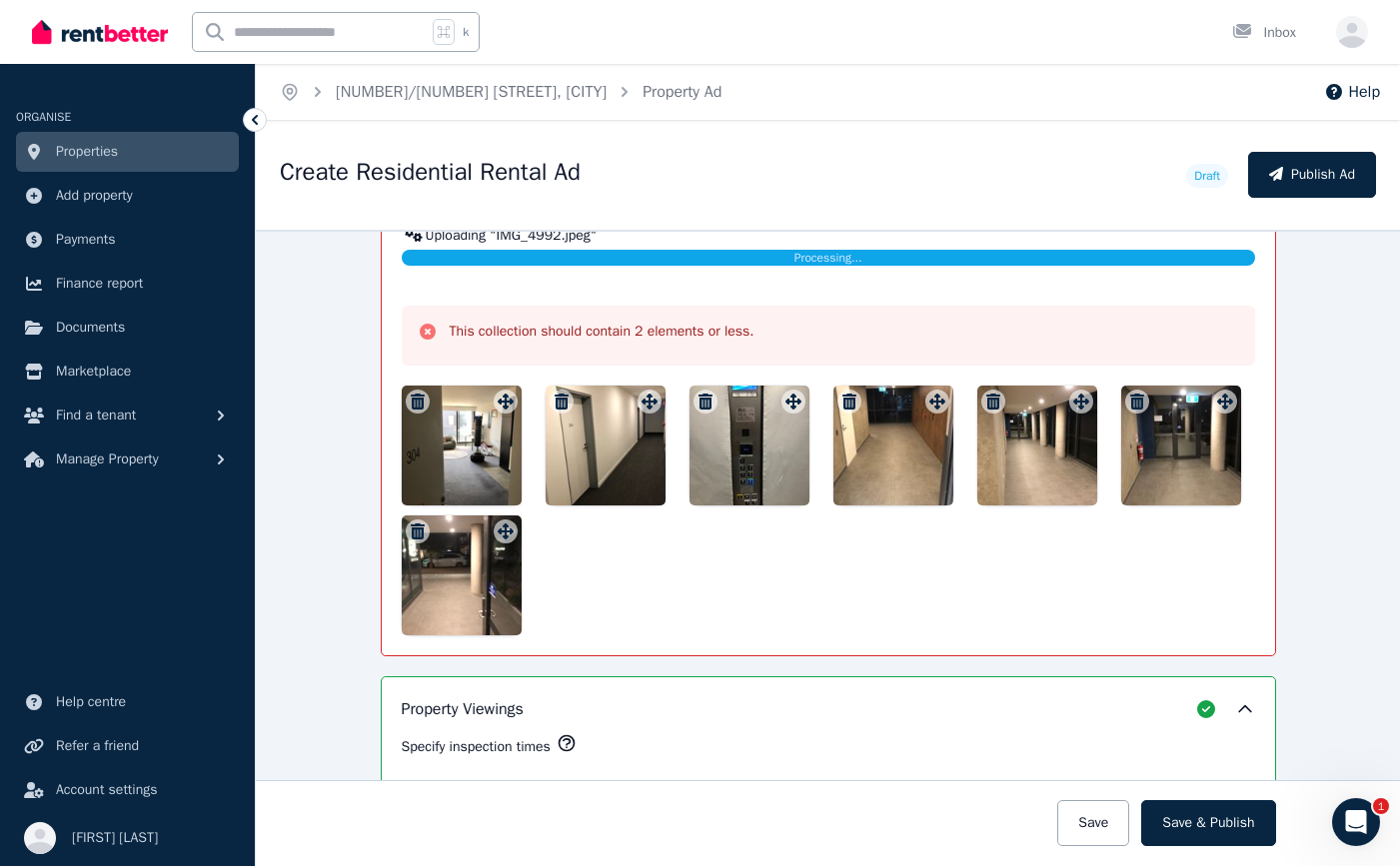 click 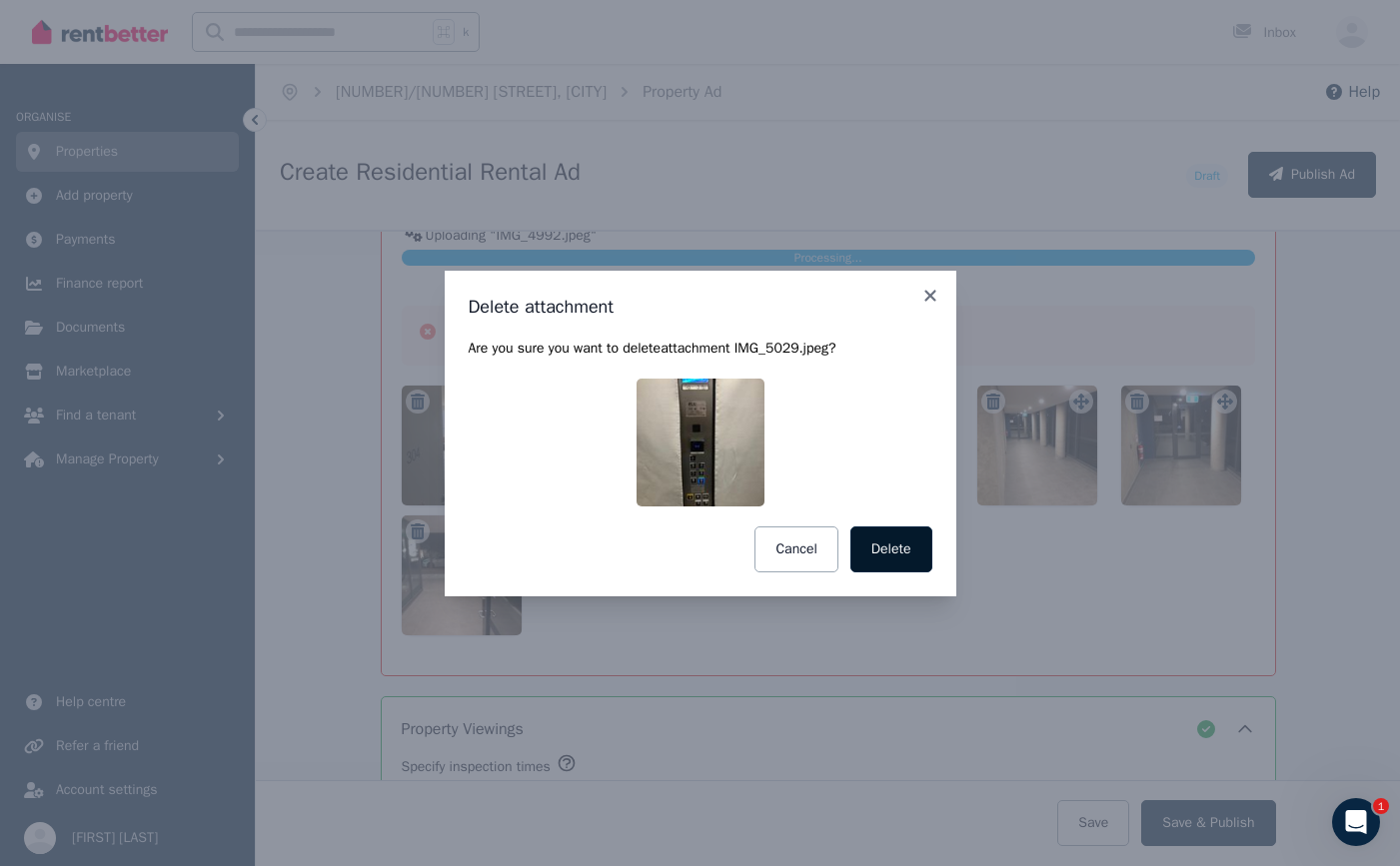 click on "Delete" at bounding box center [891, 549] 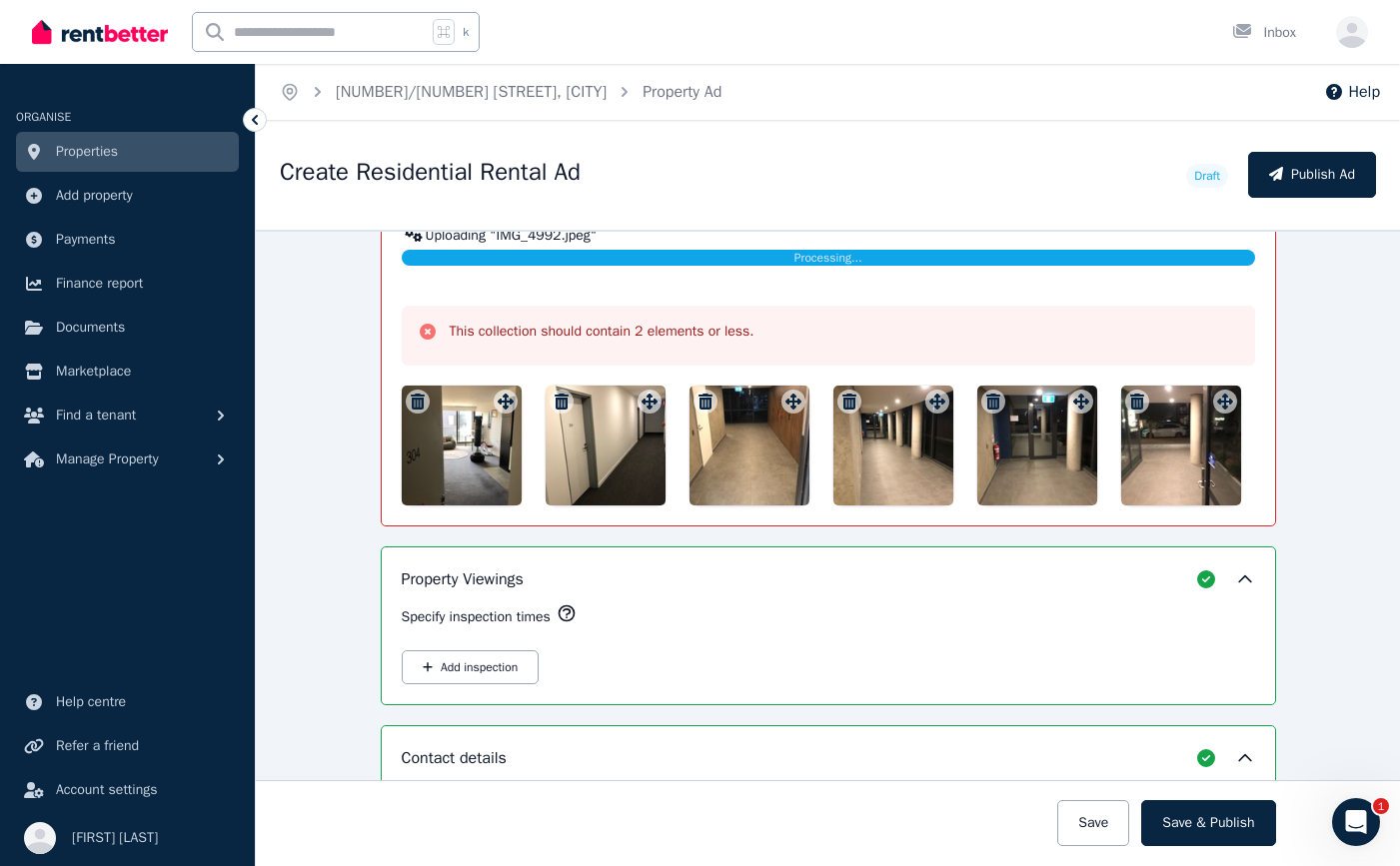 click 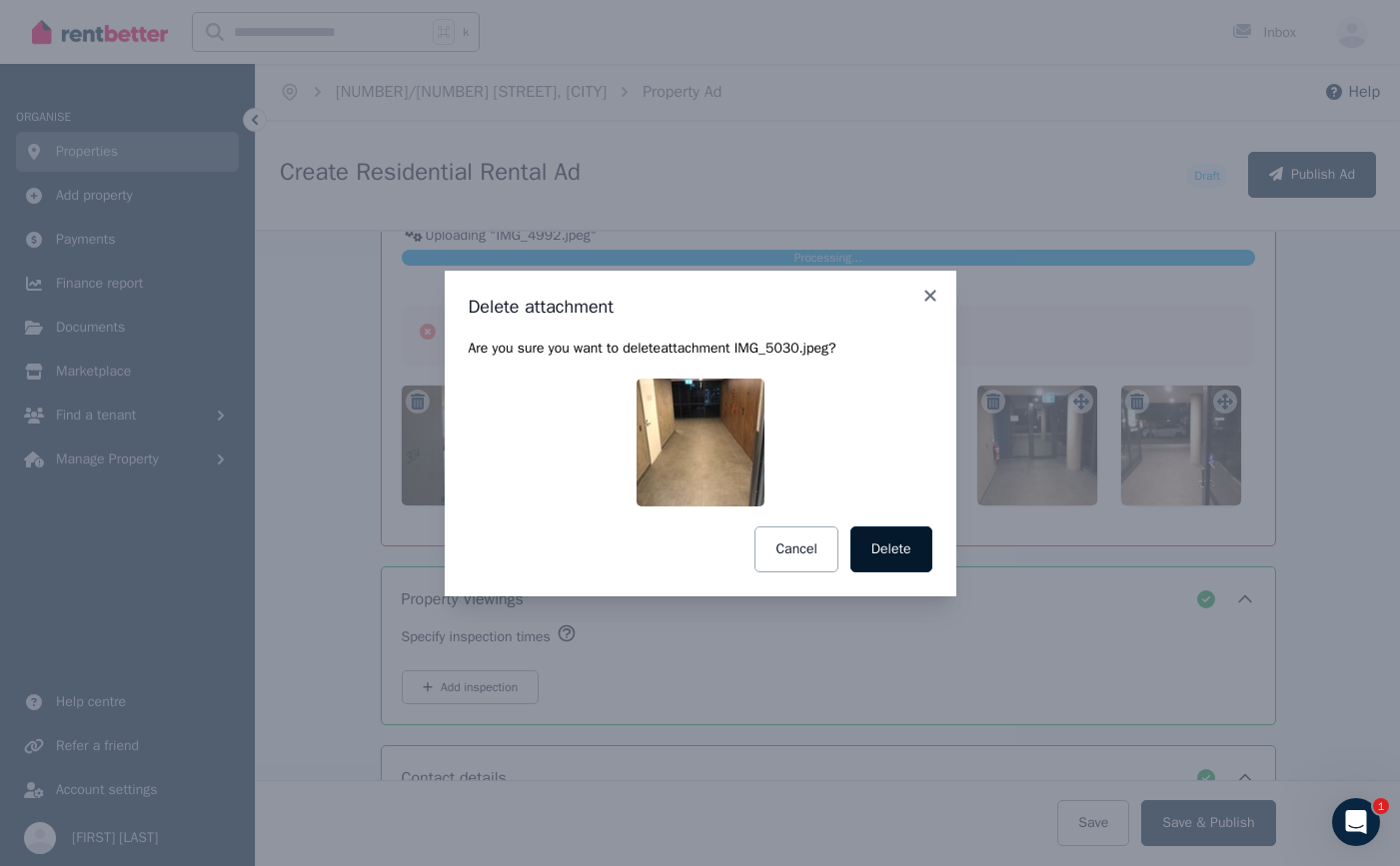click on "Delete" at bounding box center [891, 549] 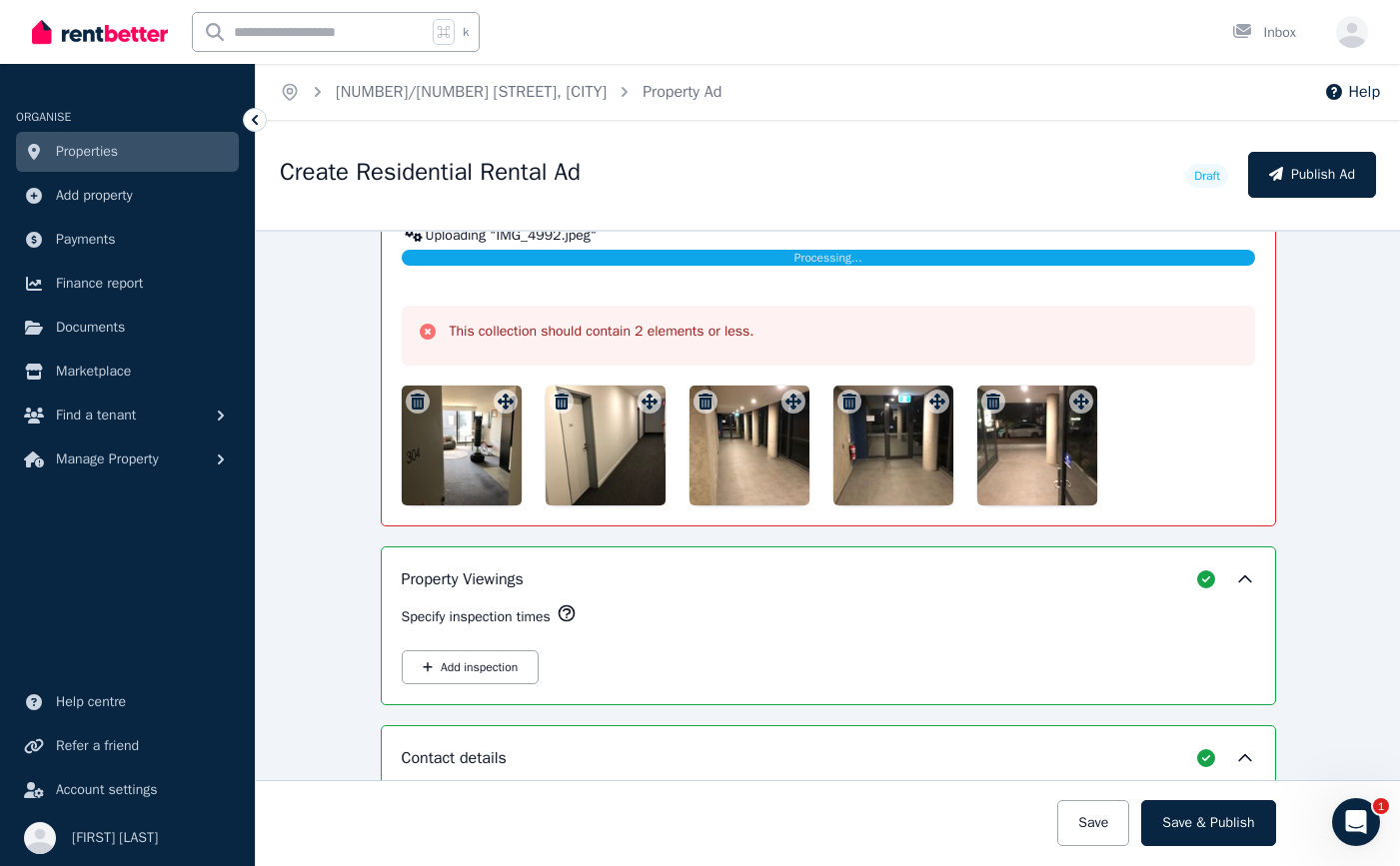 click 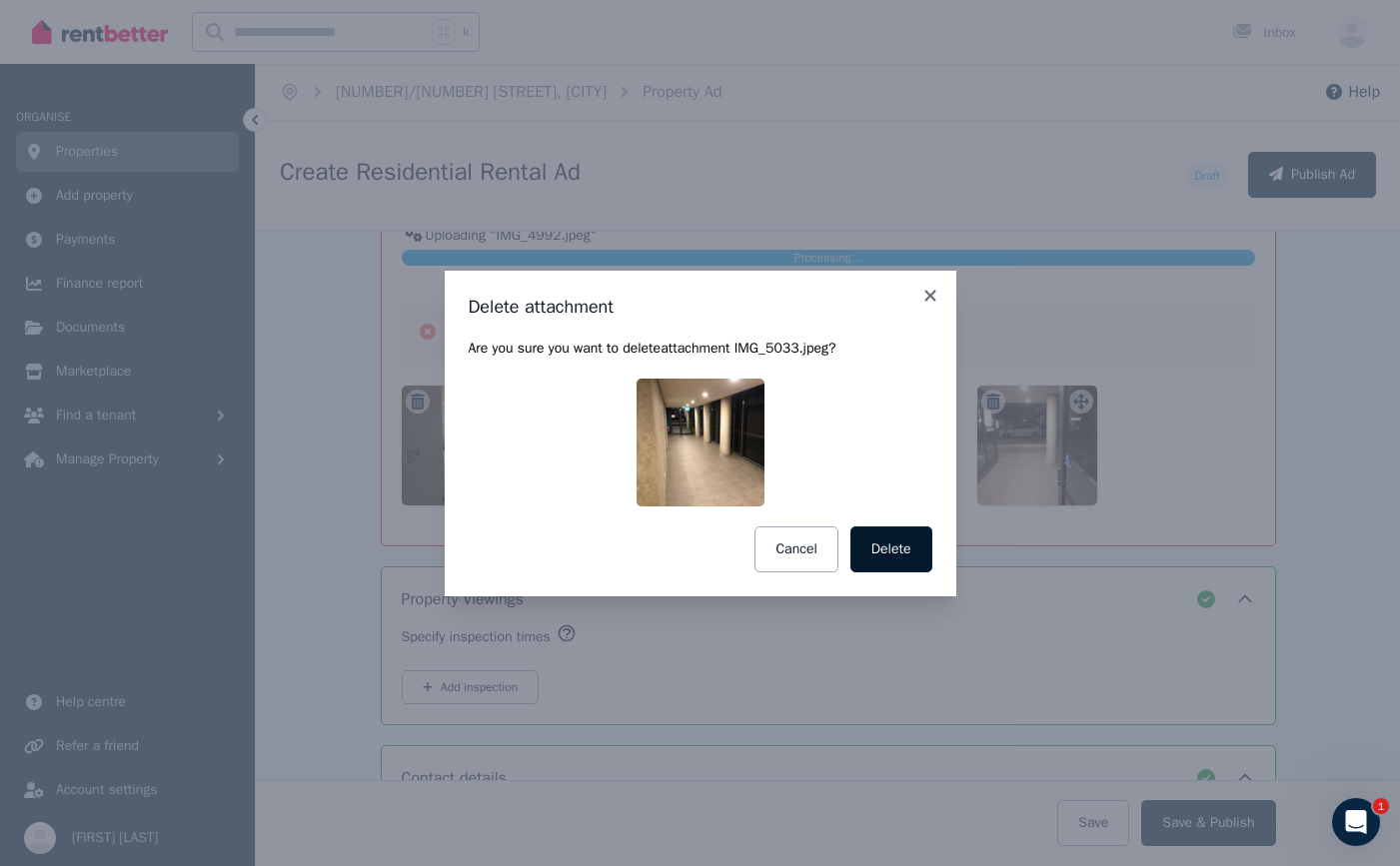 click on "Delete" at bounding box center (891, 549) 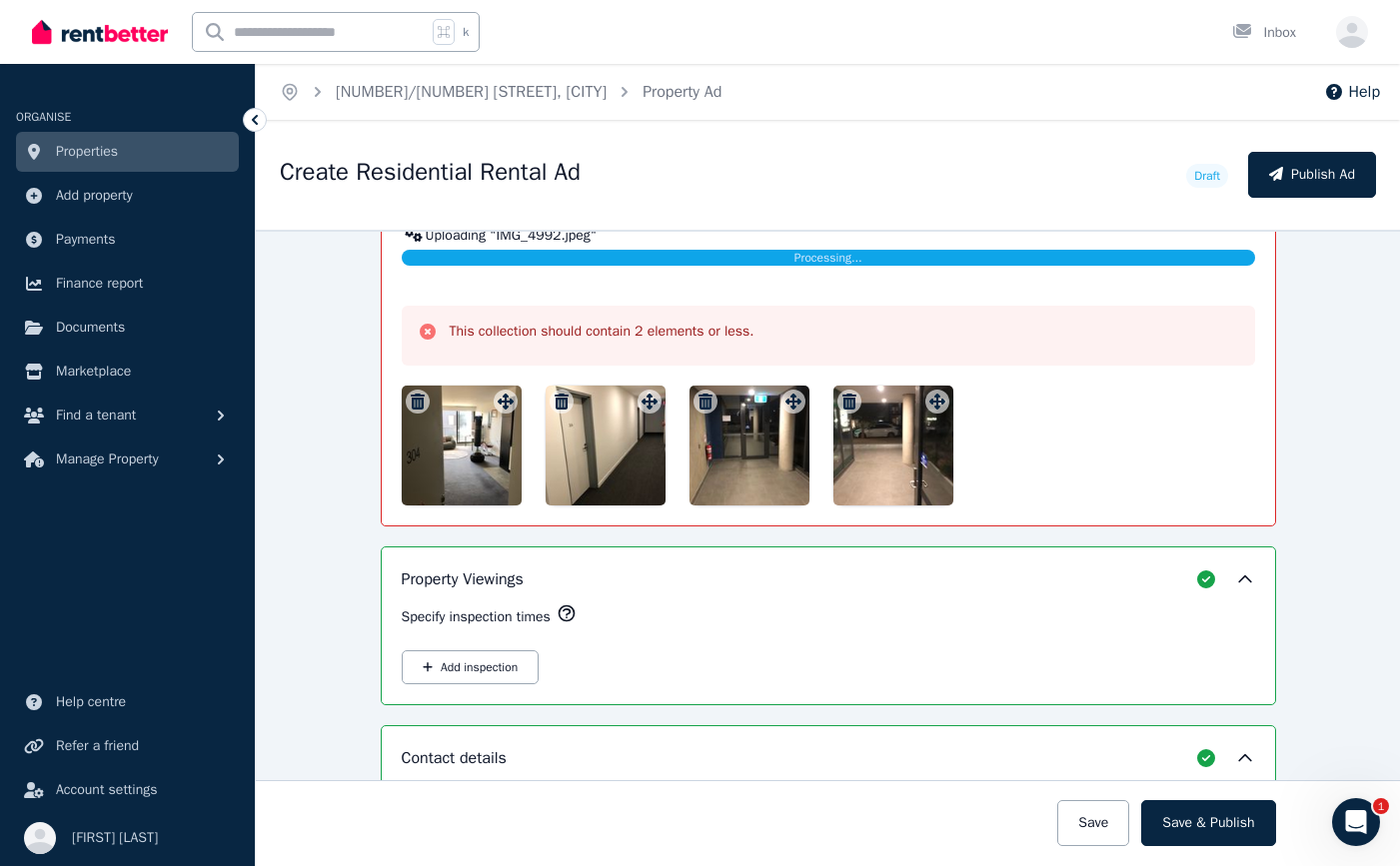 click at bounding box center (705, 402) 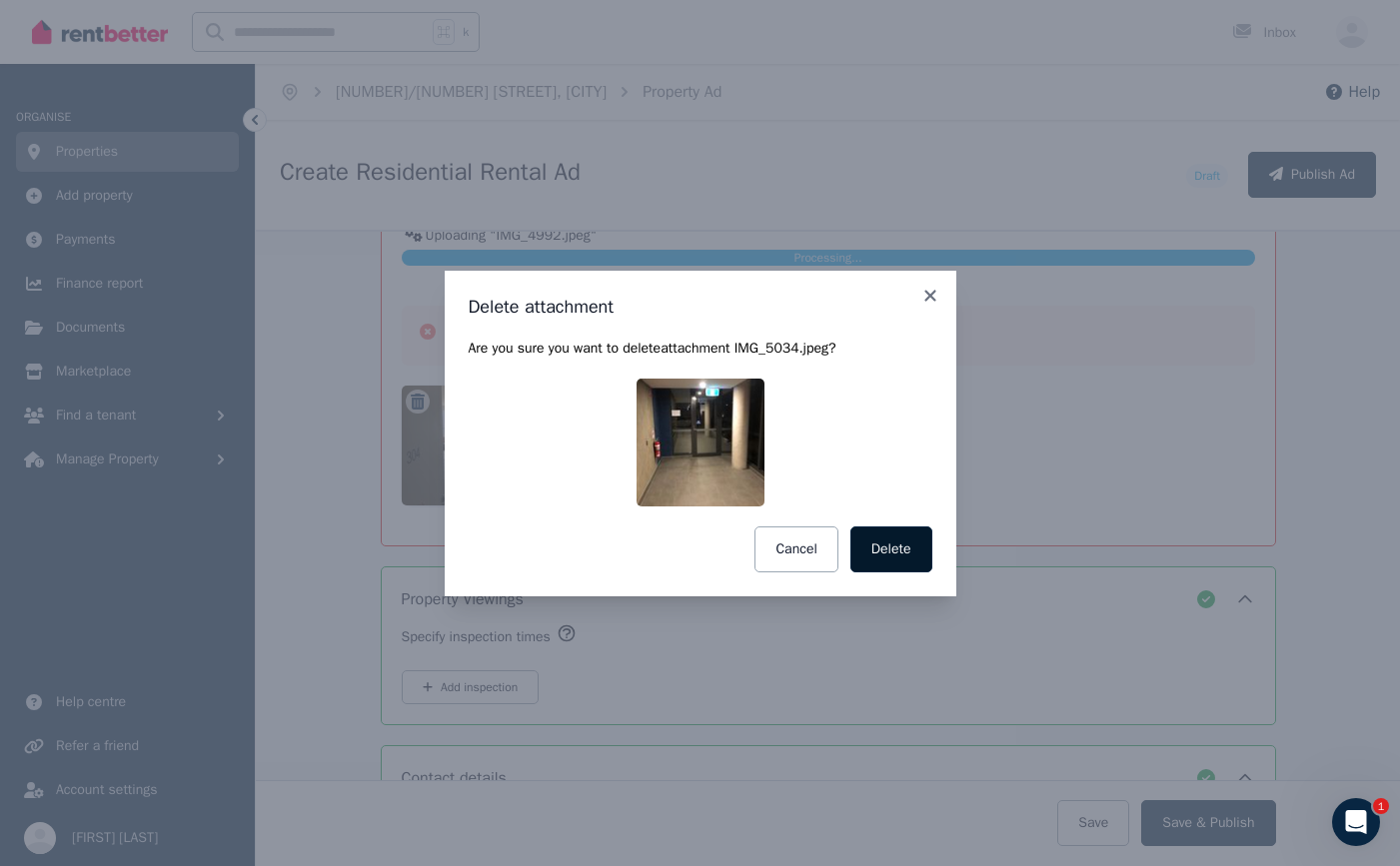 click on "Delete" at bounding box center (891, 549) 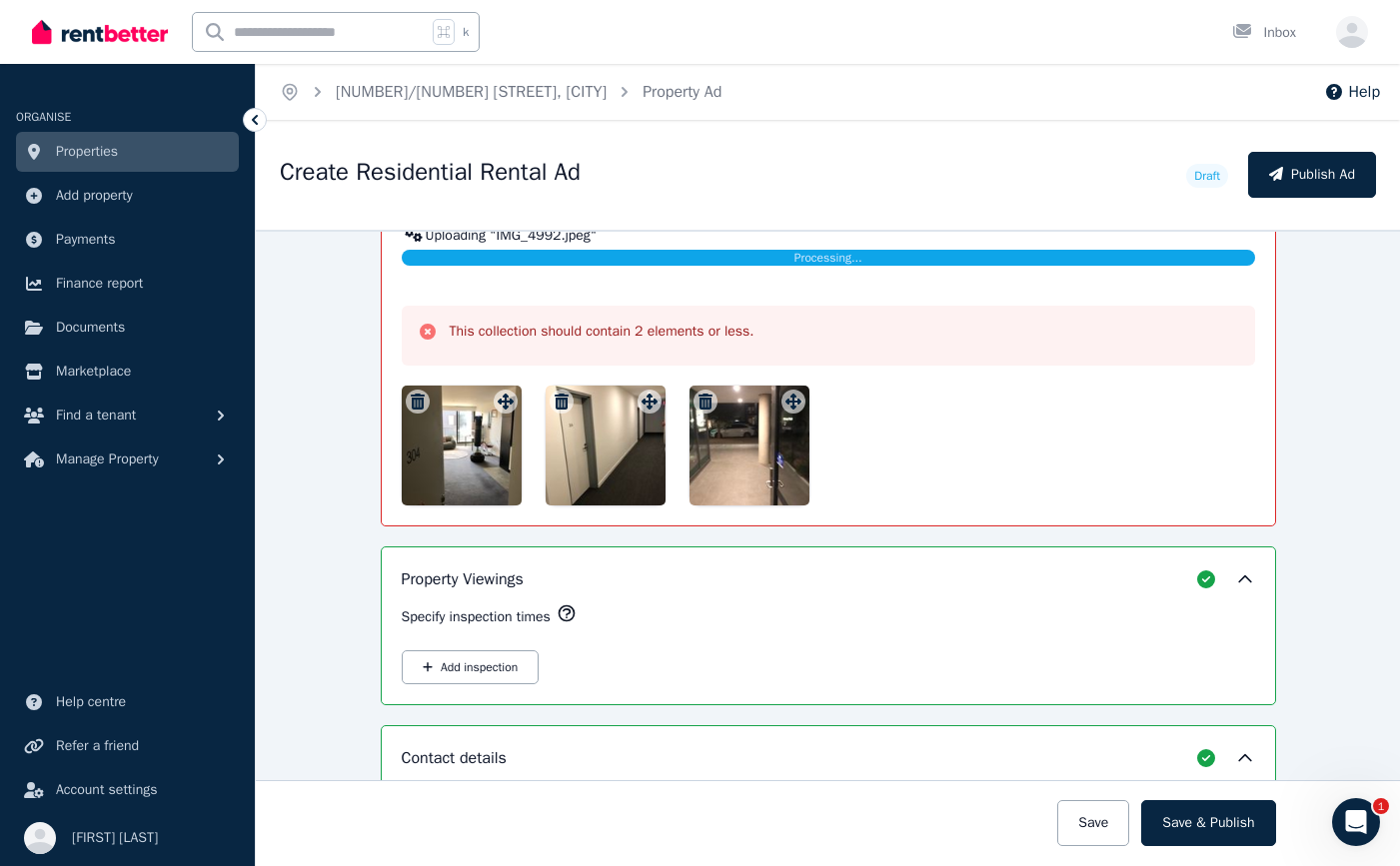 click 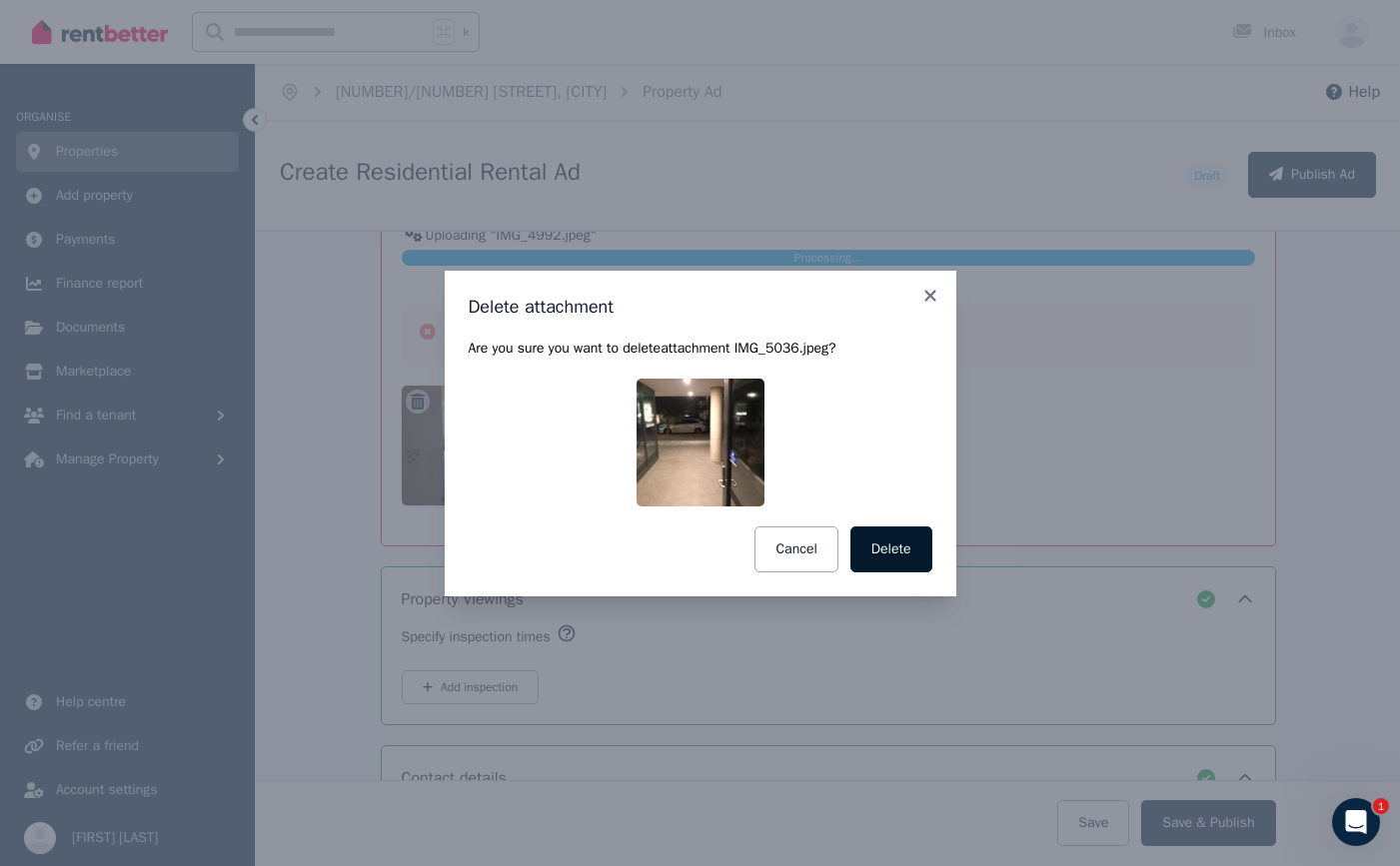 click on "Delete" at bounding box center [891, 549] 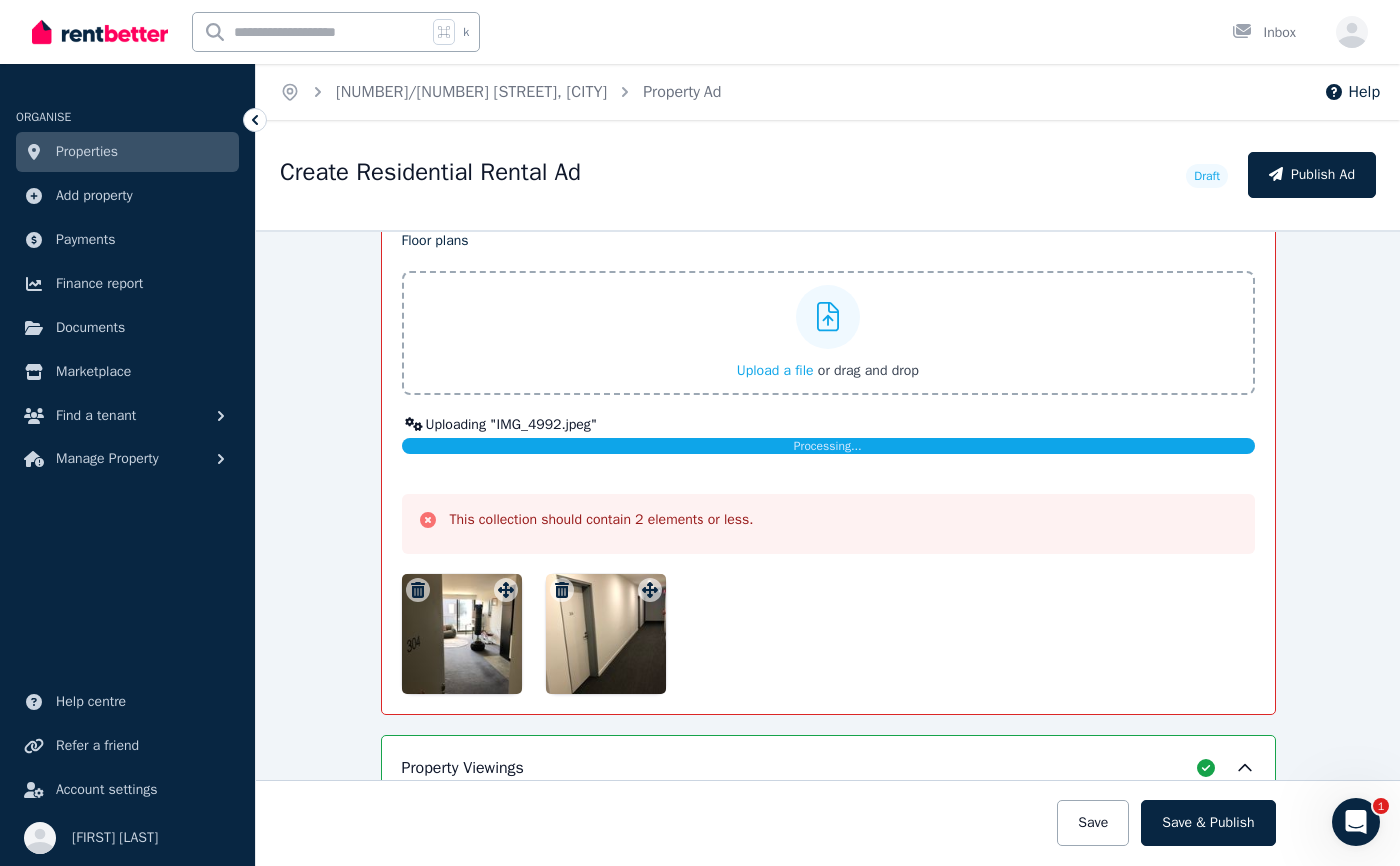 scroll, scrollTop: 3022, scrollLeft: 0, axis: vertical 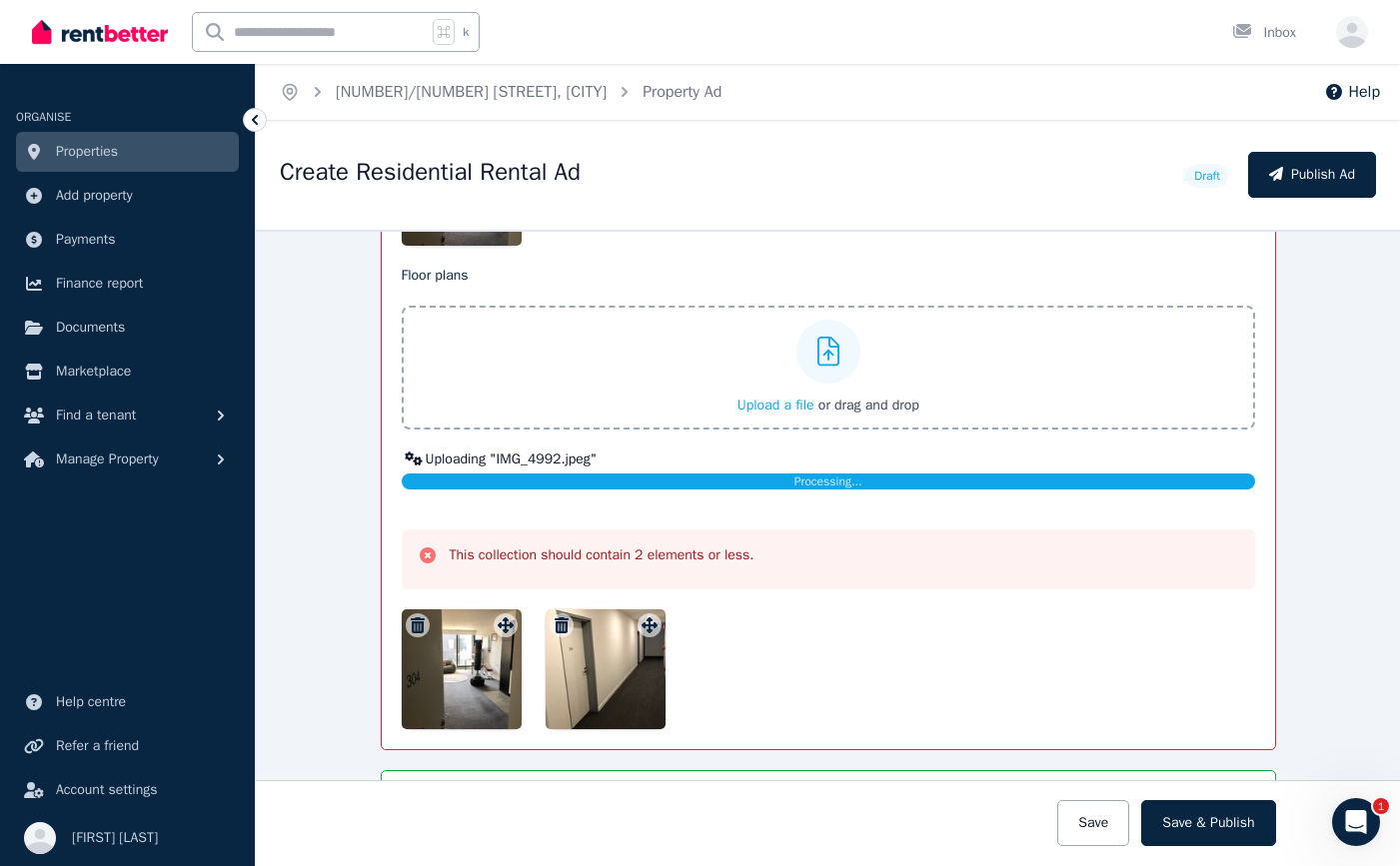 click 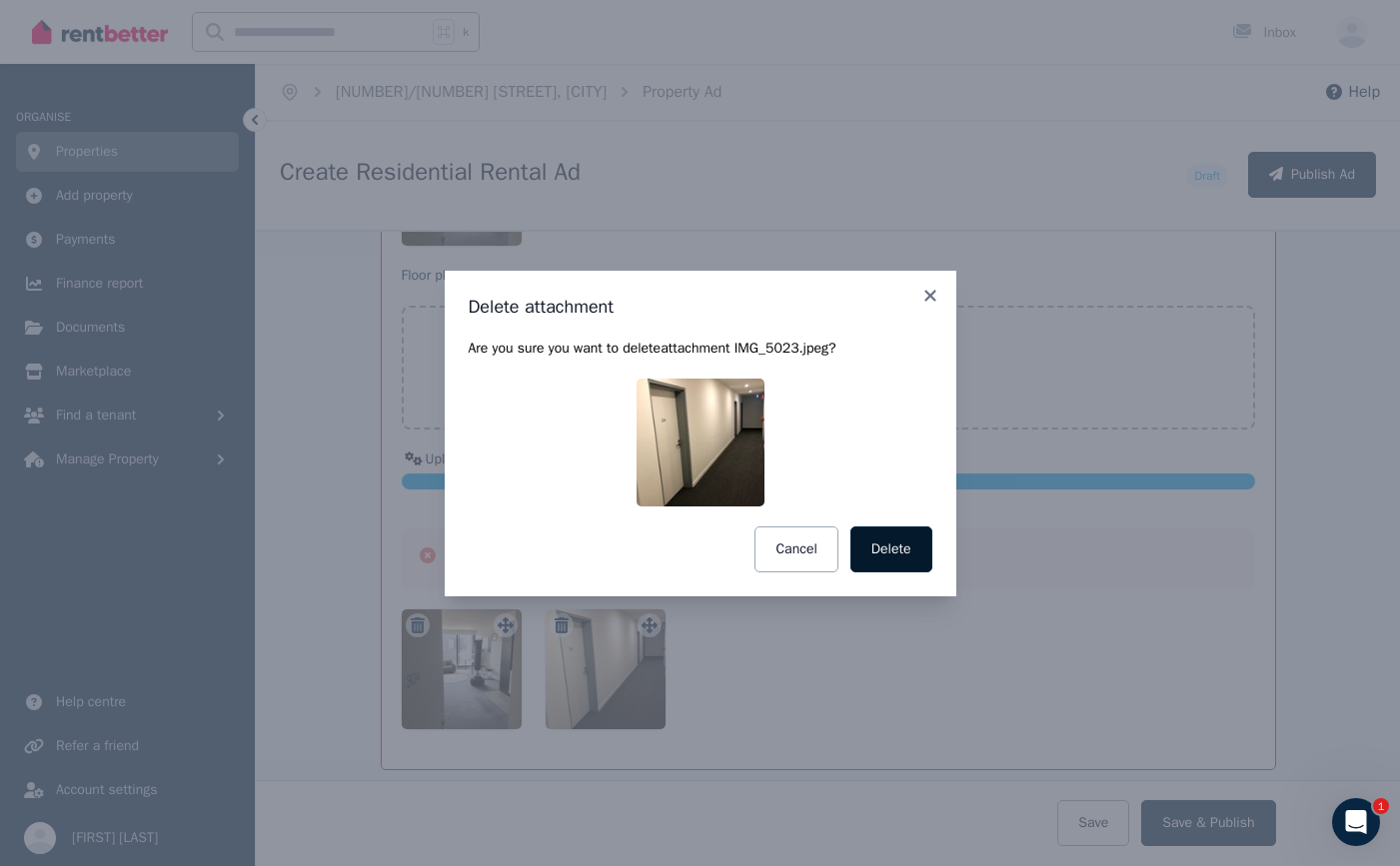 click on "Delete" at bounding box center [891, 549] 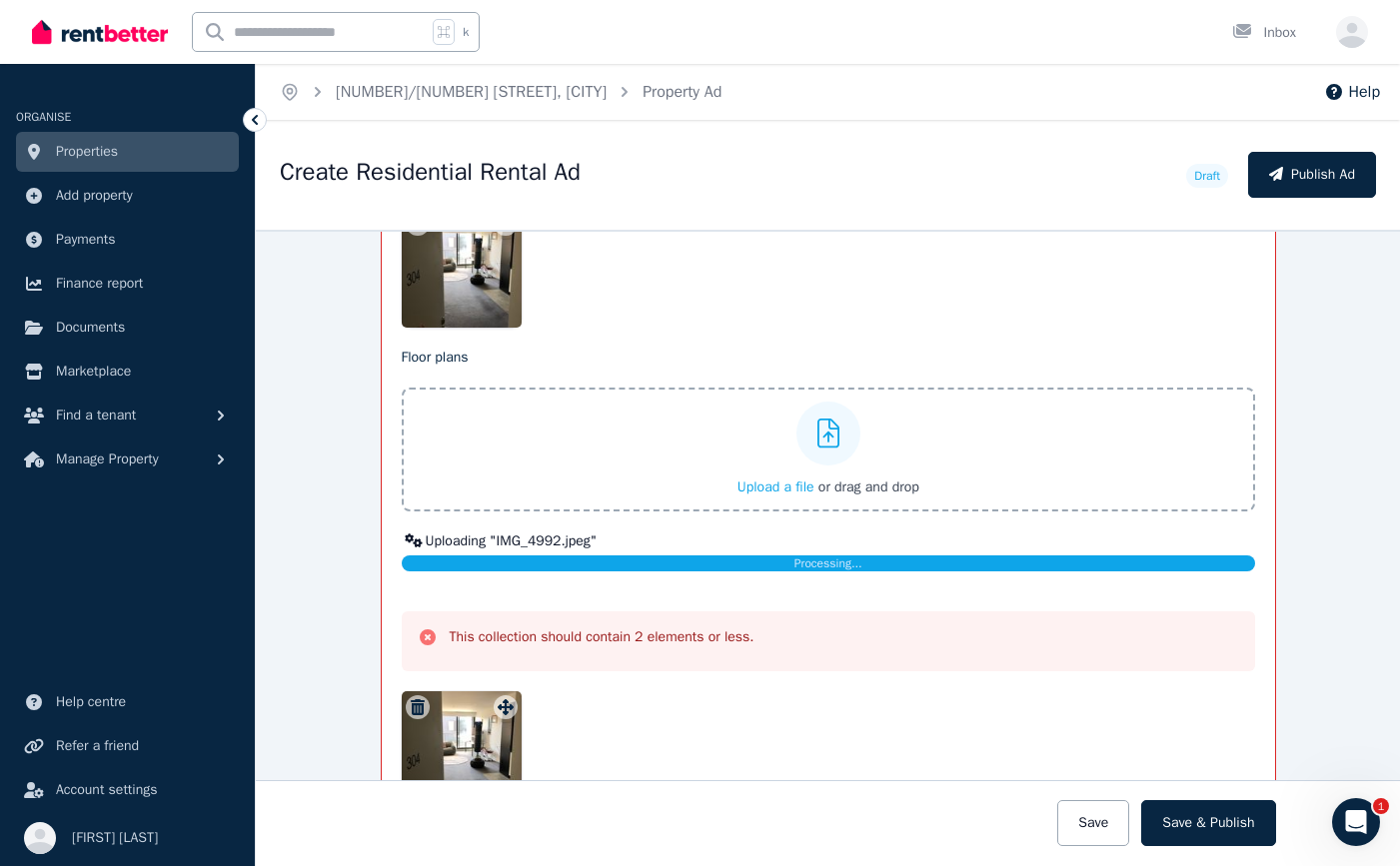 scroll, scrollTop: 2946, scrollLeft: 0, axis: vertical 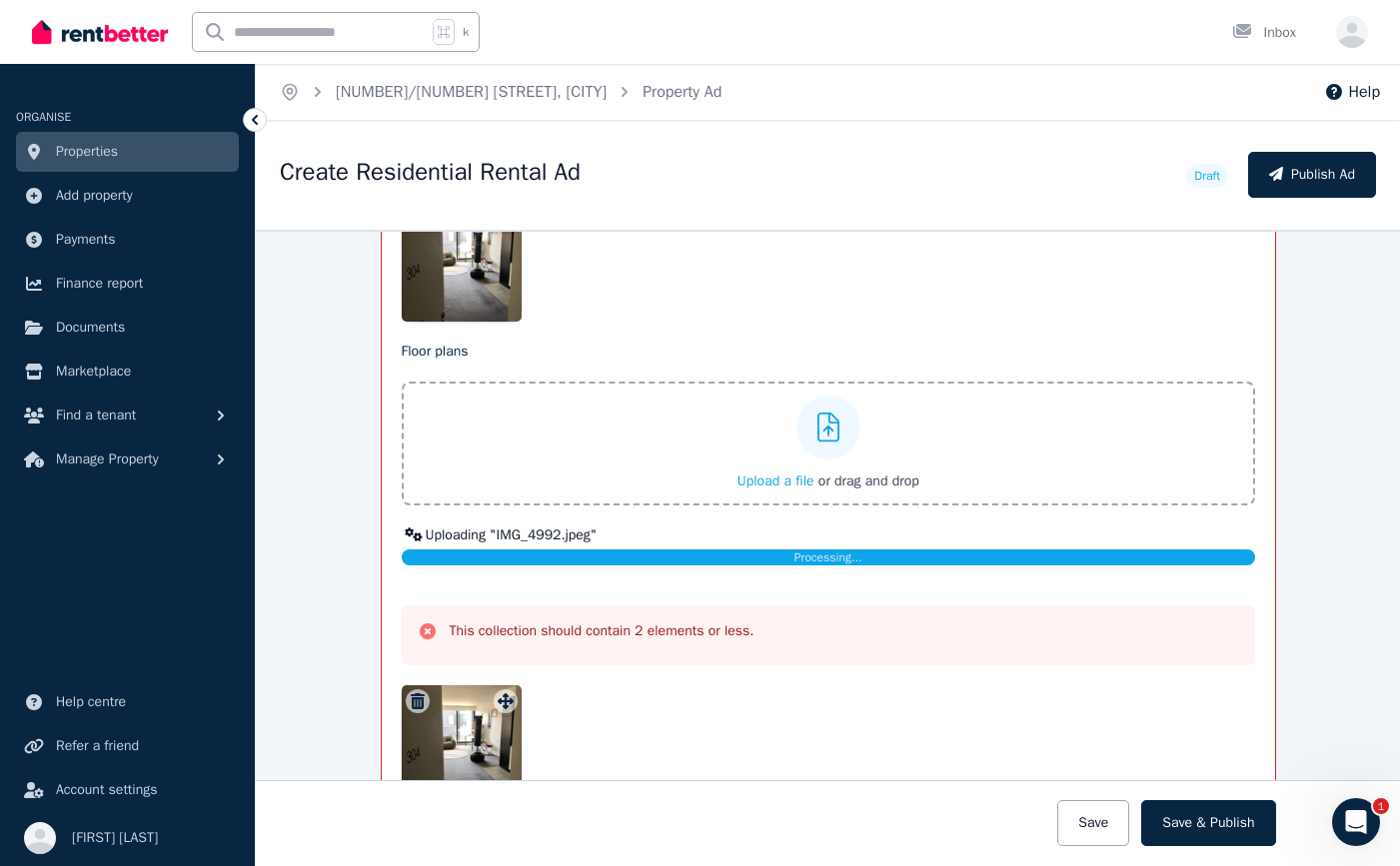 click on "Upload a file   or drag and drop" at bounding box center (828, 443) 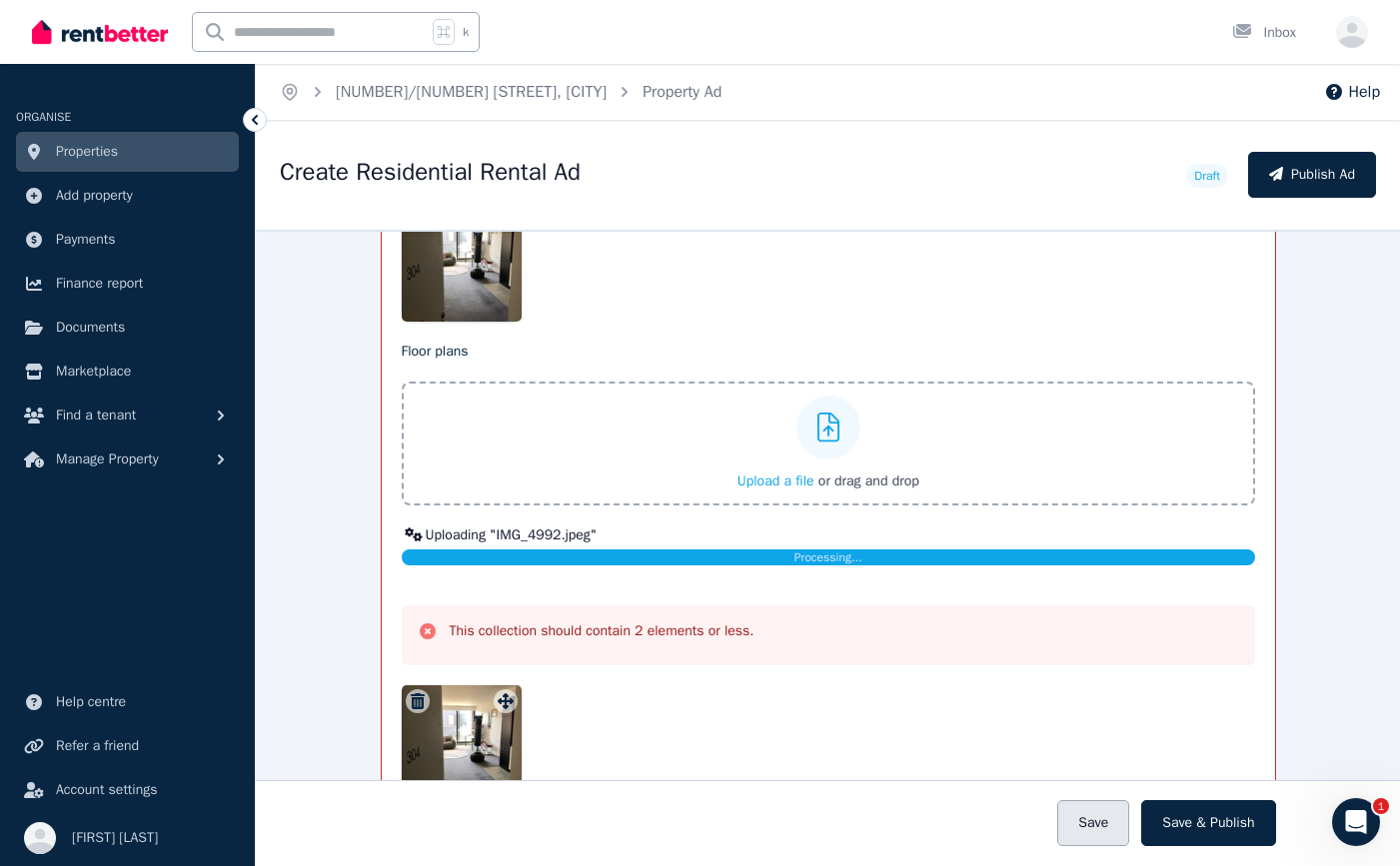 click on "Save" at bounding box center (1093, 823) 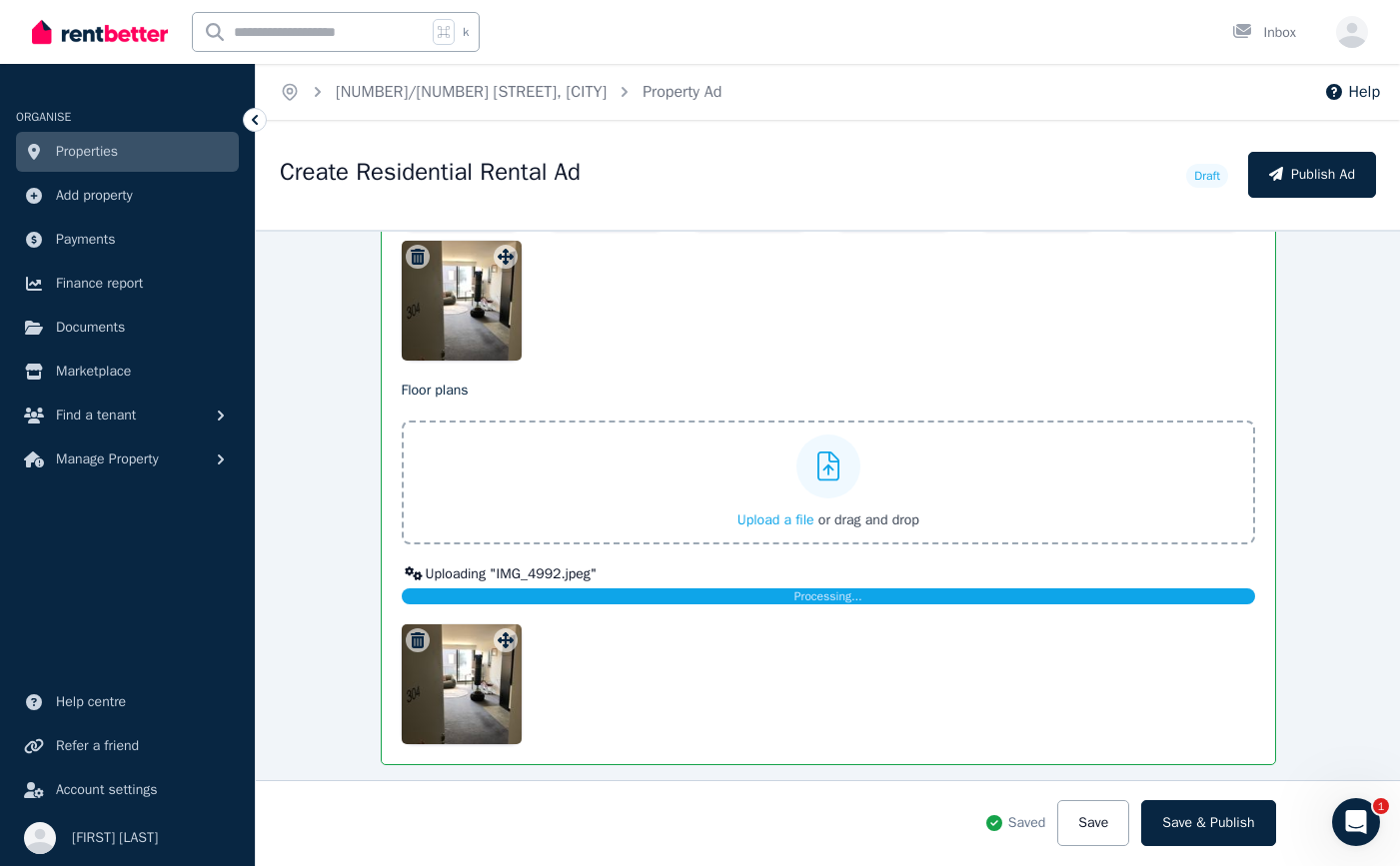 scroll, scrollTop: 2906, scrollLeft: 0, axis: vertical 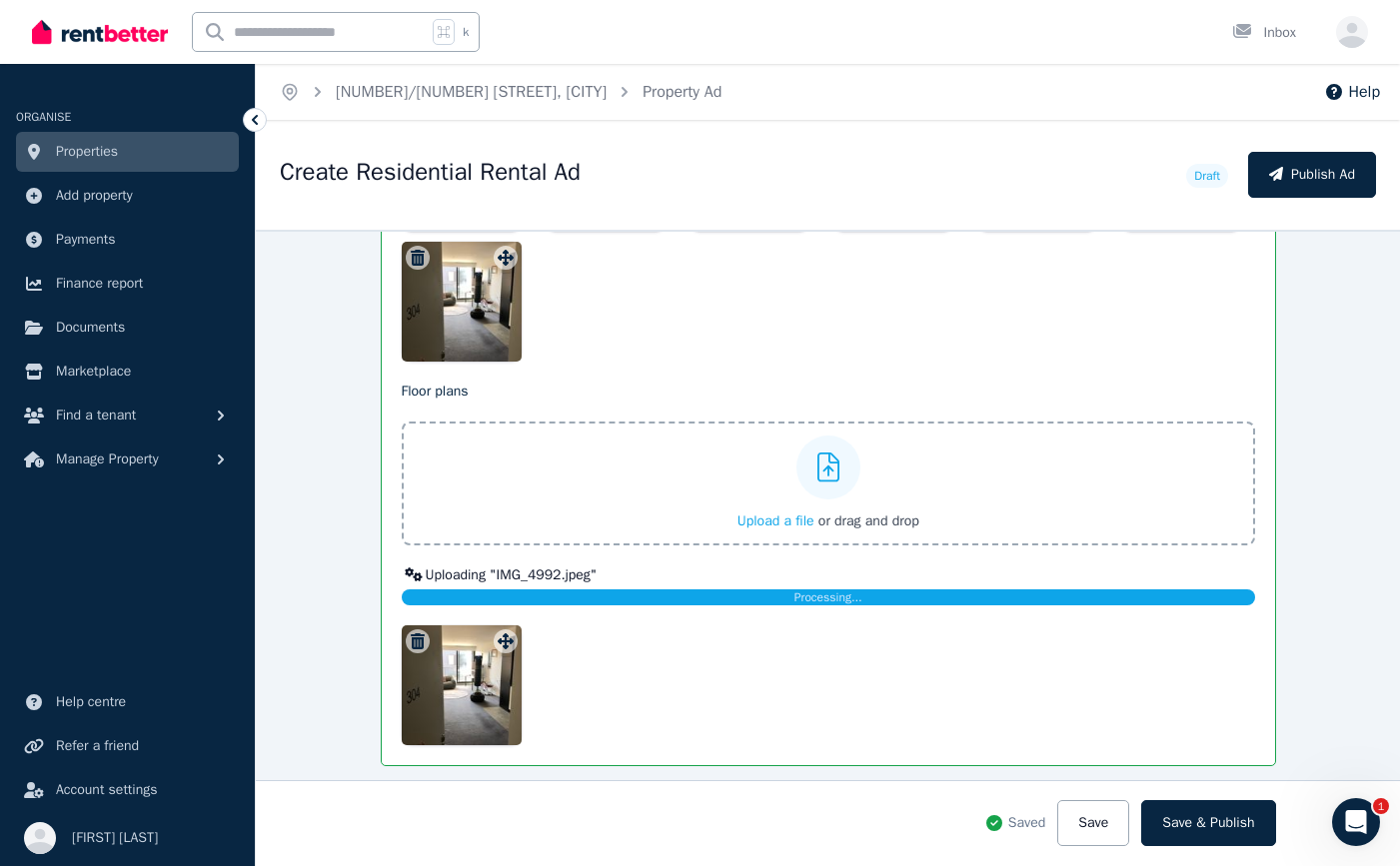 click on "Upload a file" at bounding box center [775, 520] 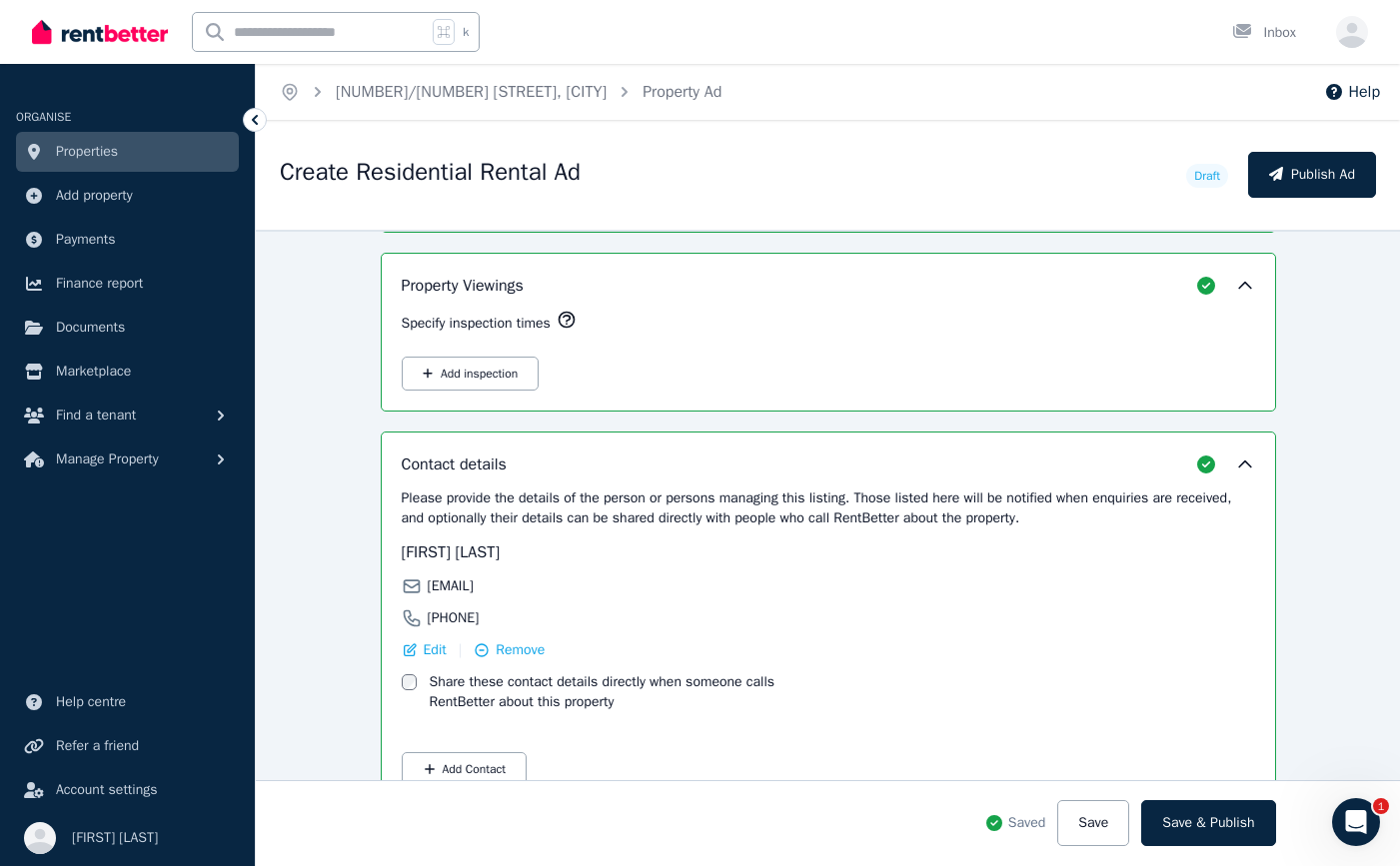 scroll, scrollTop: 3469, scrollLeft: 0, axis: vertical 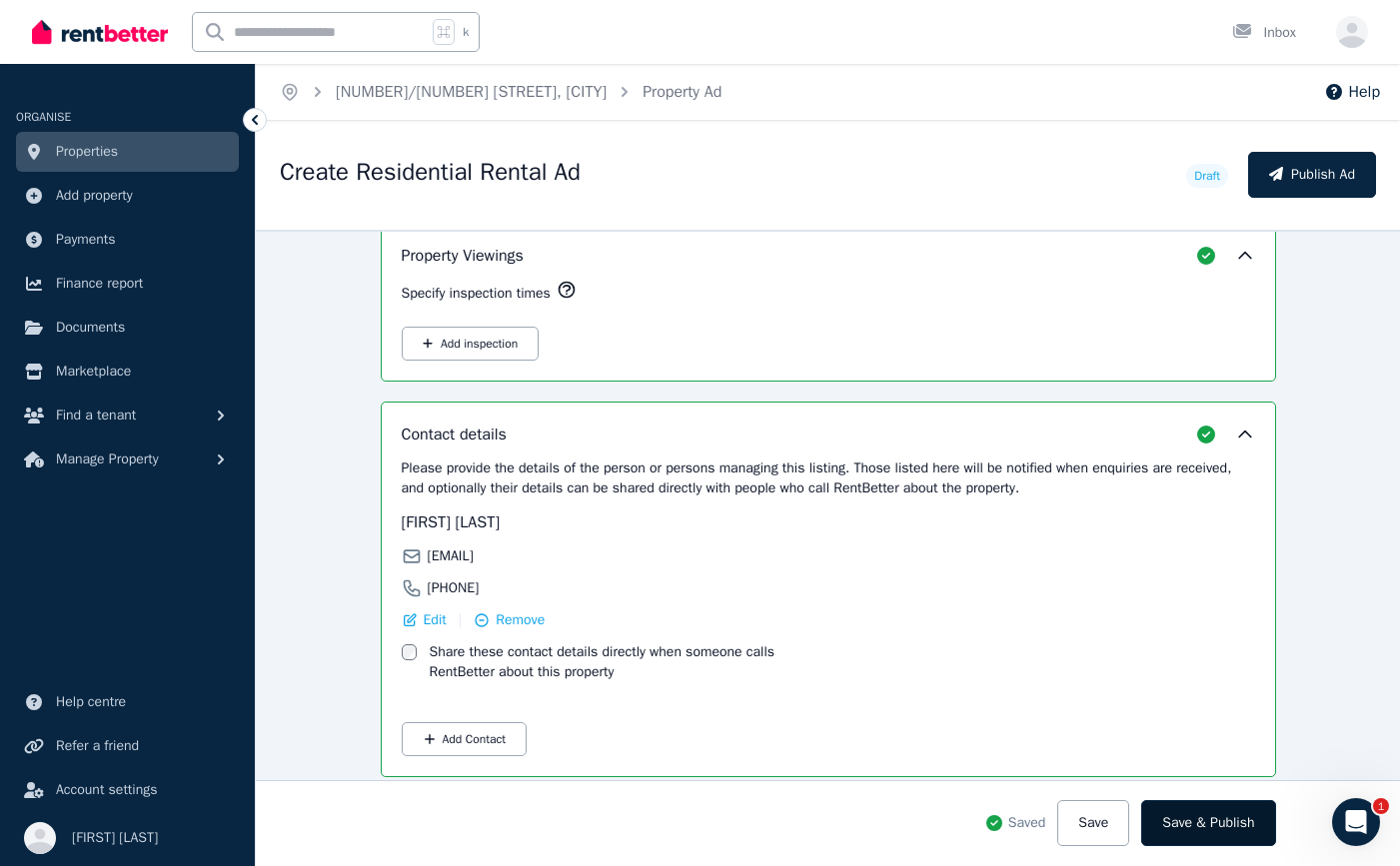 click on "Save & Publish" at bounding box center (1208, 823) 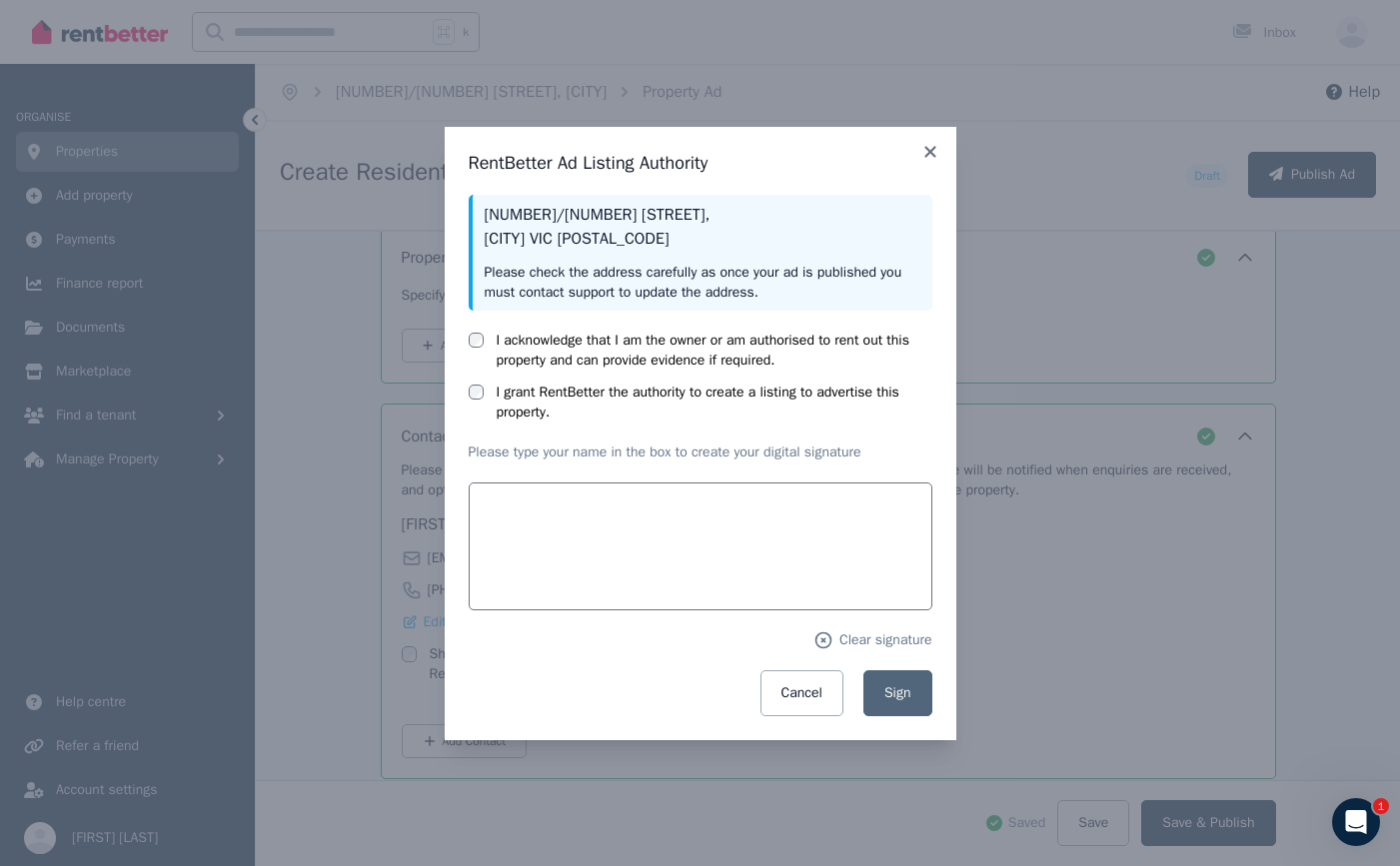 scroll, scrollTop: 3469, scrollLeft: 0, axis: vertical 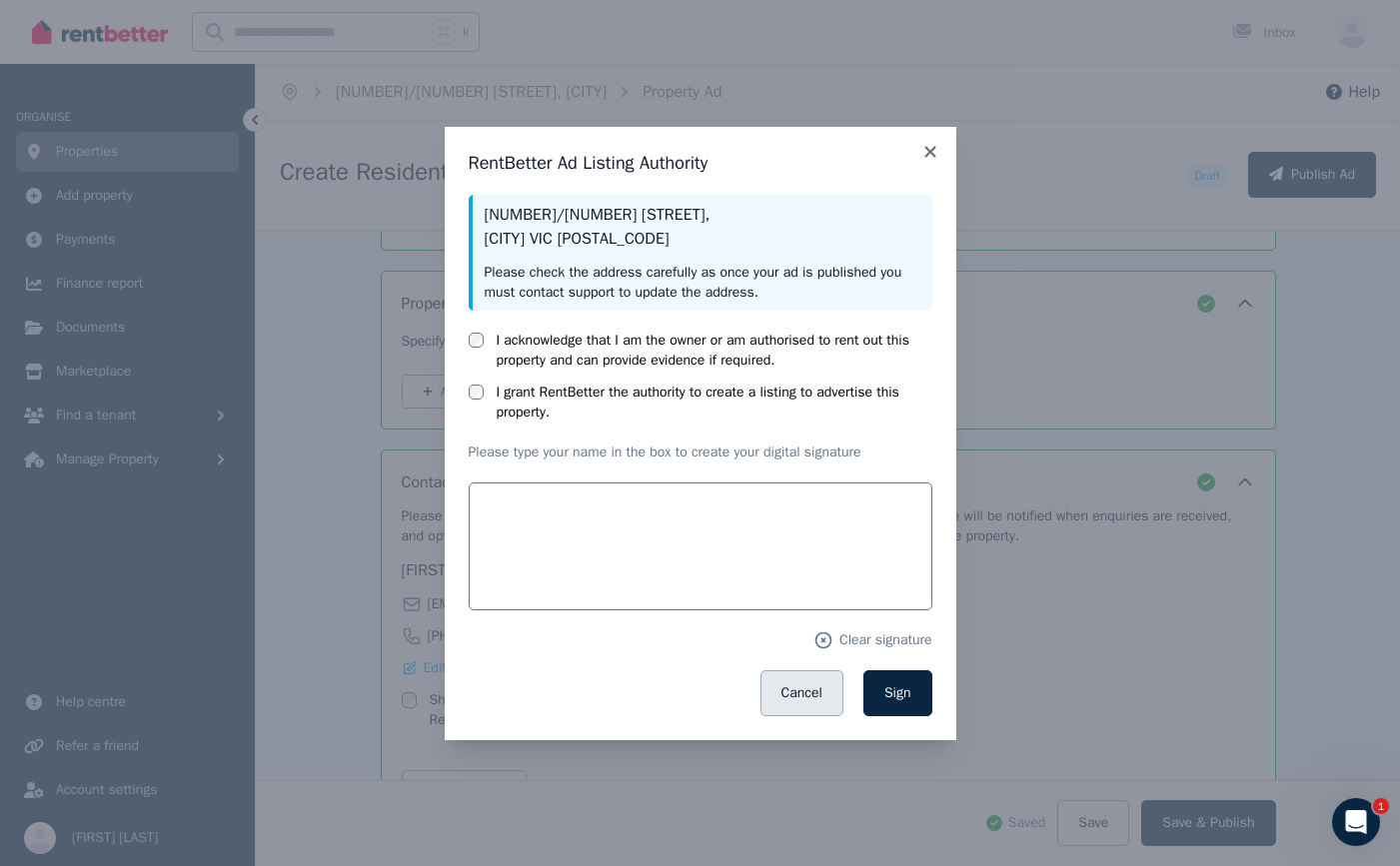 click on "Cancel" at bounding box center [801, 693] 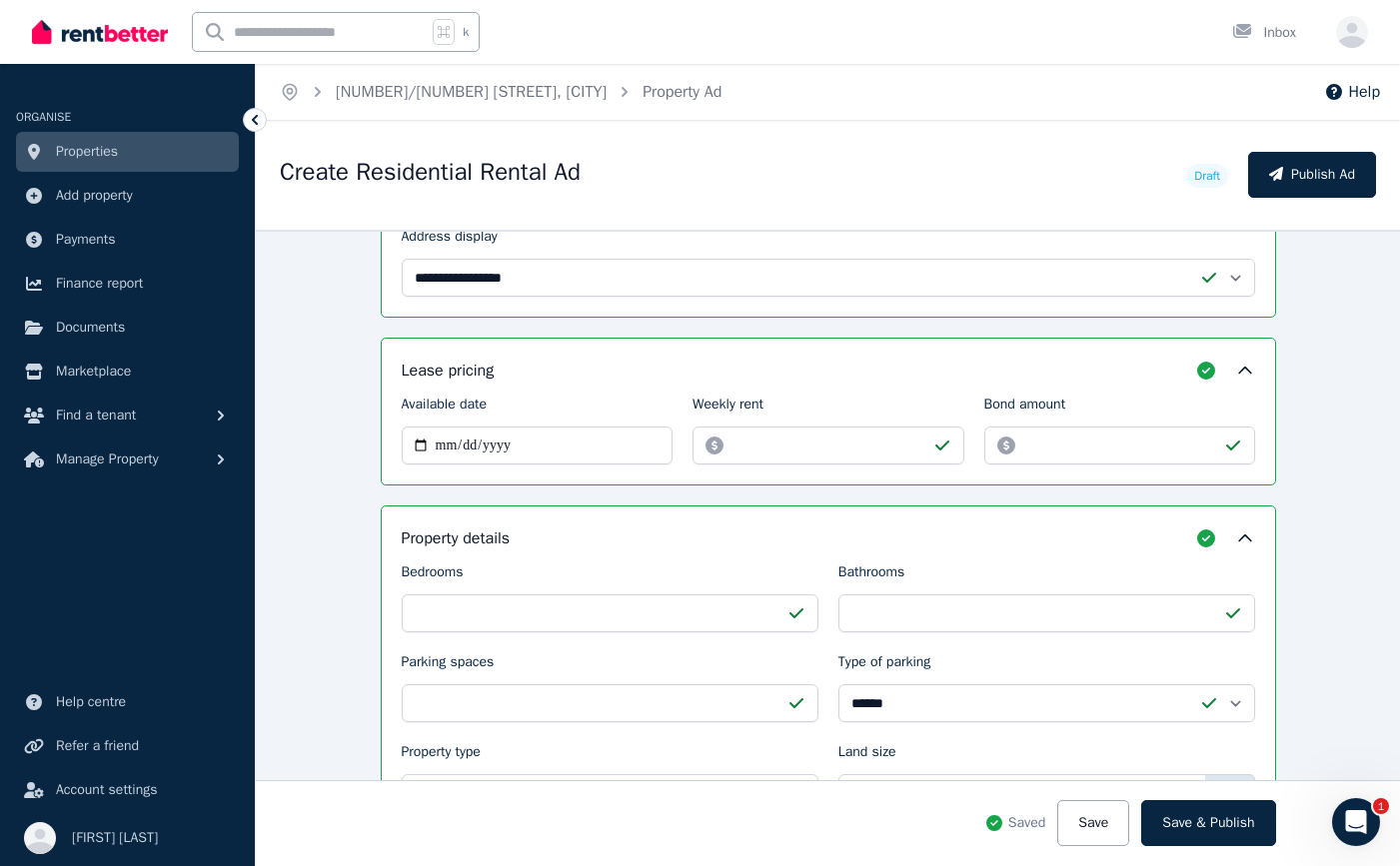 scroll, scrollTop: 698, scrollLeft: 0, axis: vertical 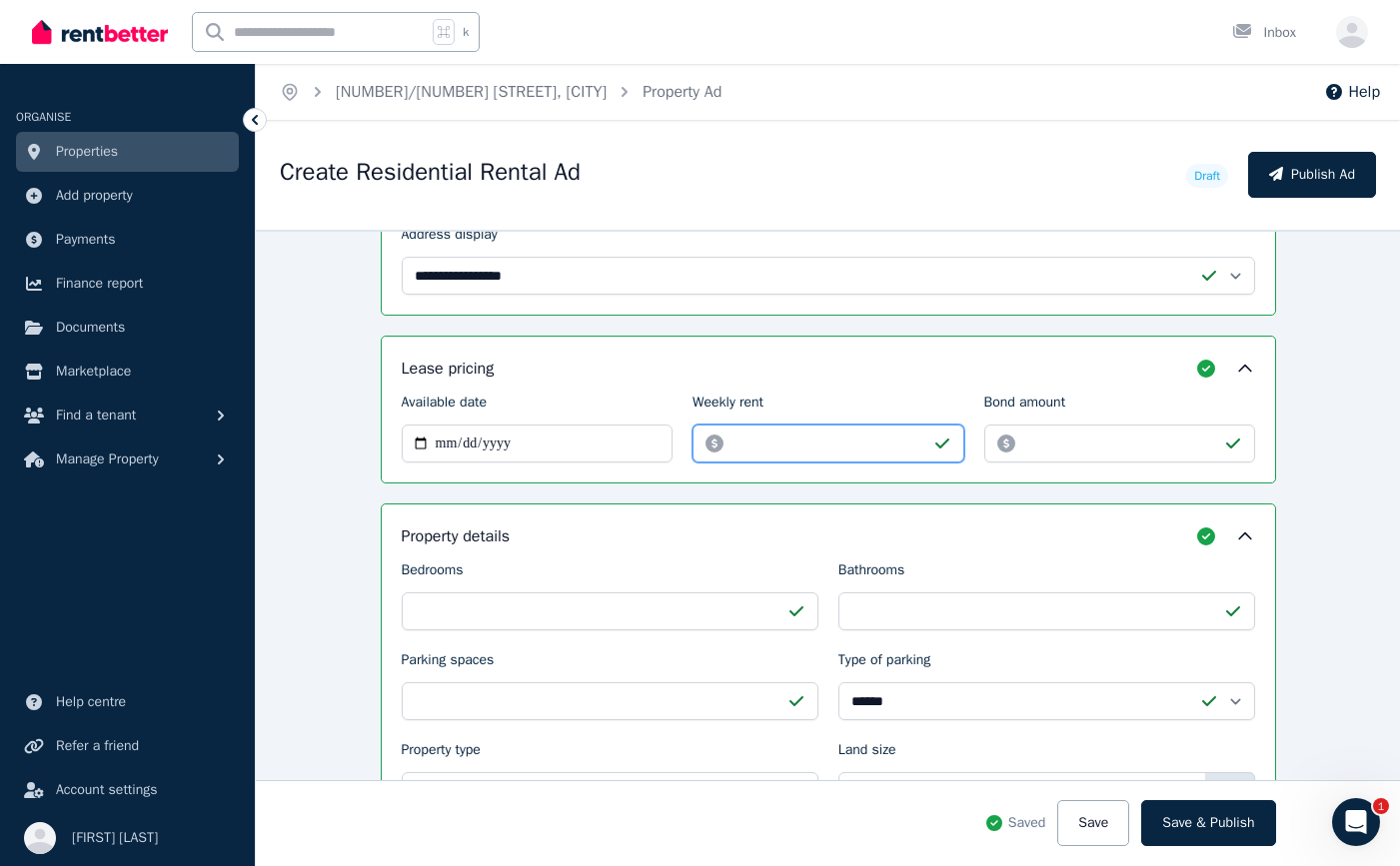 click on "******" at bounding box center [828, 443] 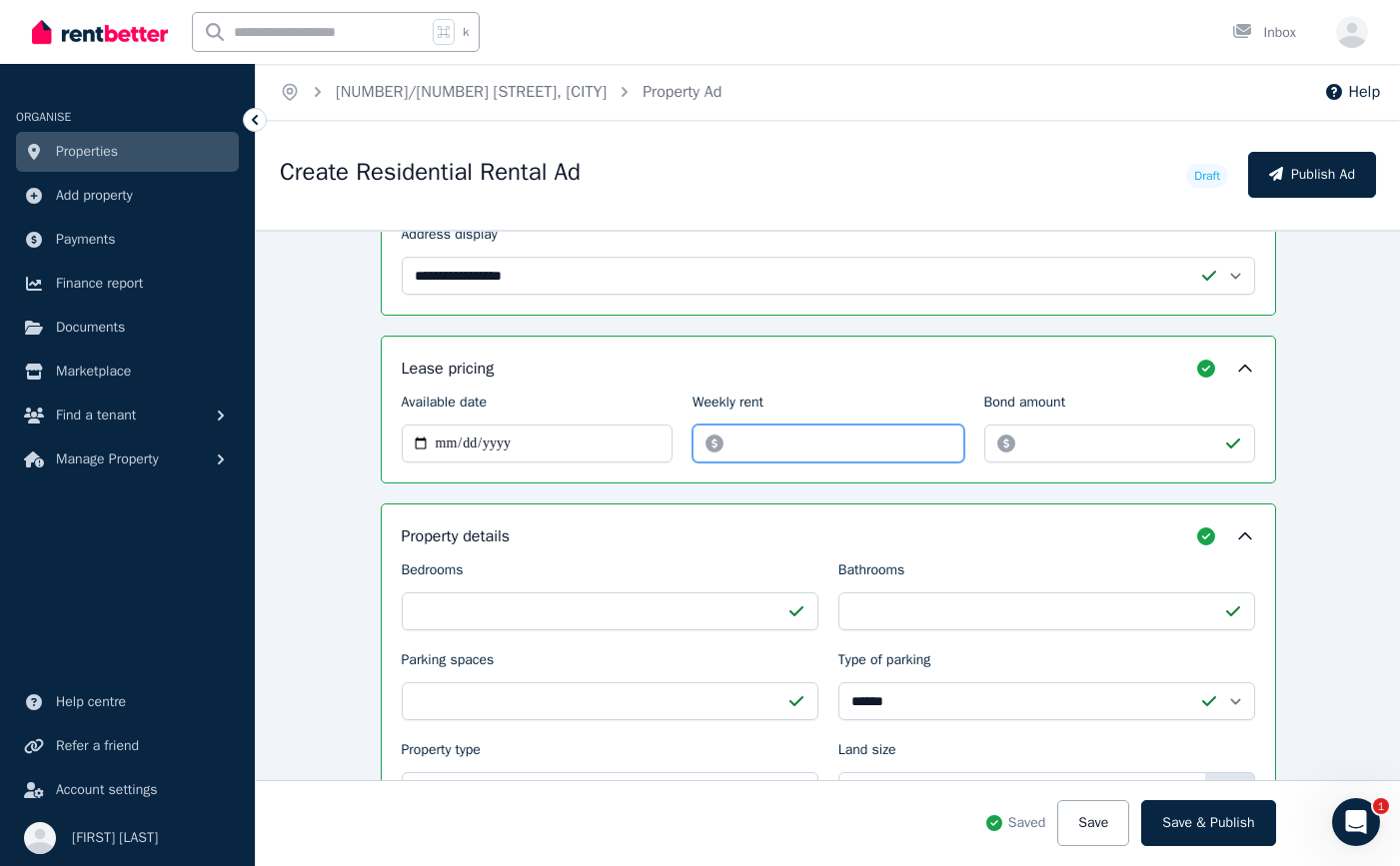 type on "*" 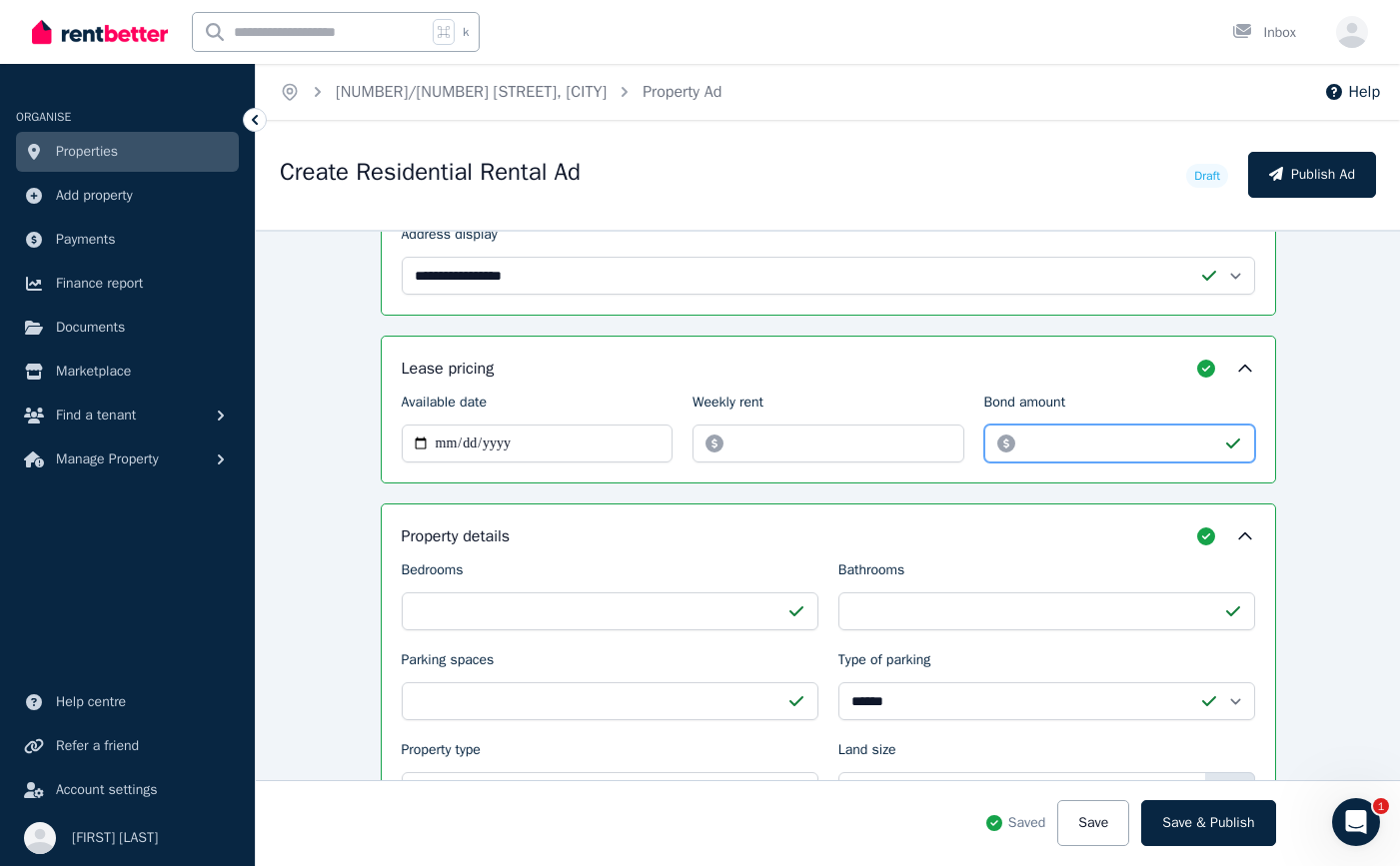 click on "*******" at bounding box center (1120, 443) 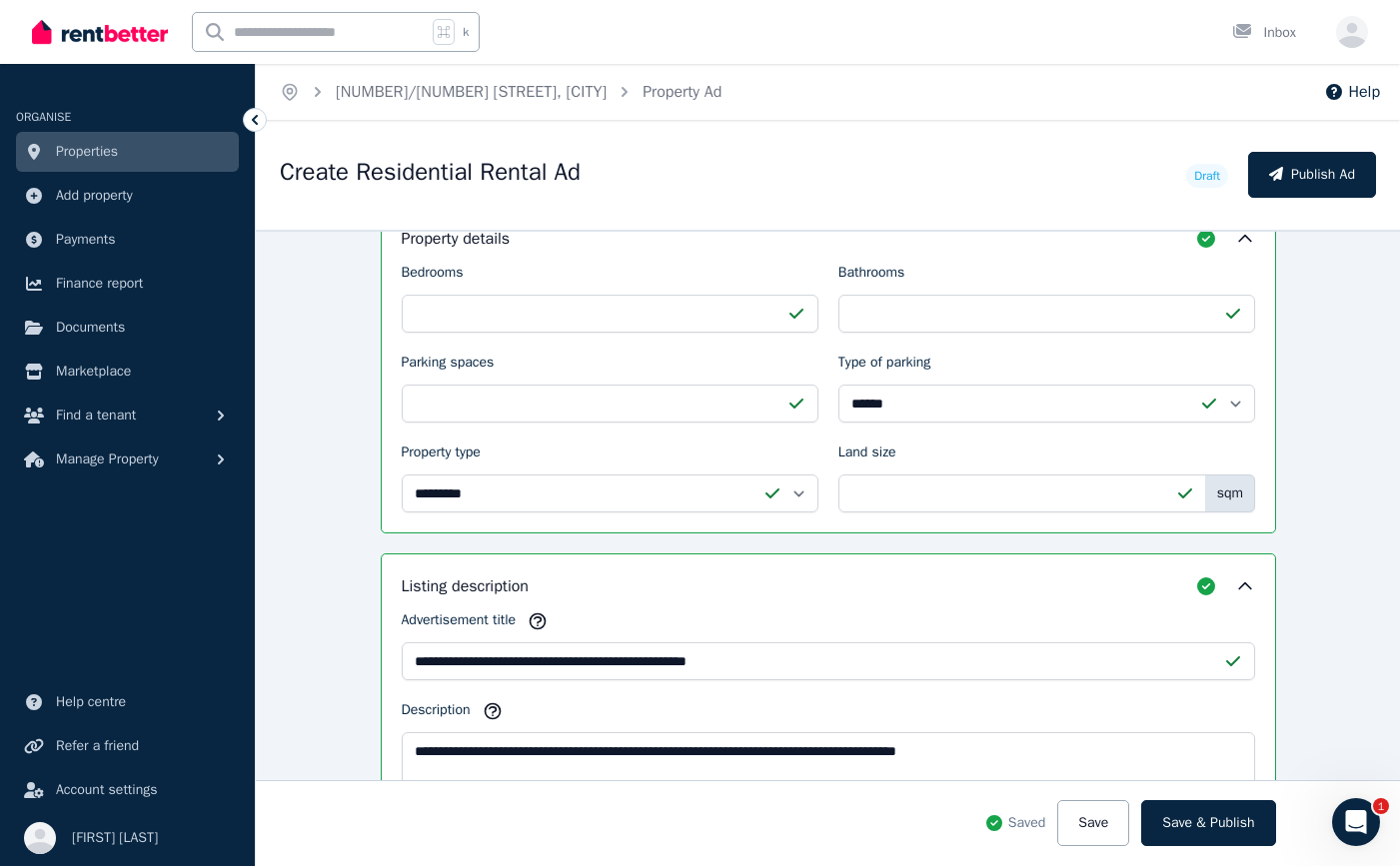 scroll, scrollTop: 1083, scrollLeft: 0, axis: vertical 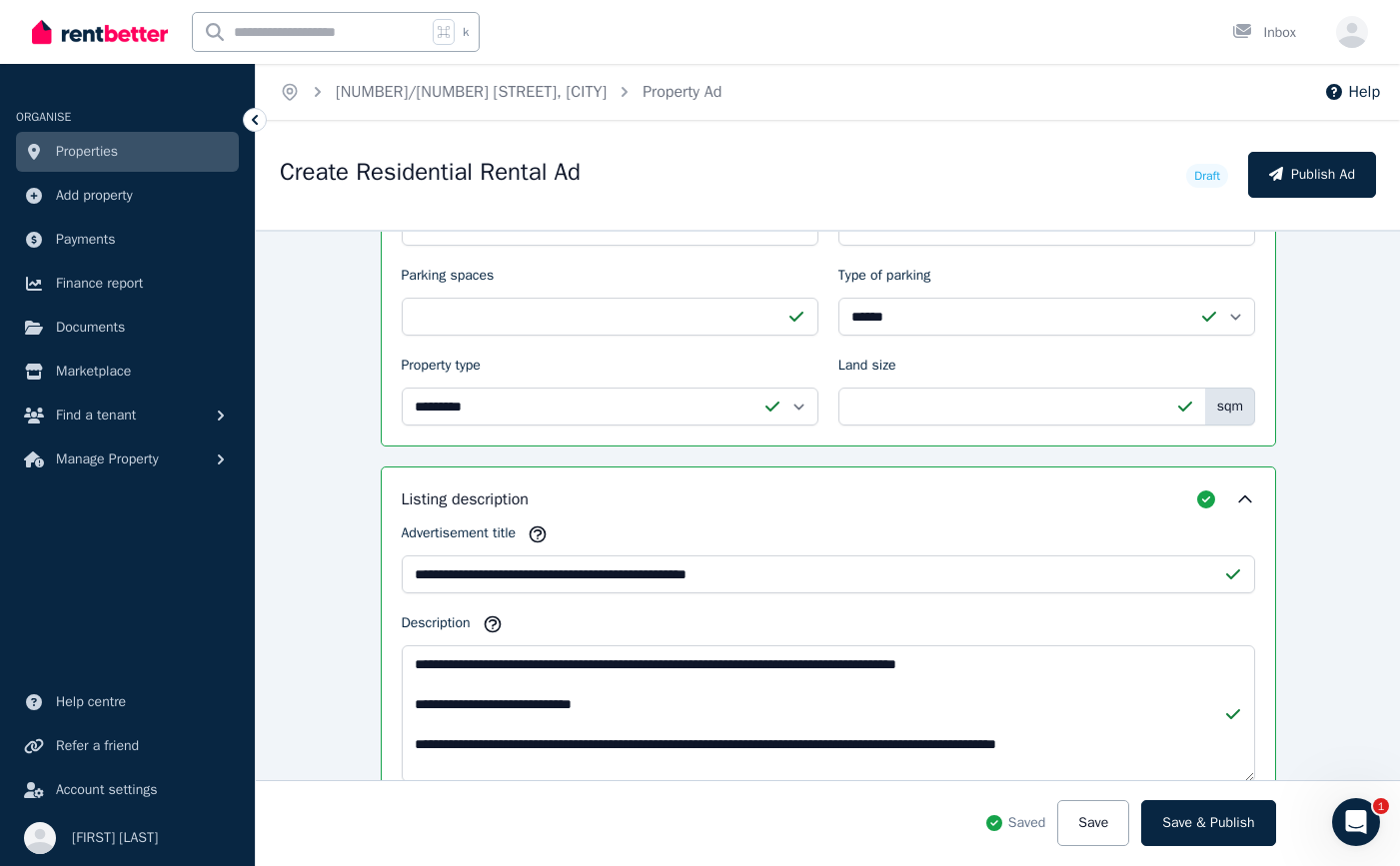 type on "*******" 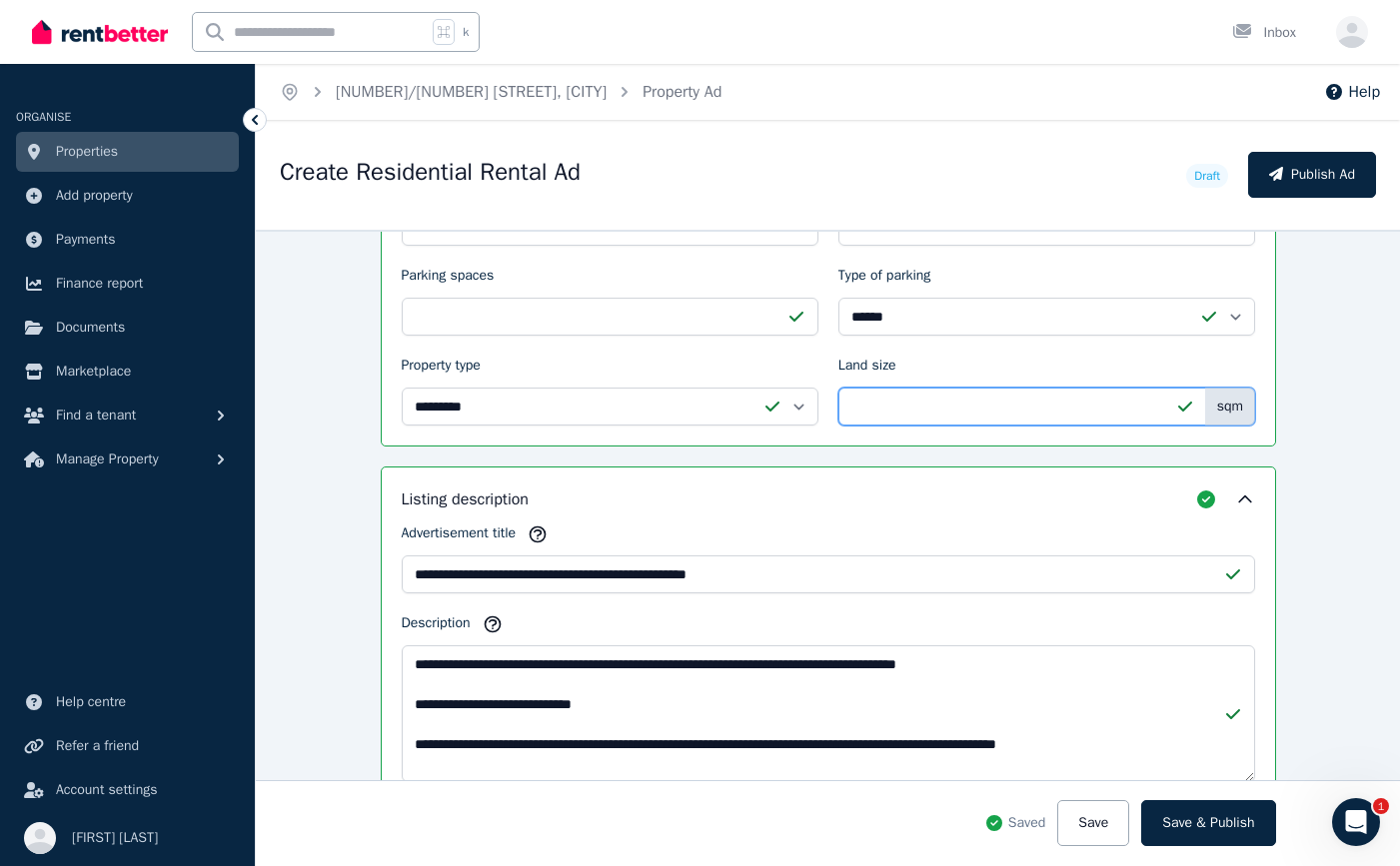 click on "**" at bounding box center [1046, 407] 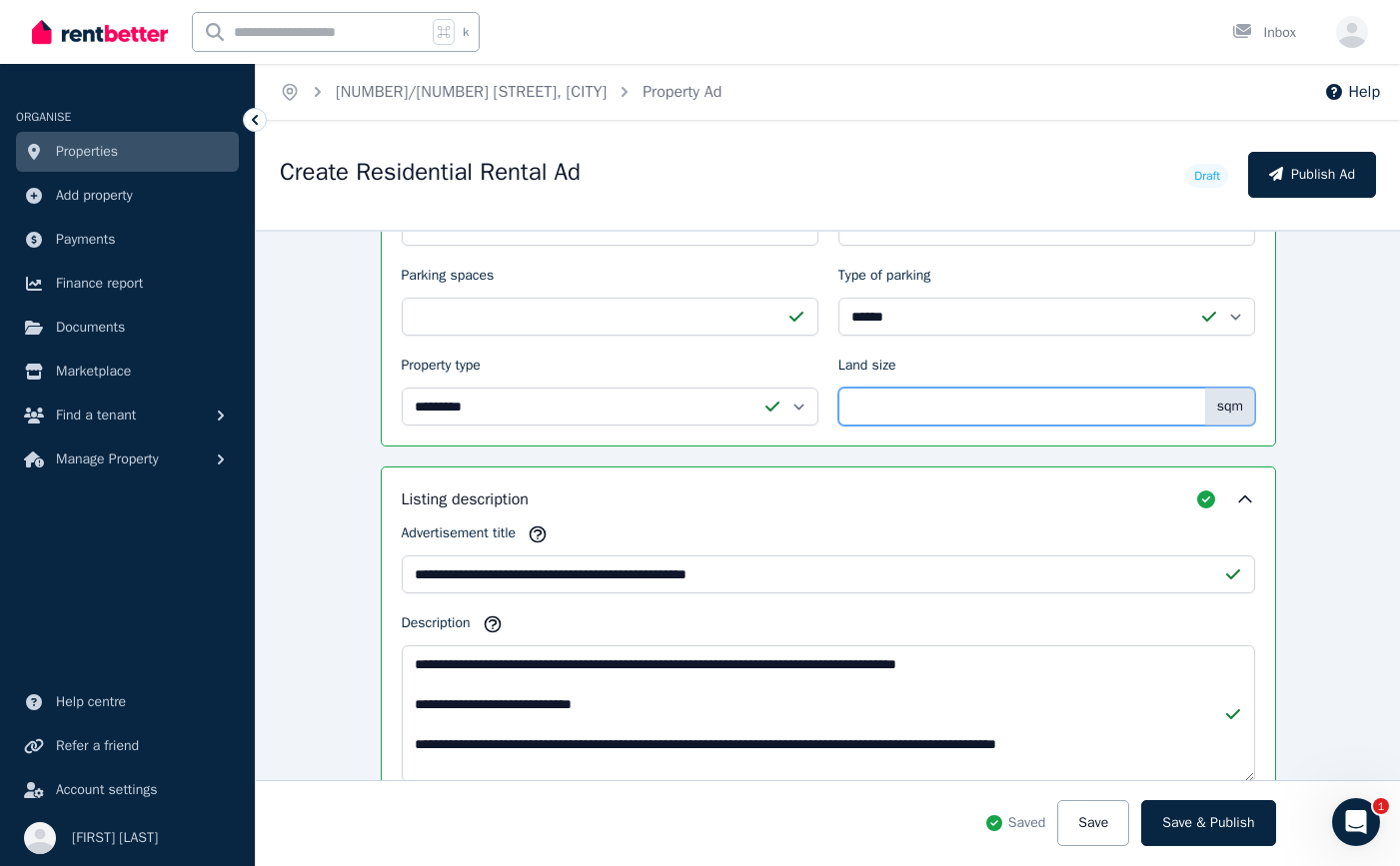 type on "*" 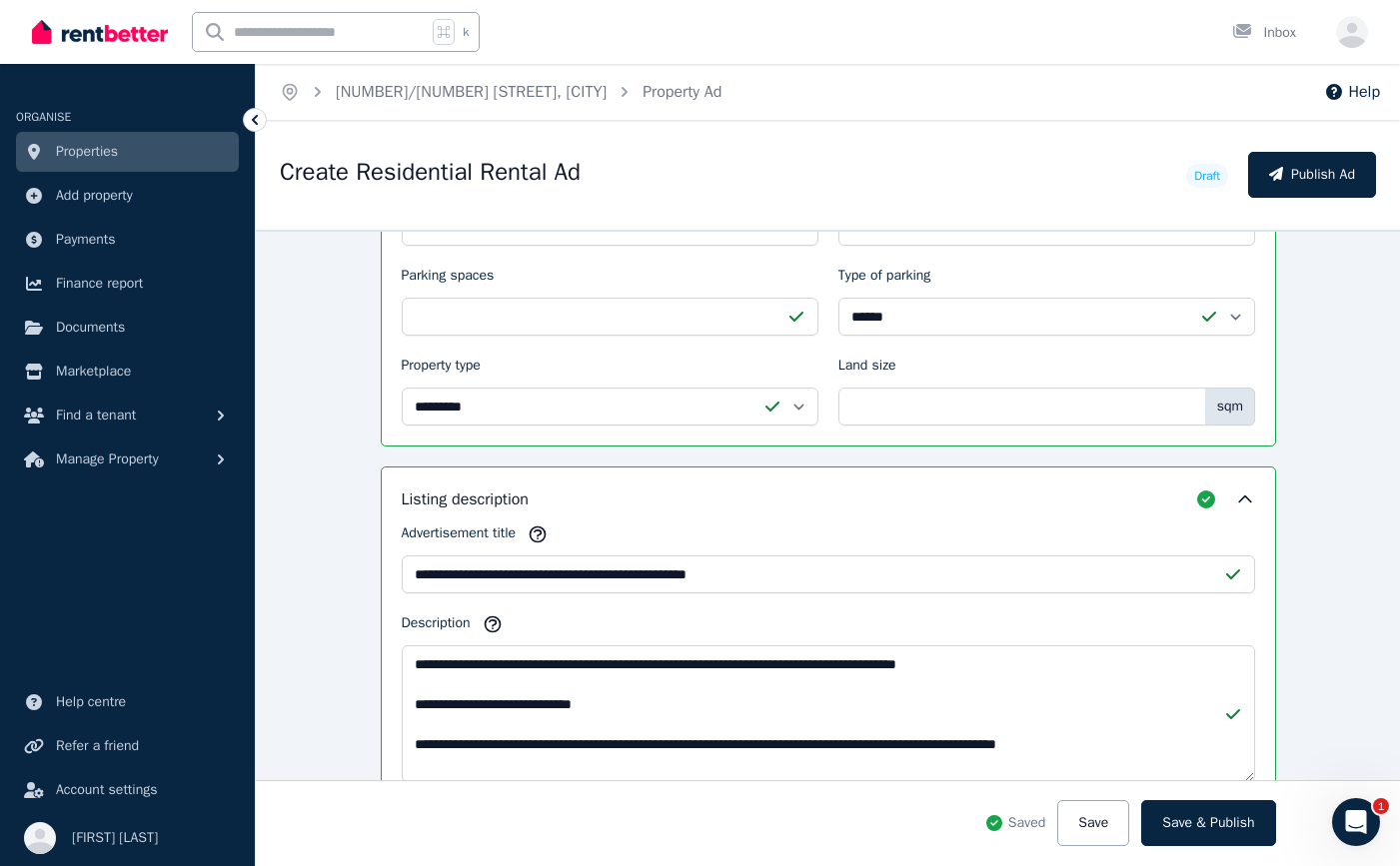 click on "Listing description" at bounding box center [828, 499] 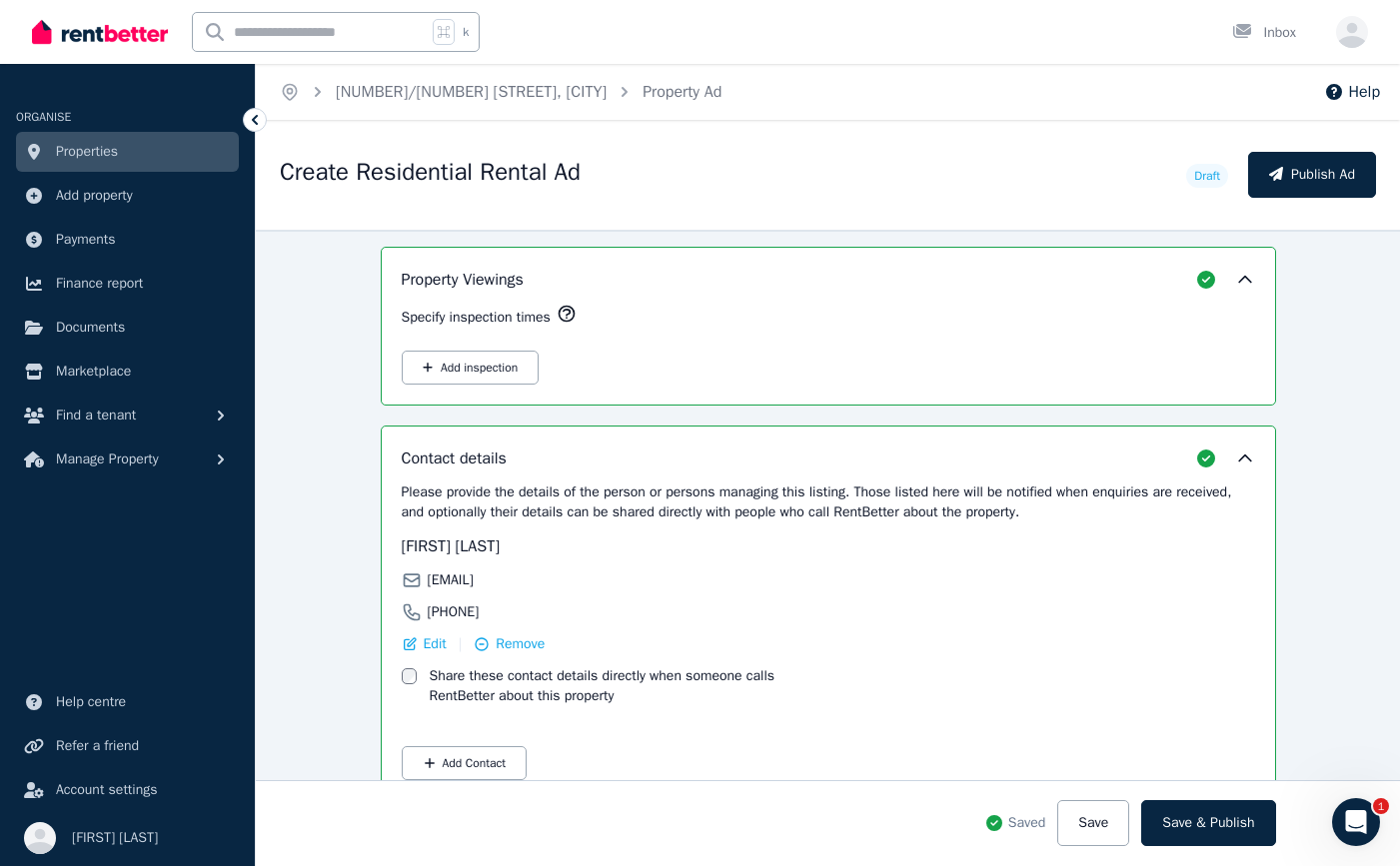 scroll, scrollTop: 3138, scrollLeft: 0, axis: vertical 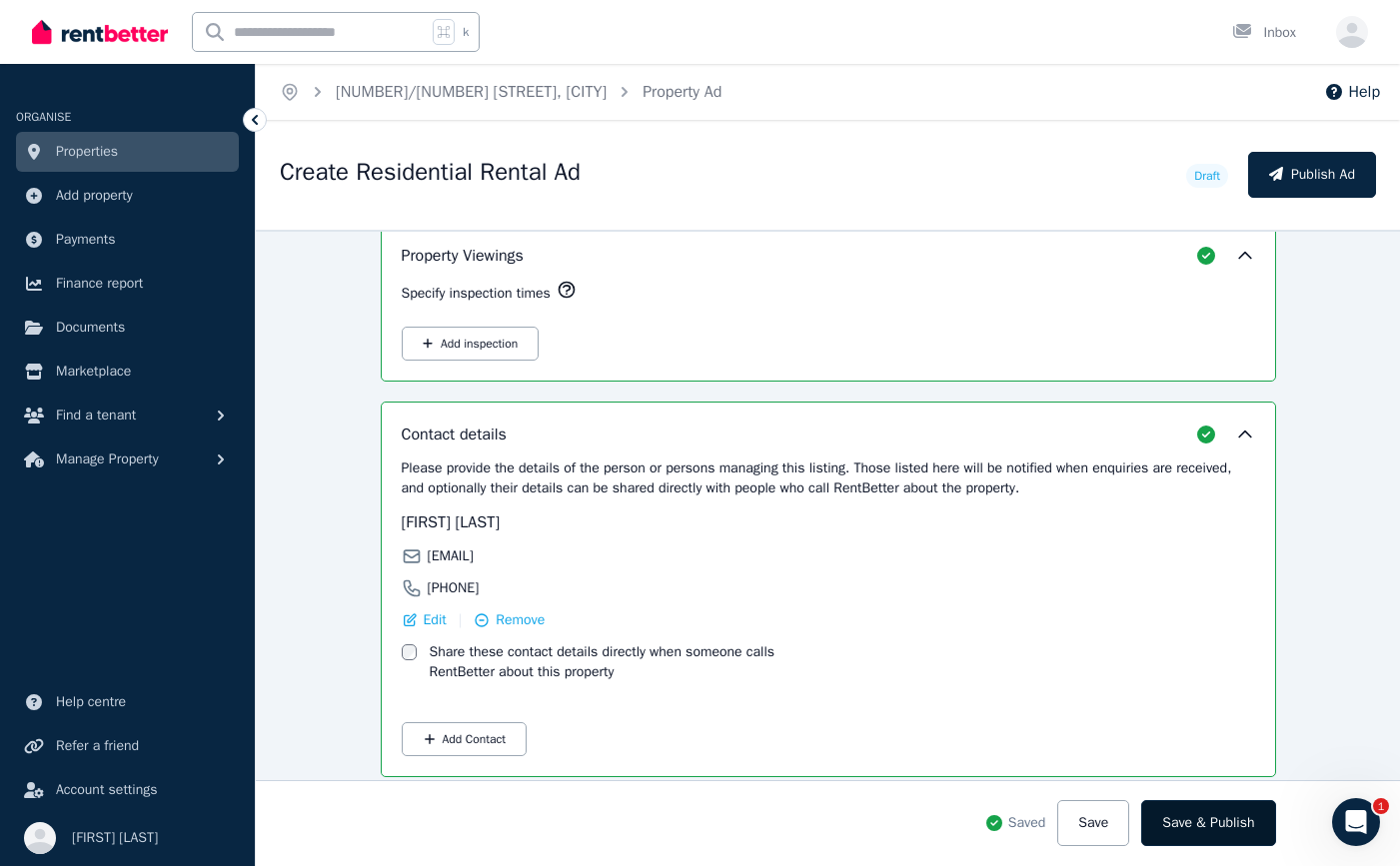 click on "Save & Publish" at bounding box center (1208, 823) 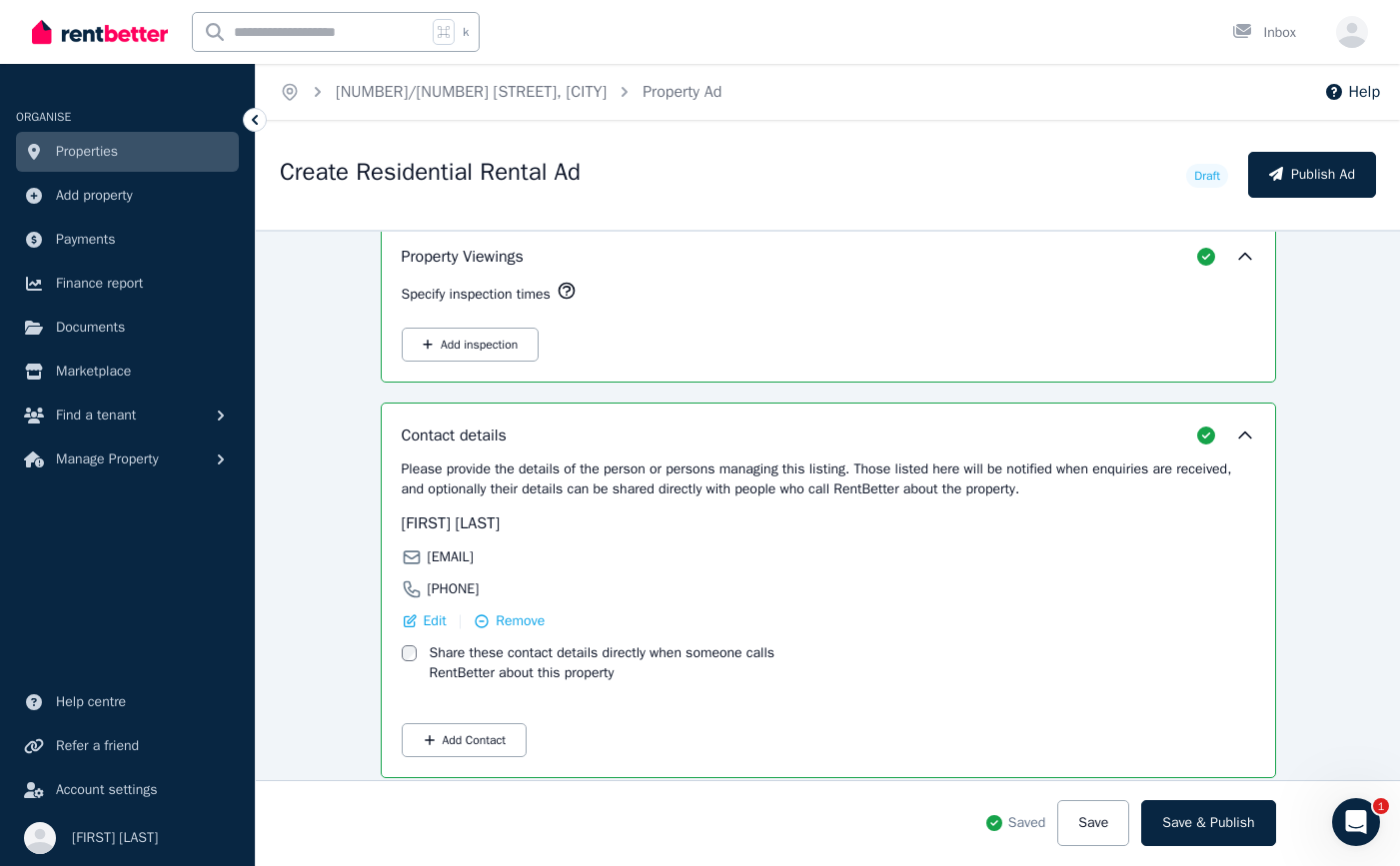 scroll, scrollTop: 3138, scrollLeft: 0, axis: vertical 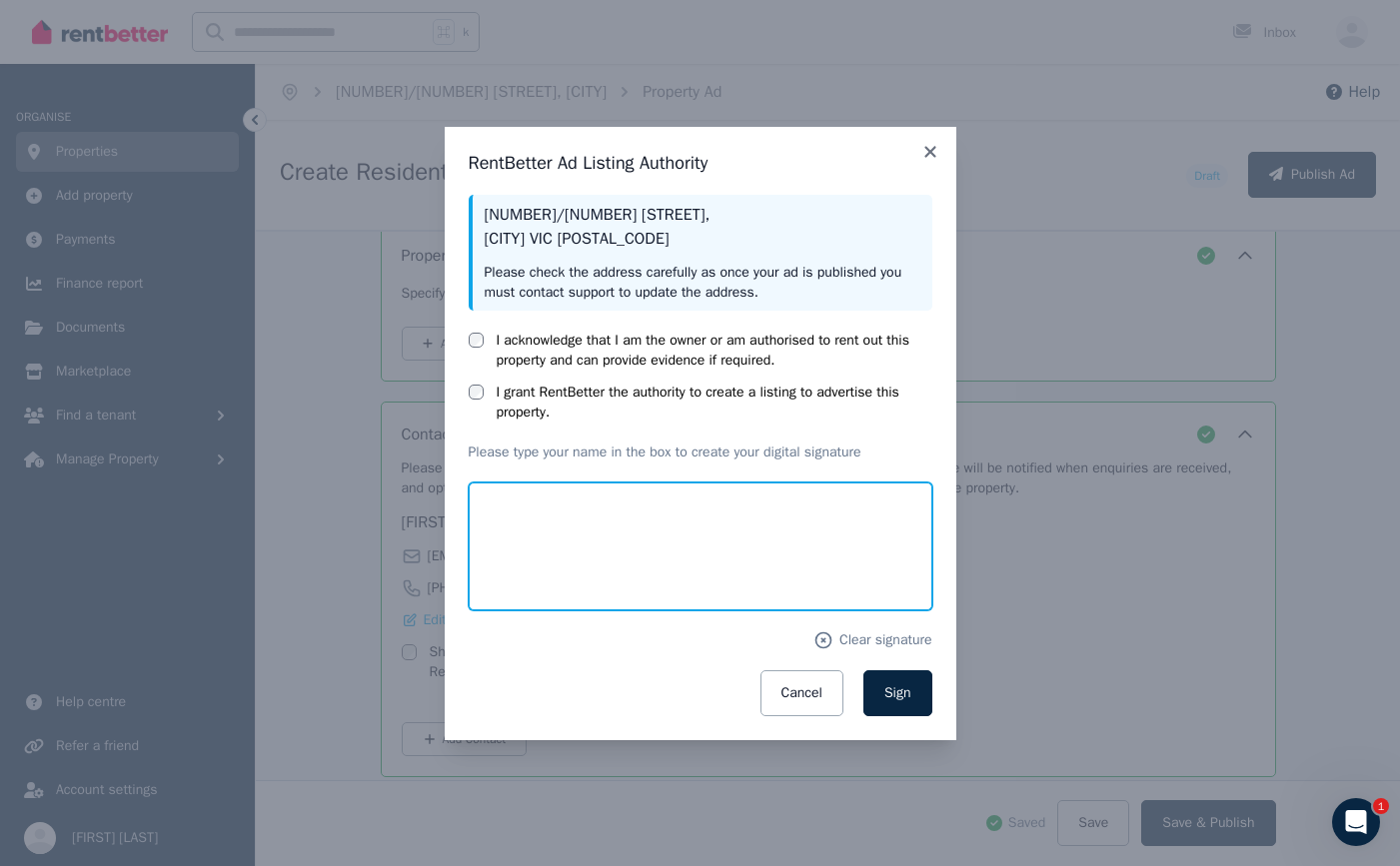 click at bounding box center [700, 546] 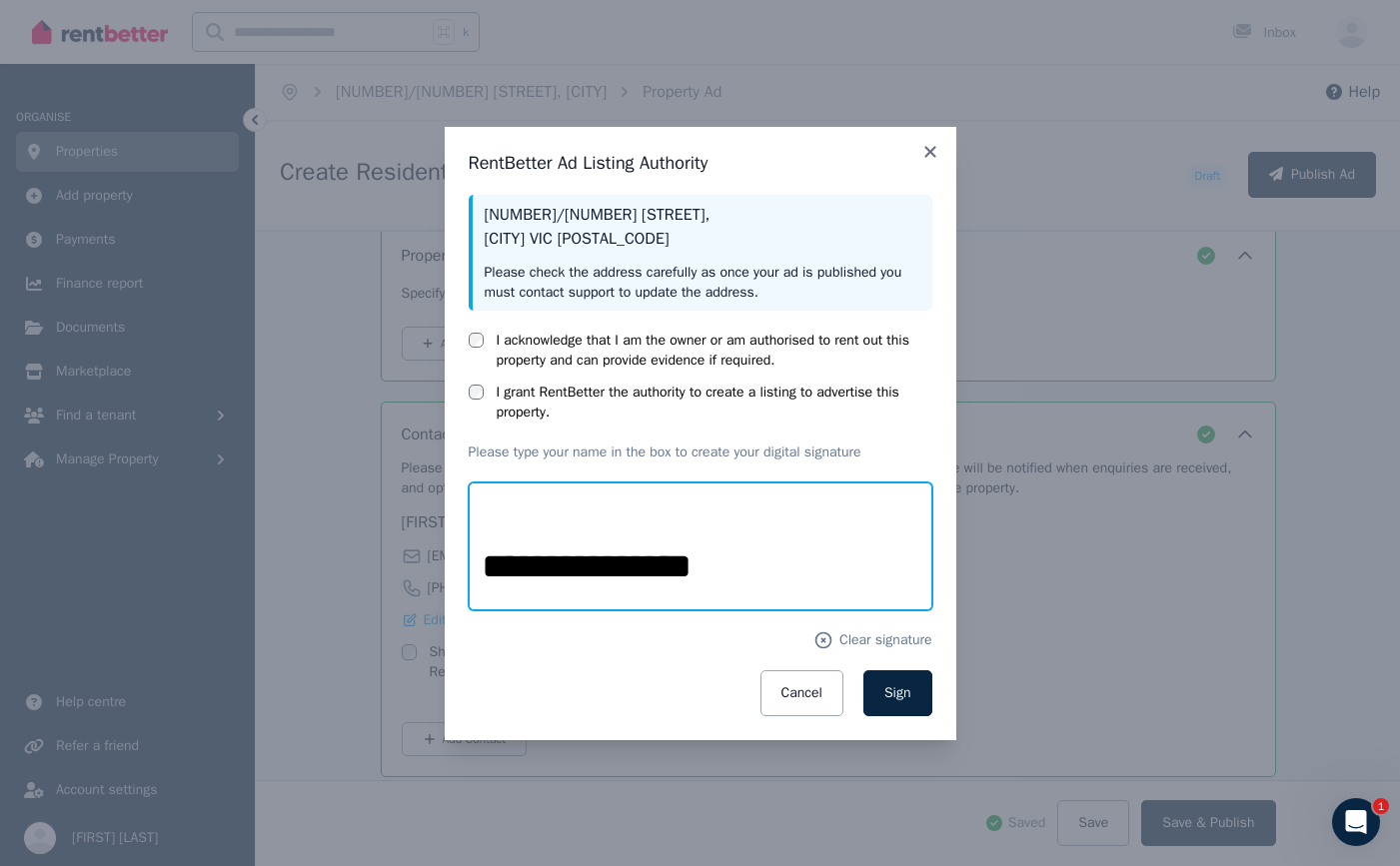 type on "**********" 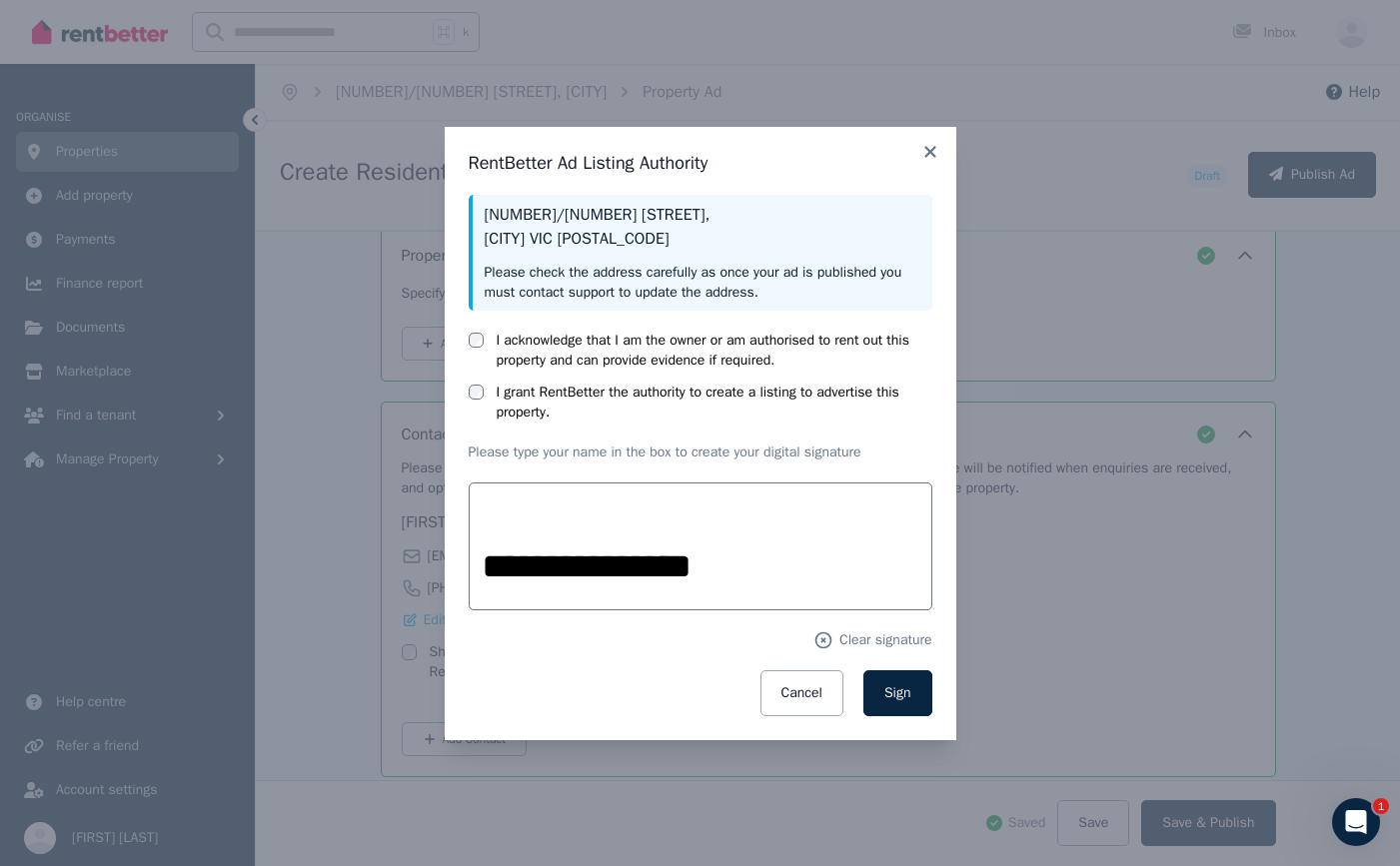 click on "**********" at bounding box center [700, 599] 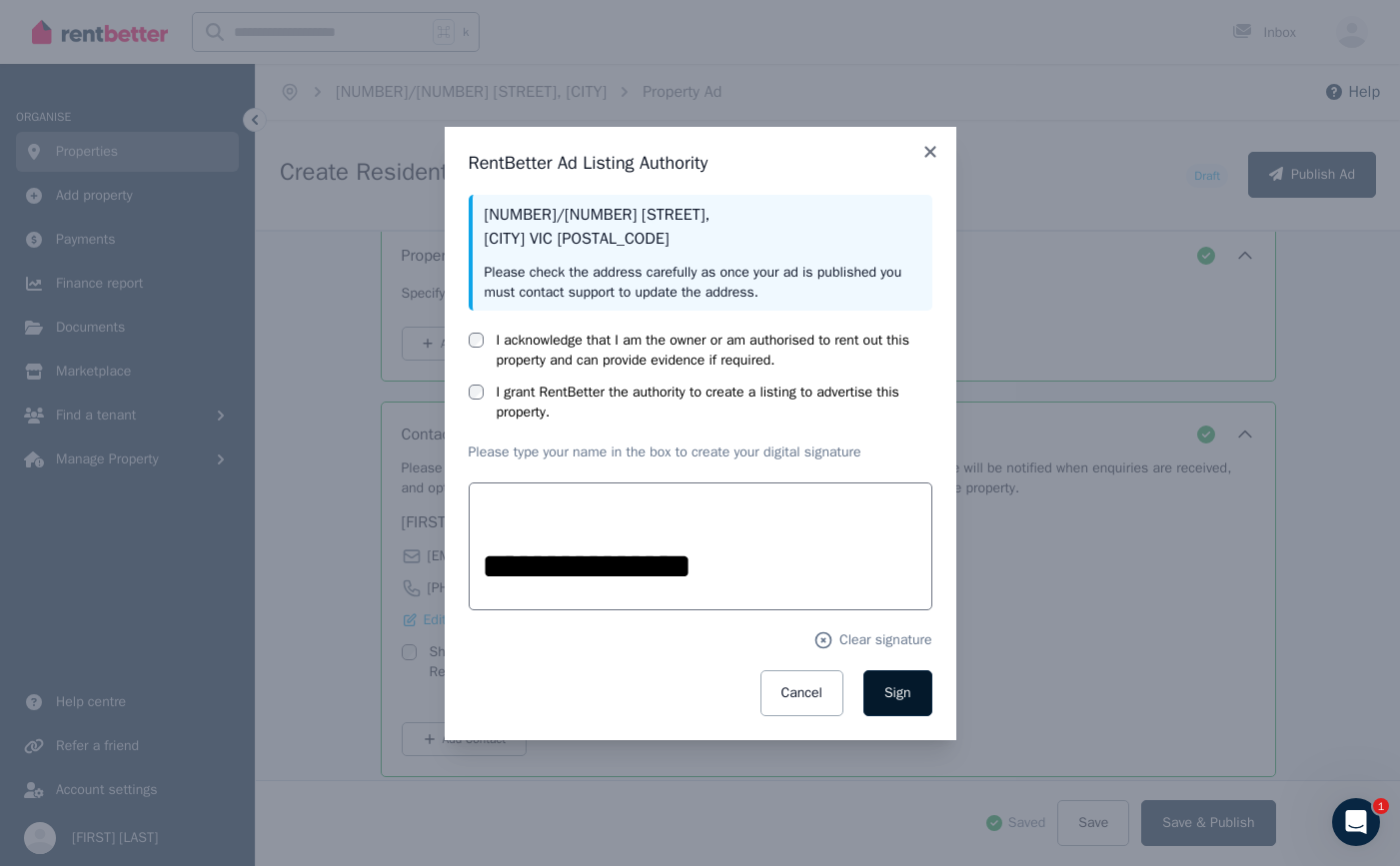 click on "Sign" at bounding box center (897, 692) 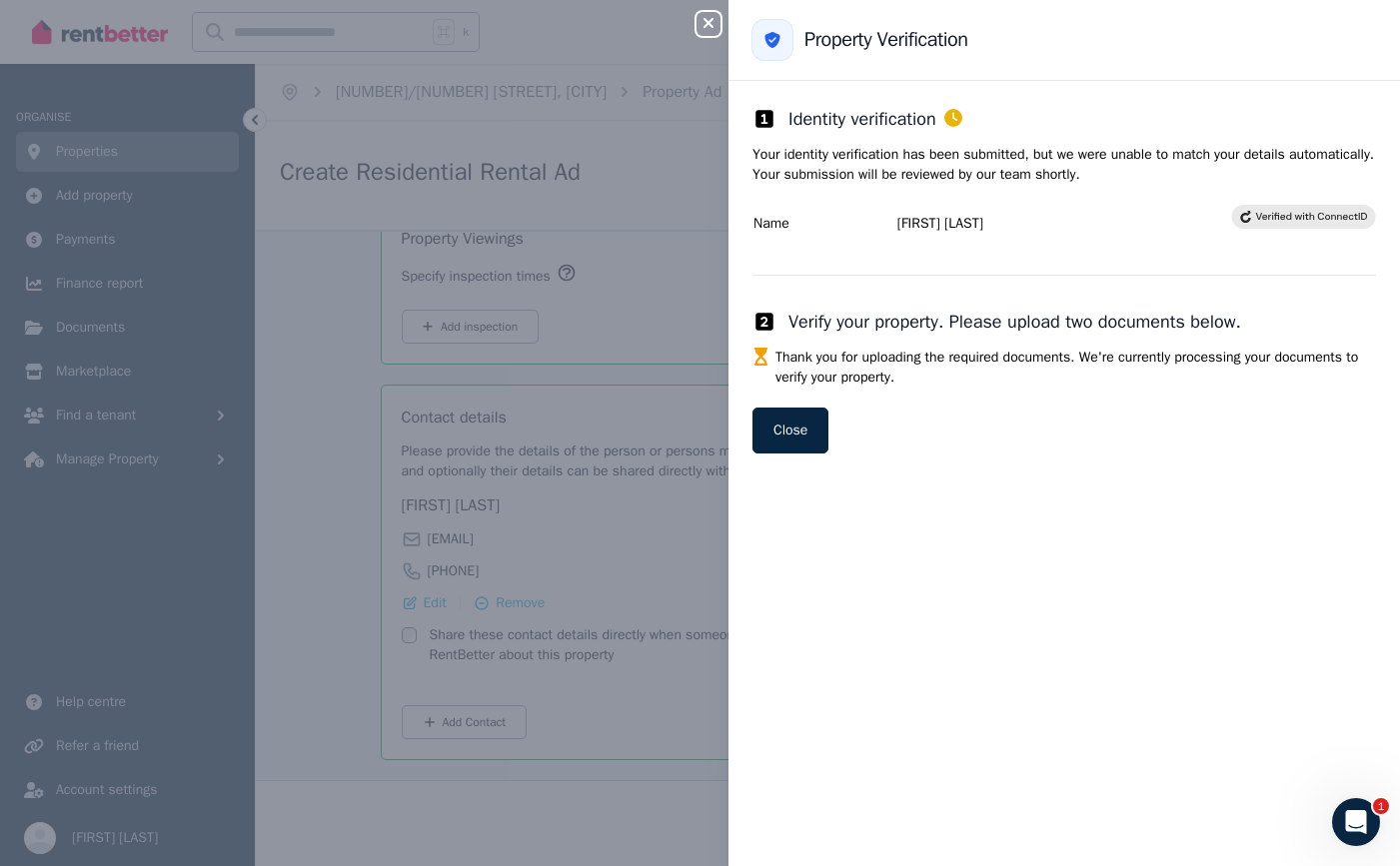 scroll, scrollTop: 2972, scrollLeft: 0, axis: vertical 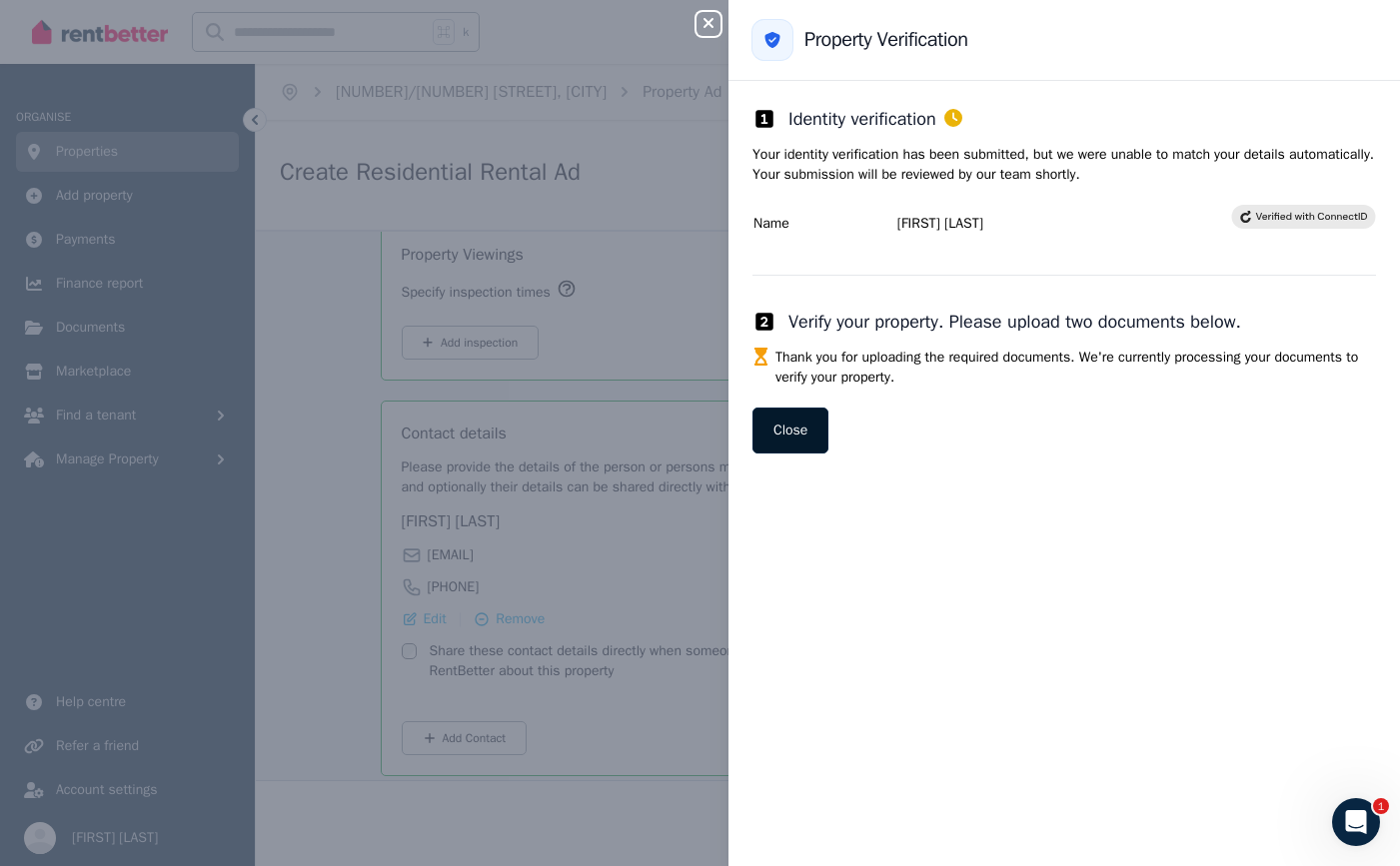 click on "Close" at bounding box center (790, 431) 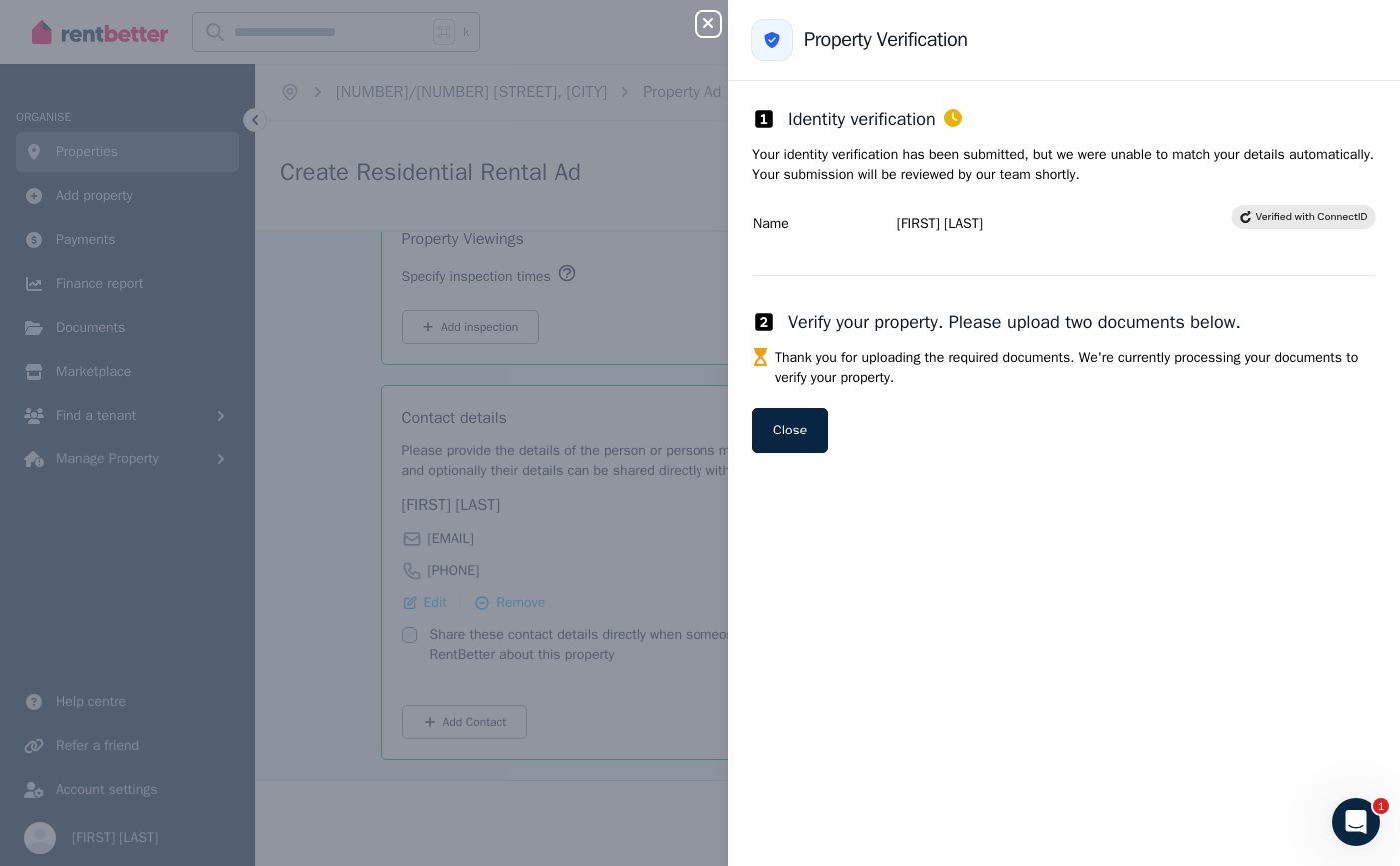 scroll, scrollTop: 2972, scrollLeft: 0, axis: vertical 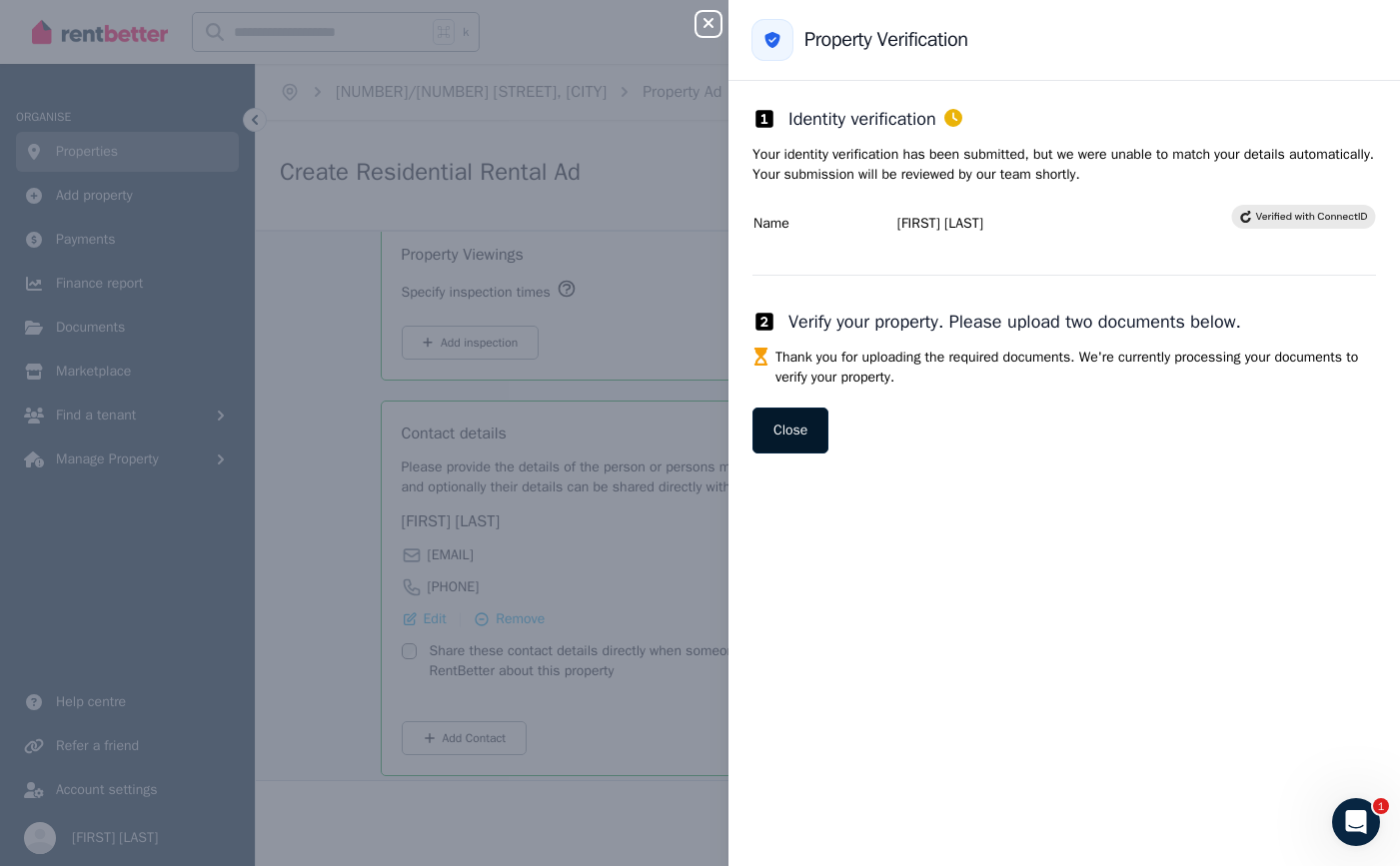 click on "Close" at bounding box center (790, 431) 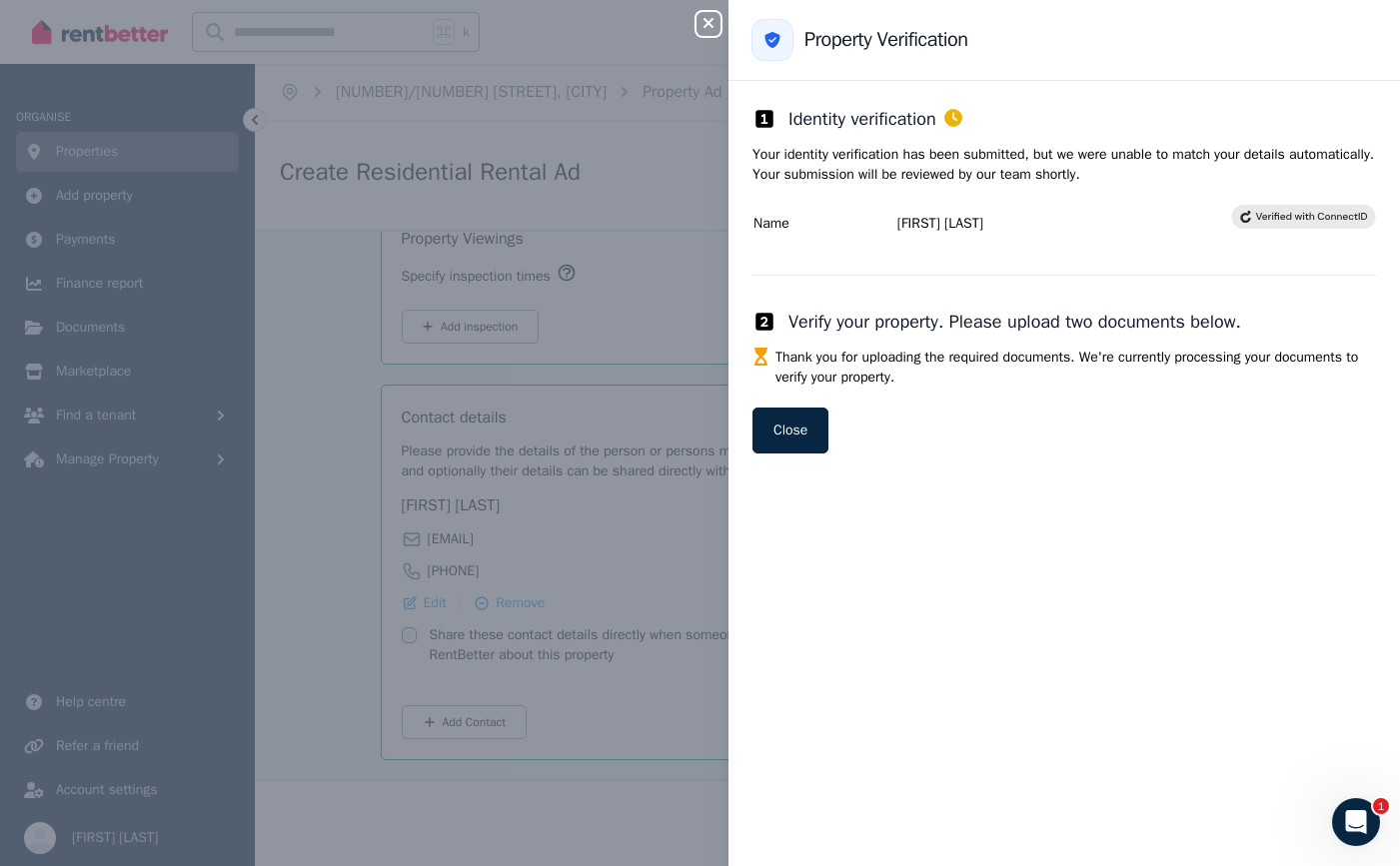 scroll, scrollTop: 2972, scrollLeft: 0, axis: vertical 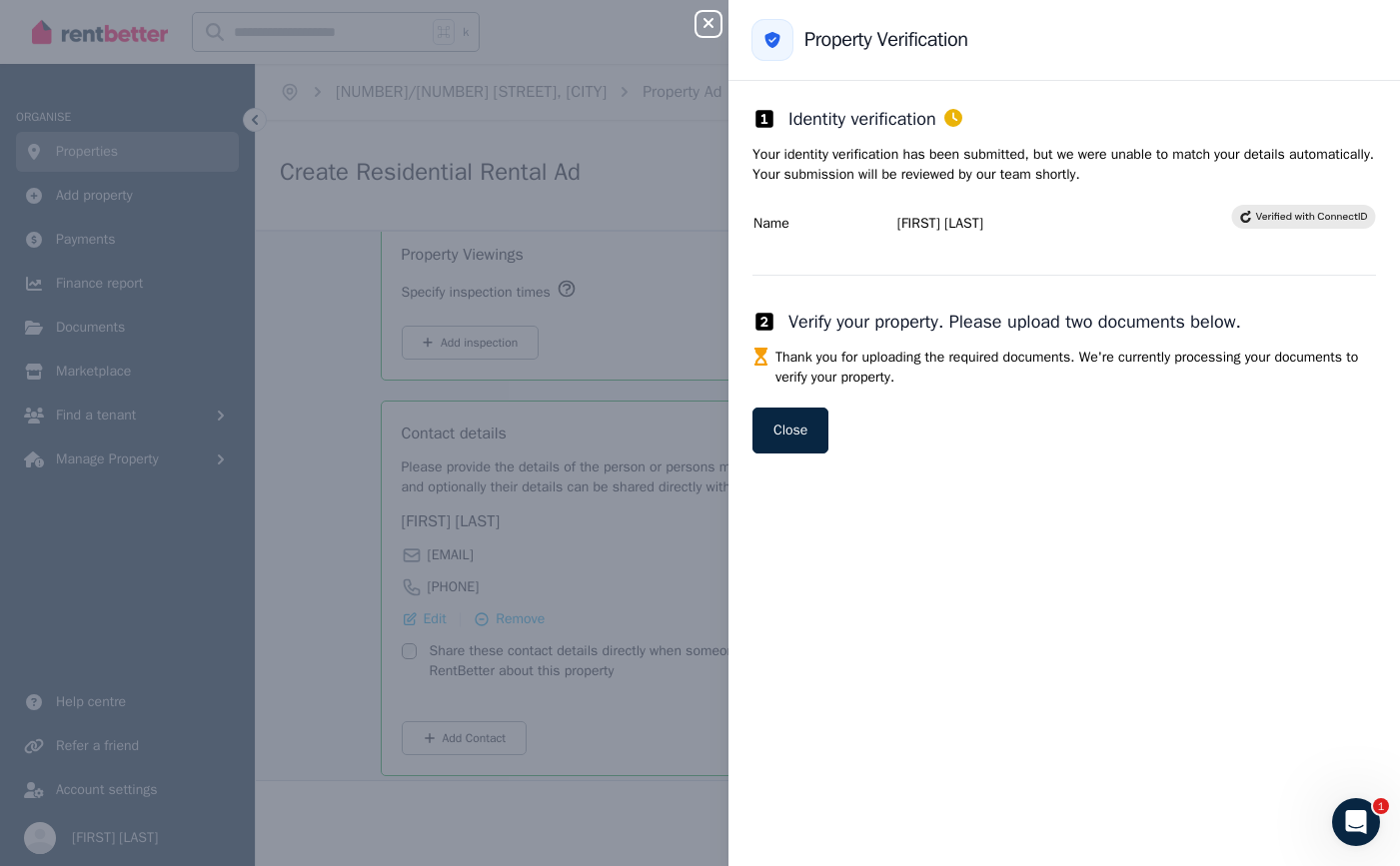 click 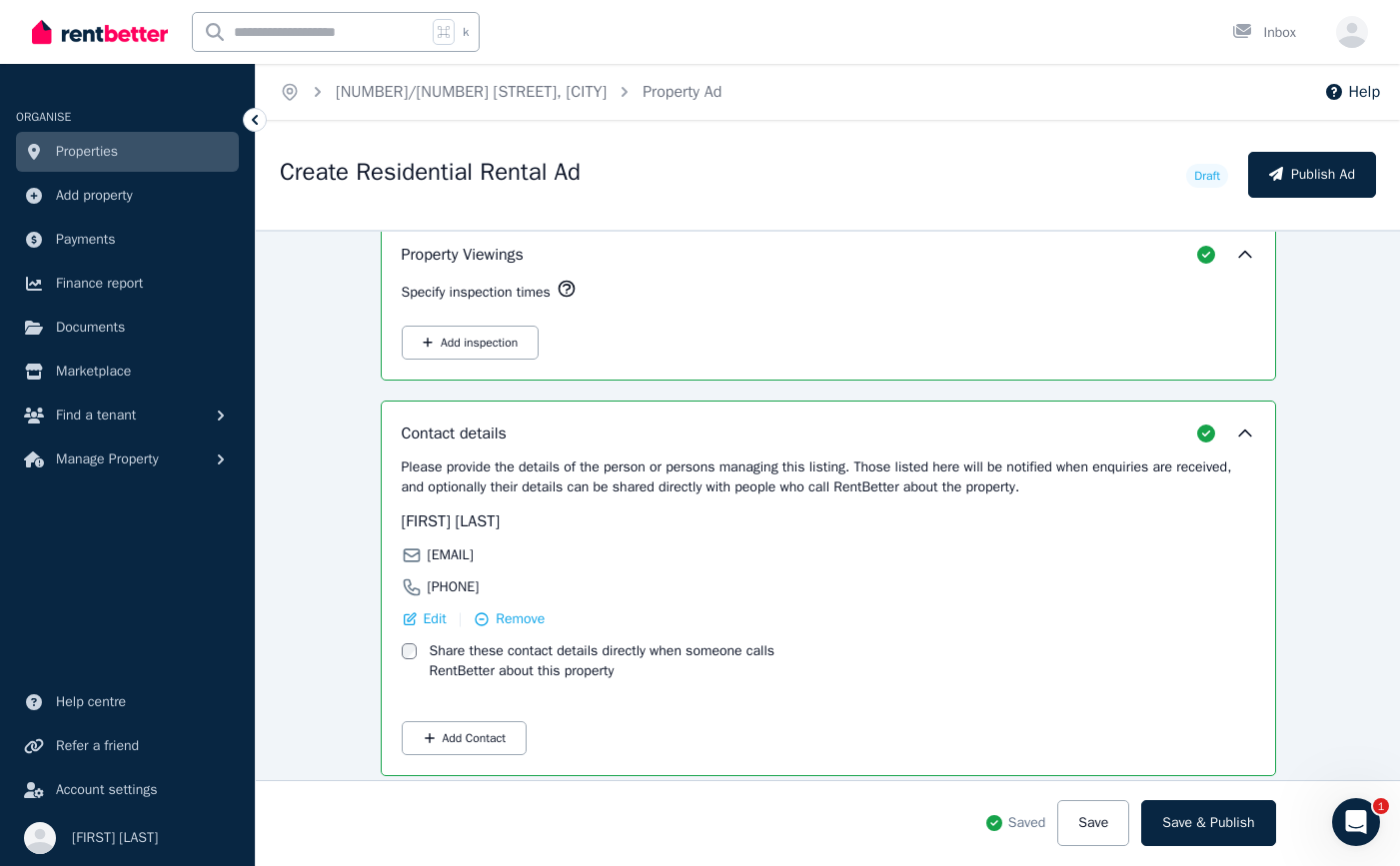 click on "Properties" at bounding box center [127, 152] 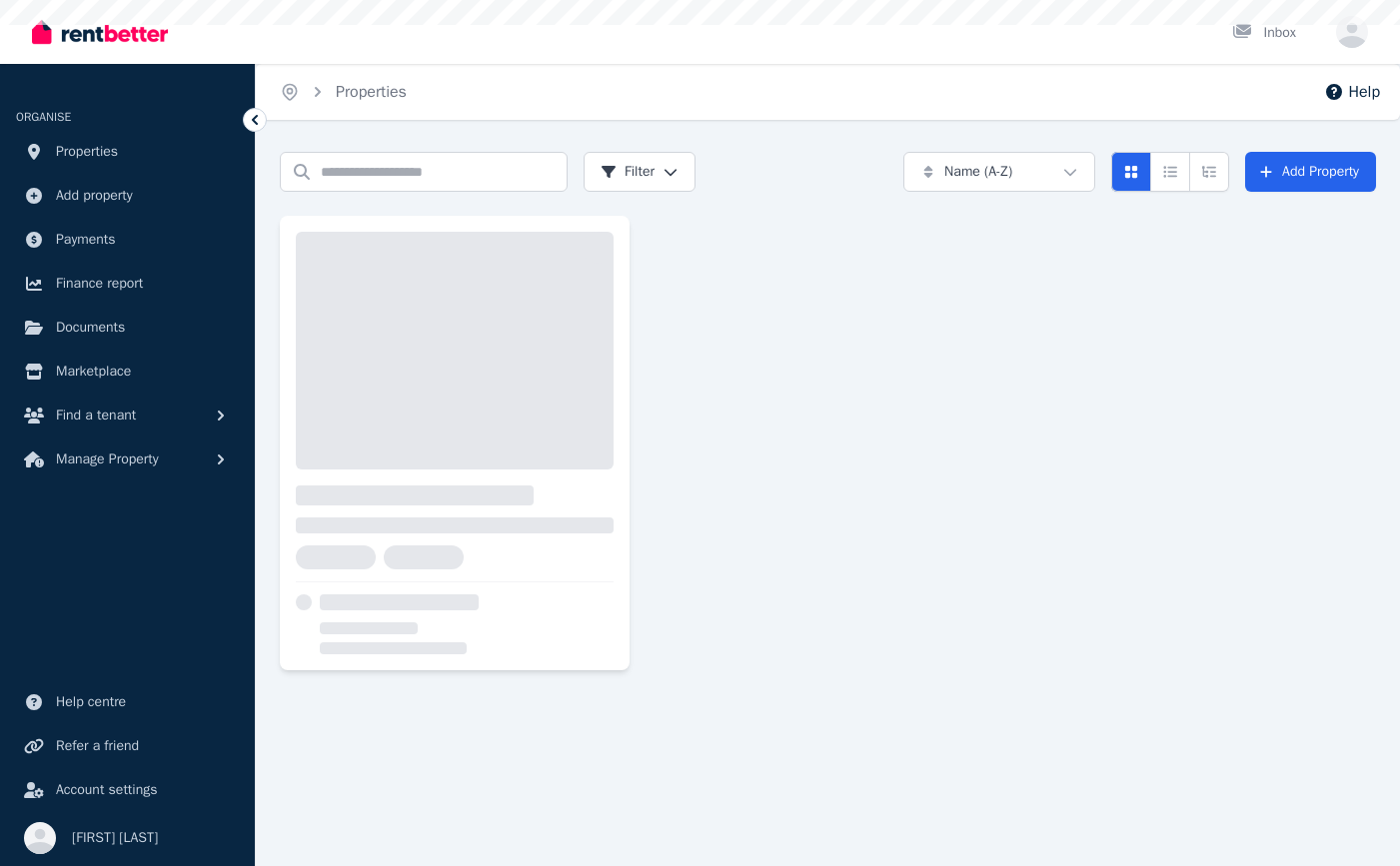 scroll, scrollTop: 0, scrollLeft: 0, axis: both 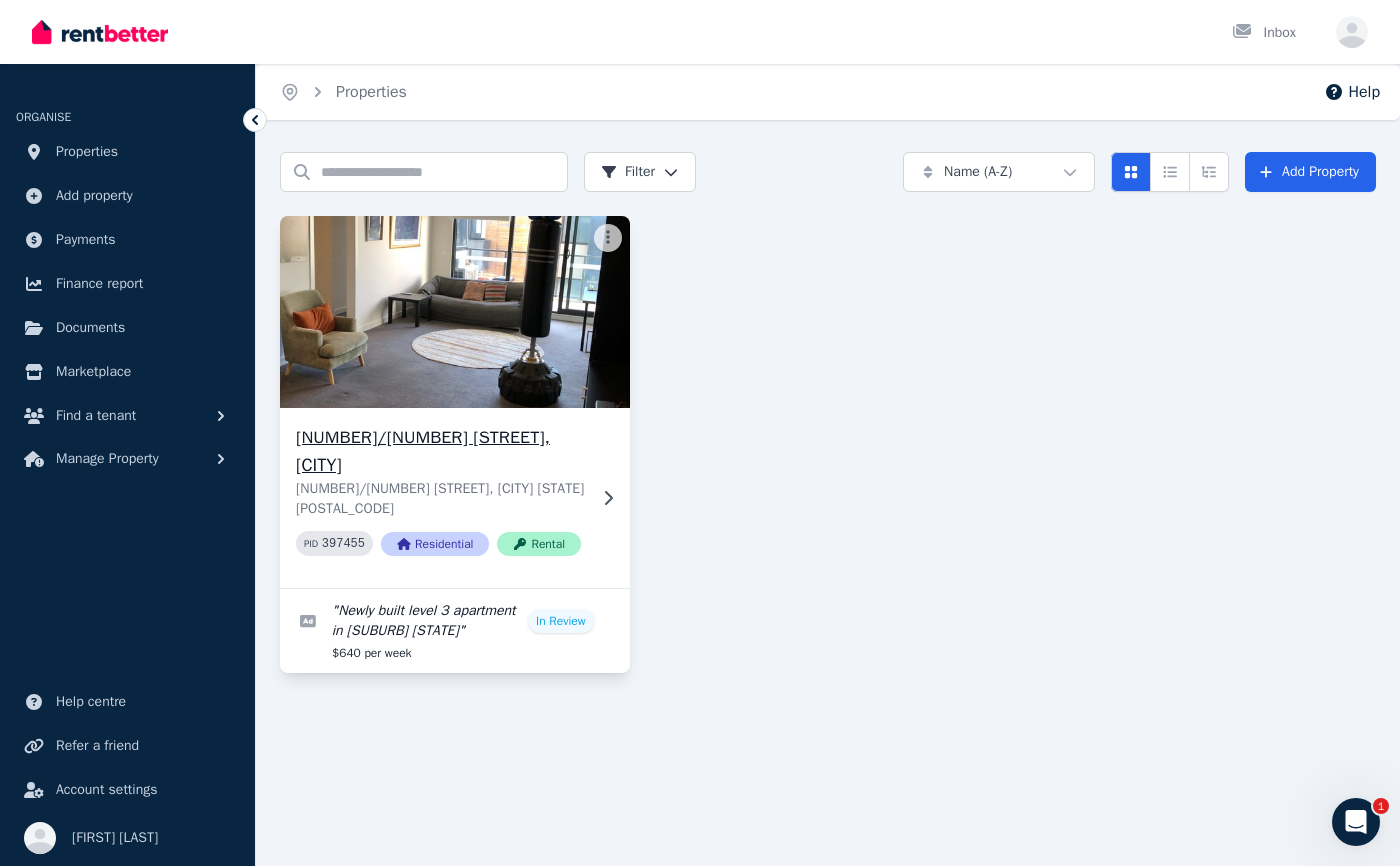click on "[NUMBER]/[NUMBER] [STREET], [CITY]" at bounding box center [441, 451] 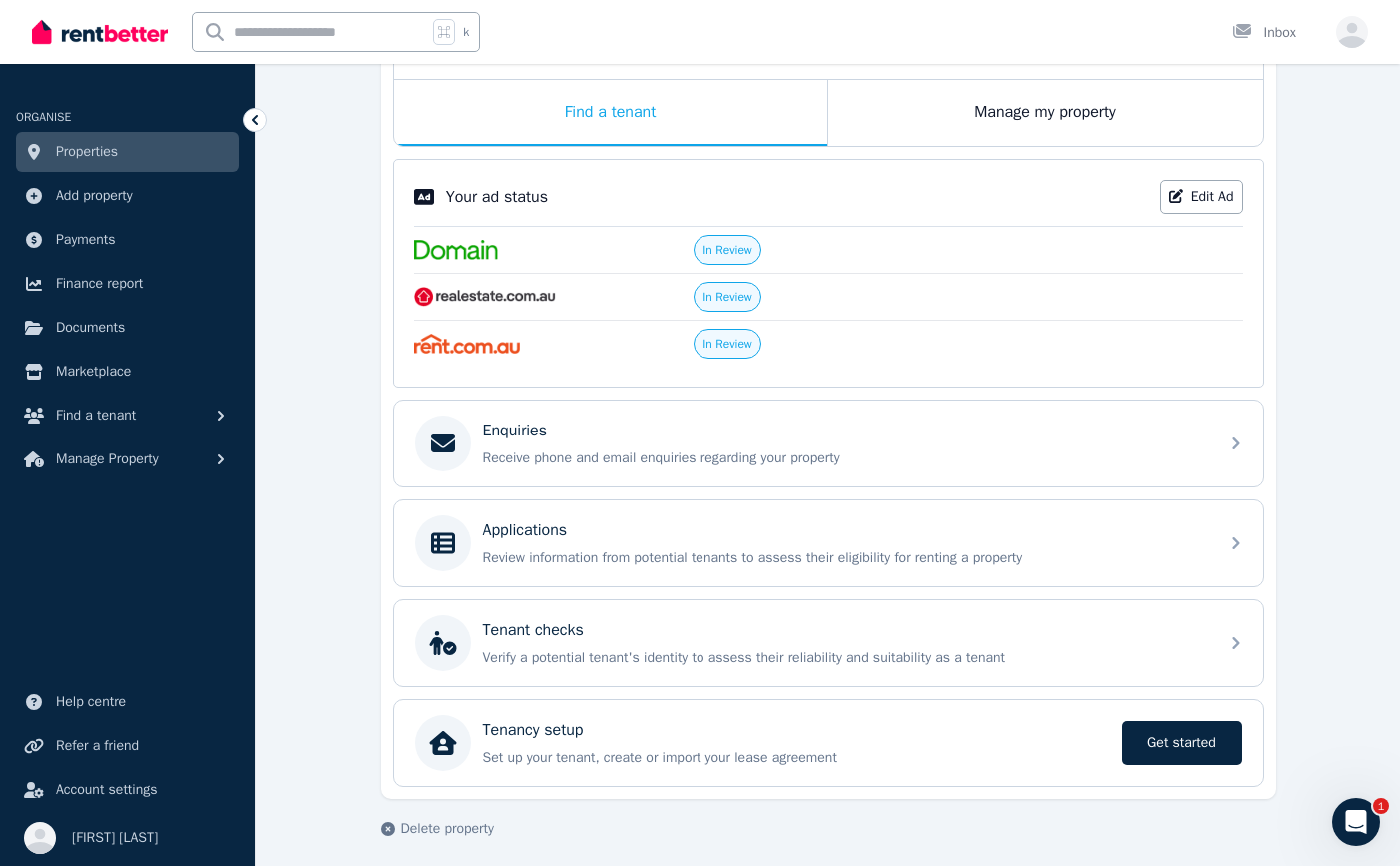 scroll, scrollTop: 0, scrollLeft: 0, axis: both 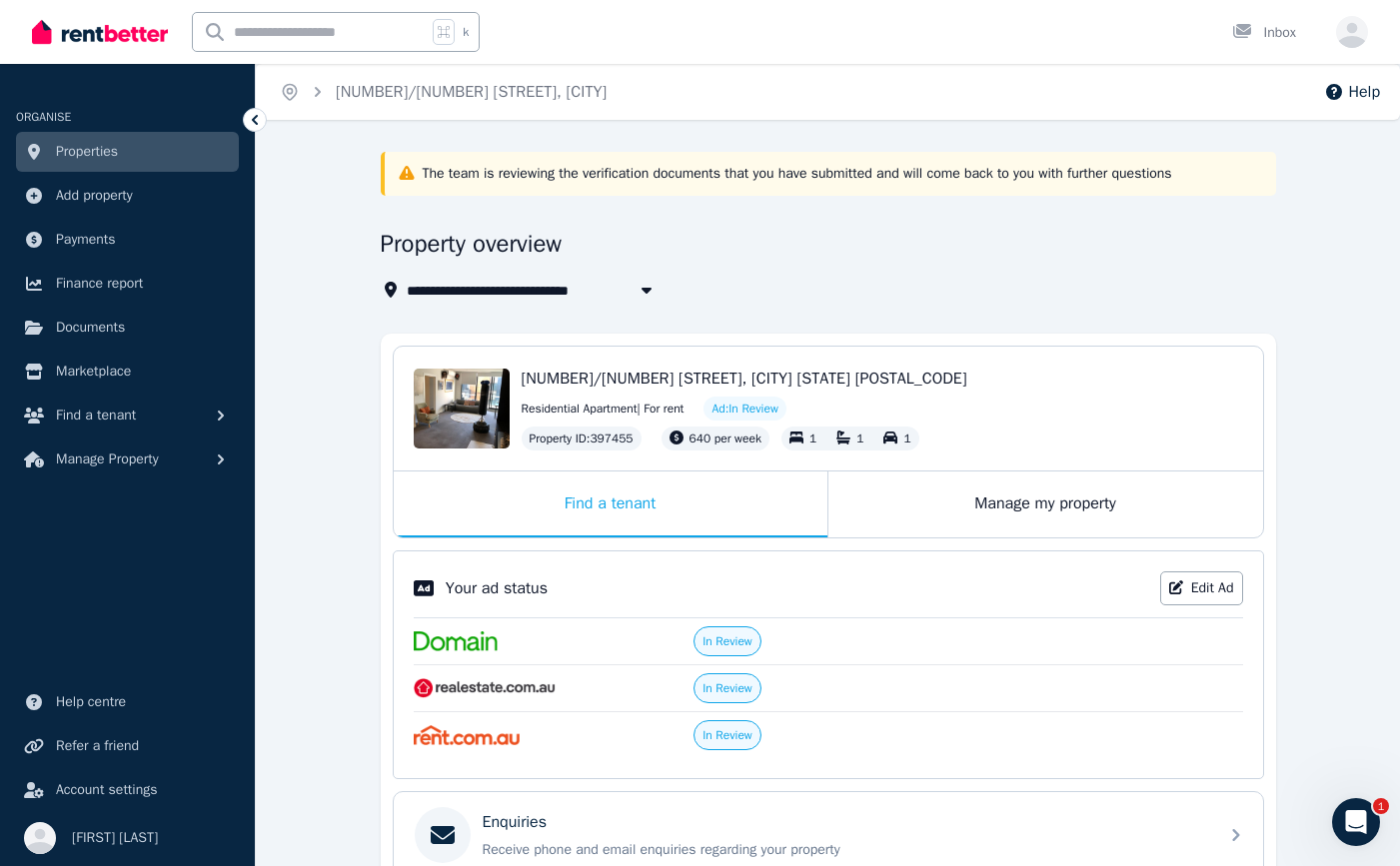 click on "Properties" at bounding box center (87, 152) 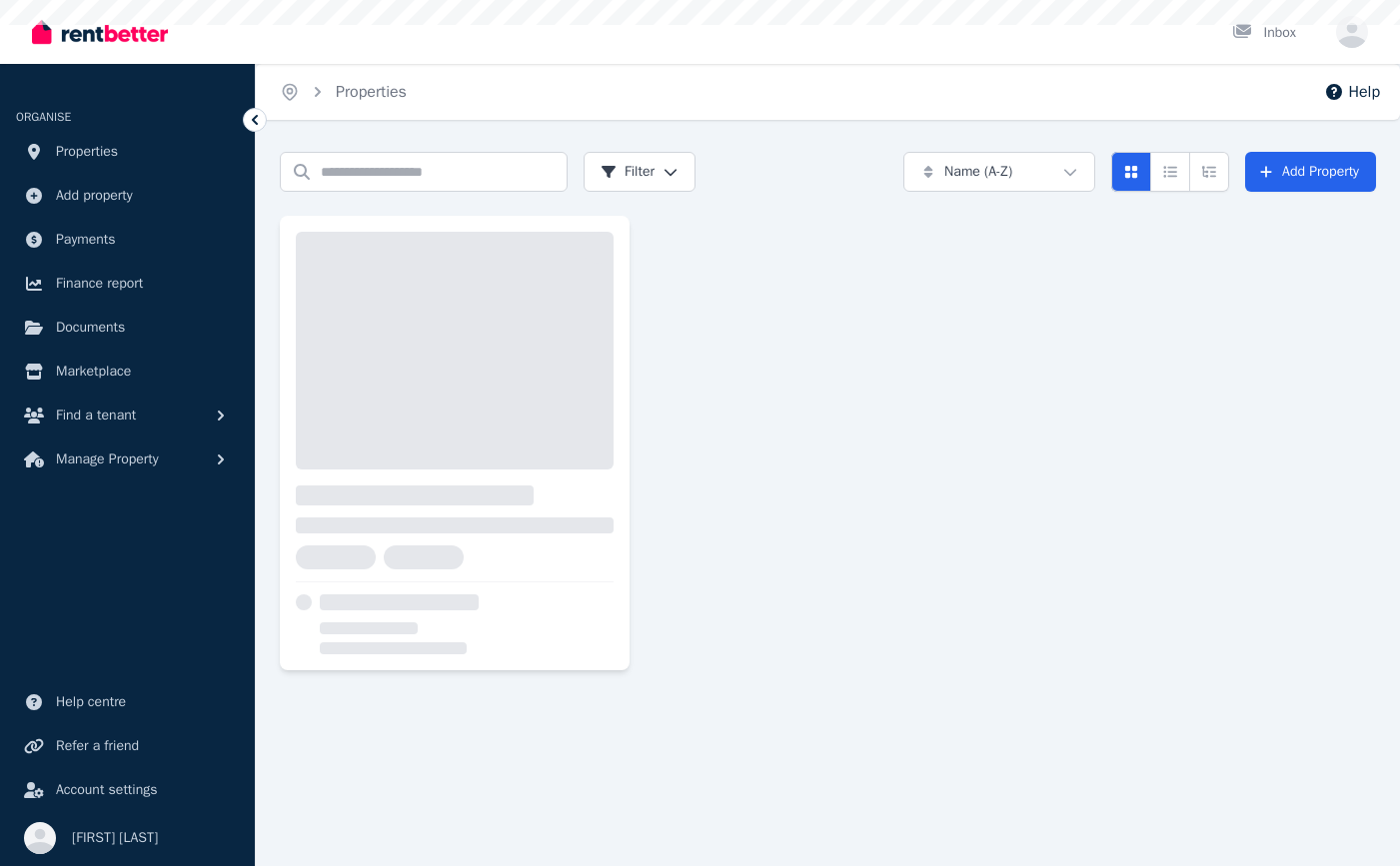 scroll, scrollTop: 0, scrollLeft: 0, axis: both 